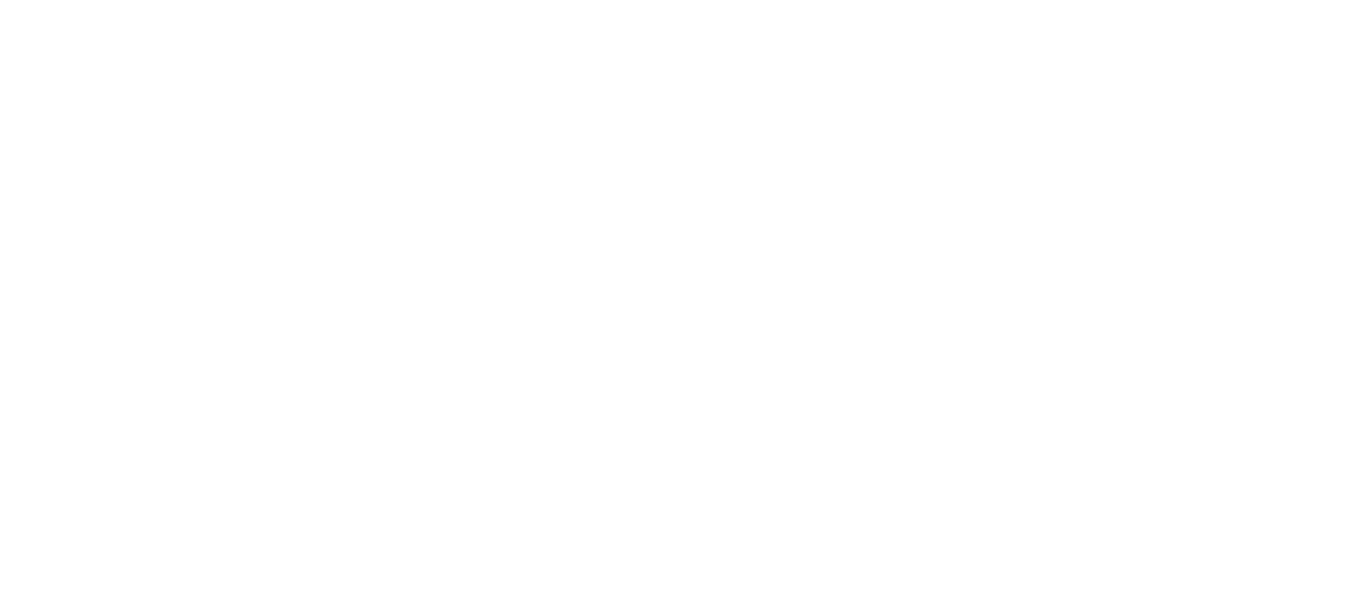 scroll, scrollTop: 0, scrollLeft: 0, axis: both 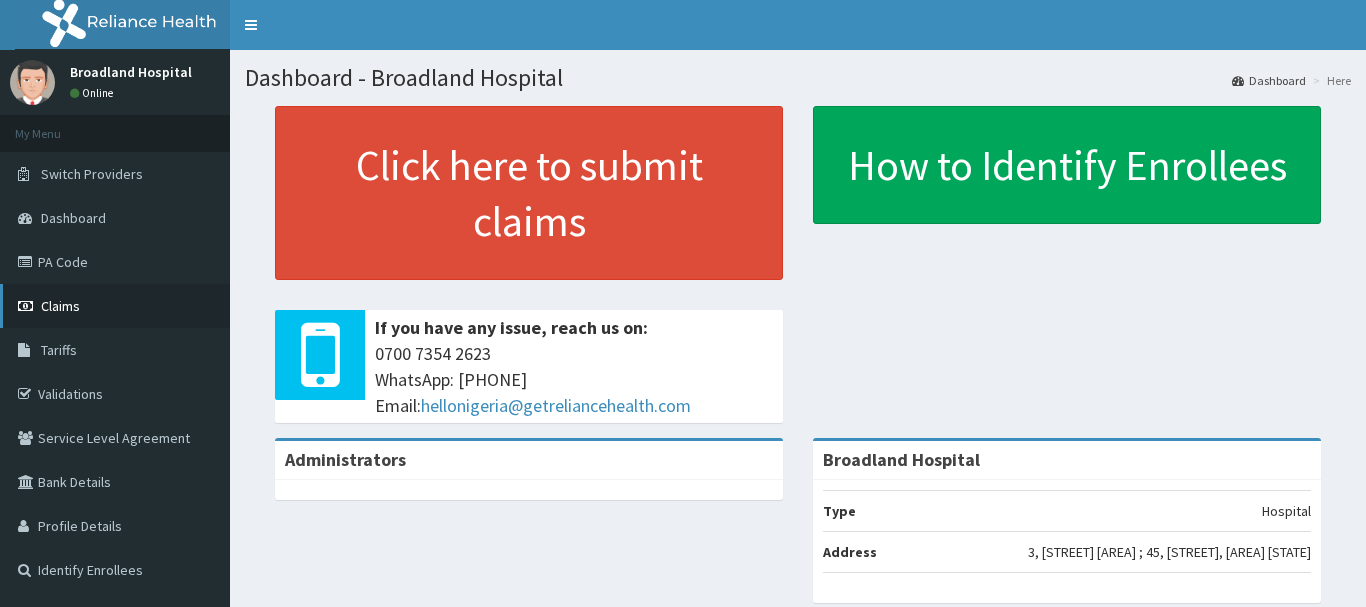 click on "Claims" at bounding box center (60, 306) 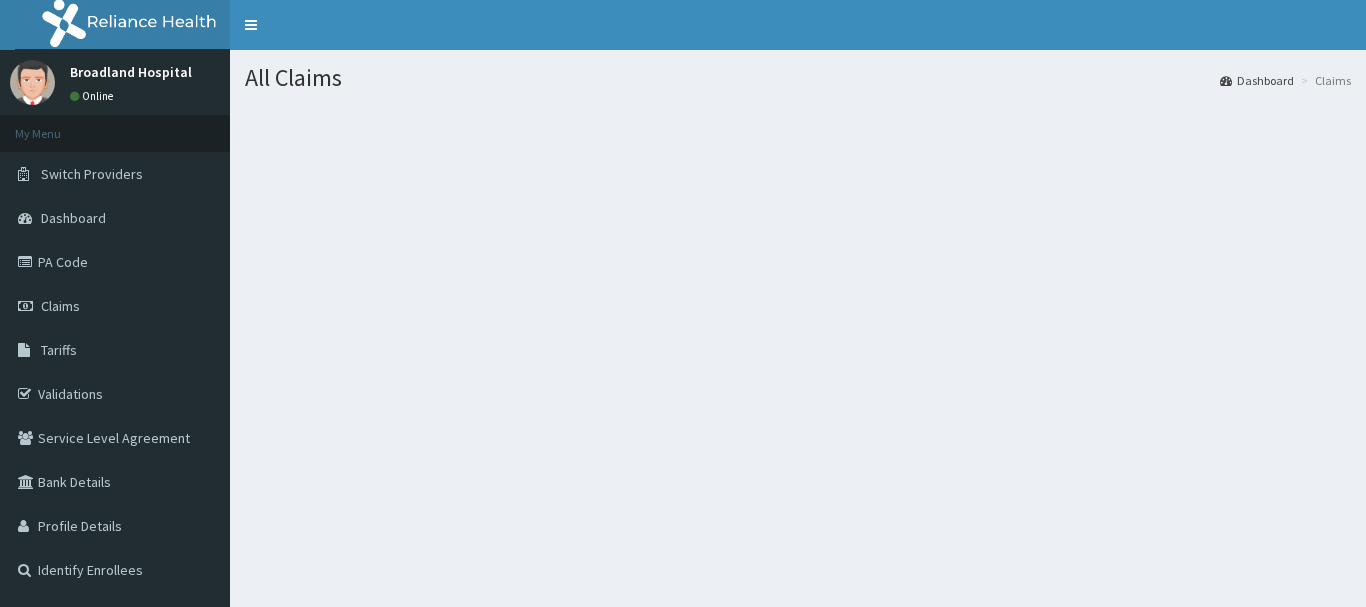 scroll, scrollTop: 0, scrollLeft: 0, axis: both 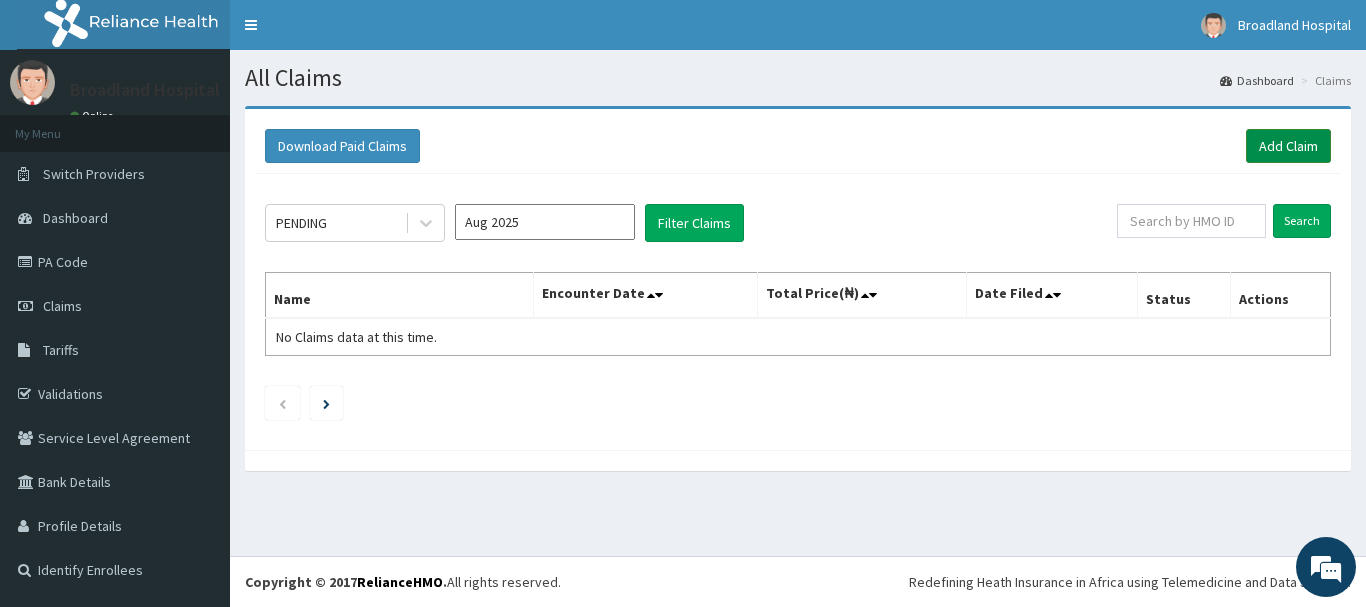 click on "Add Claim" at bounding box center (1288, 146) 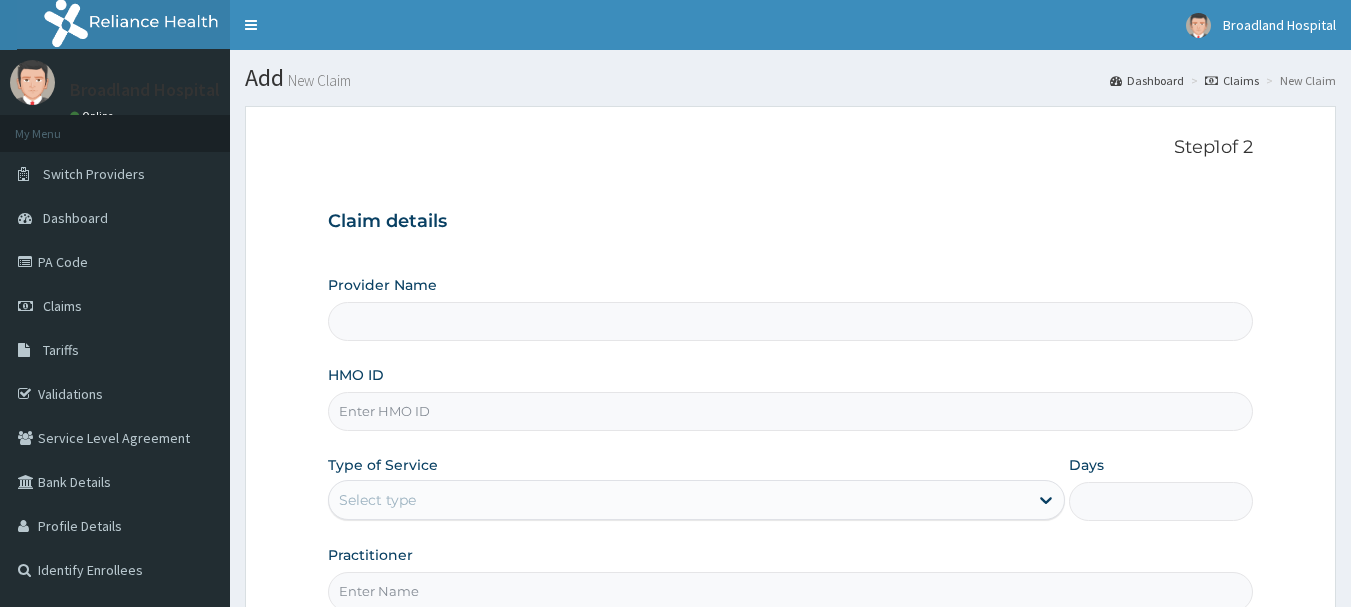 scroll, scrollTop: 0, scrollLeft: 0, axis: both 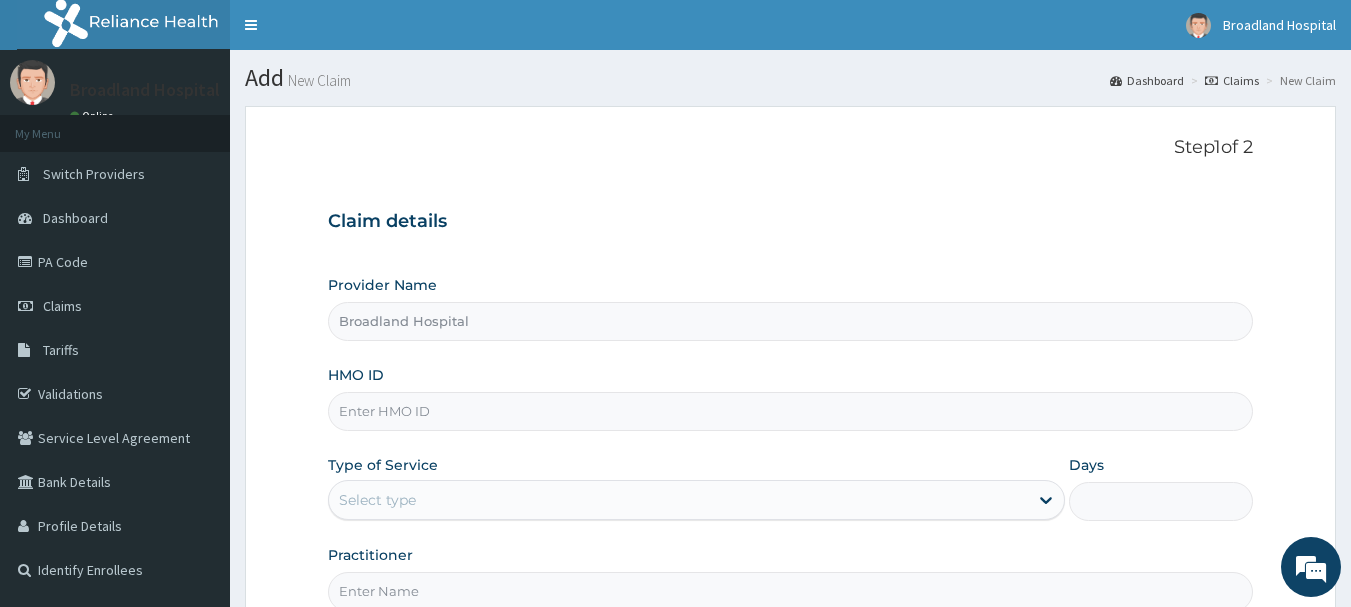 click on "HMO ID" at bounding box center [791, 411] 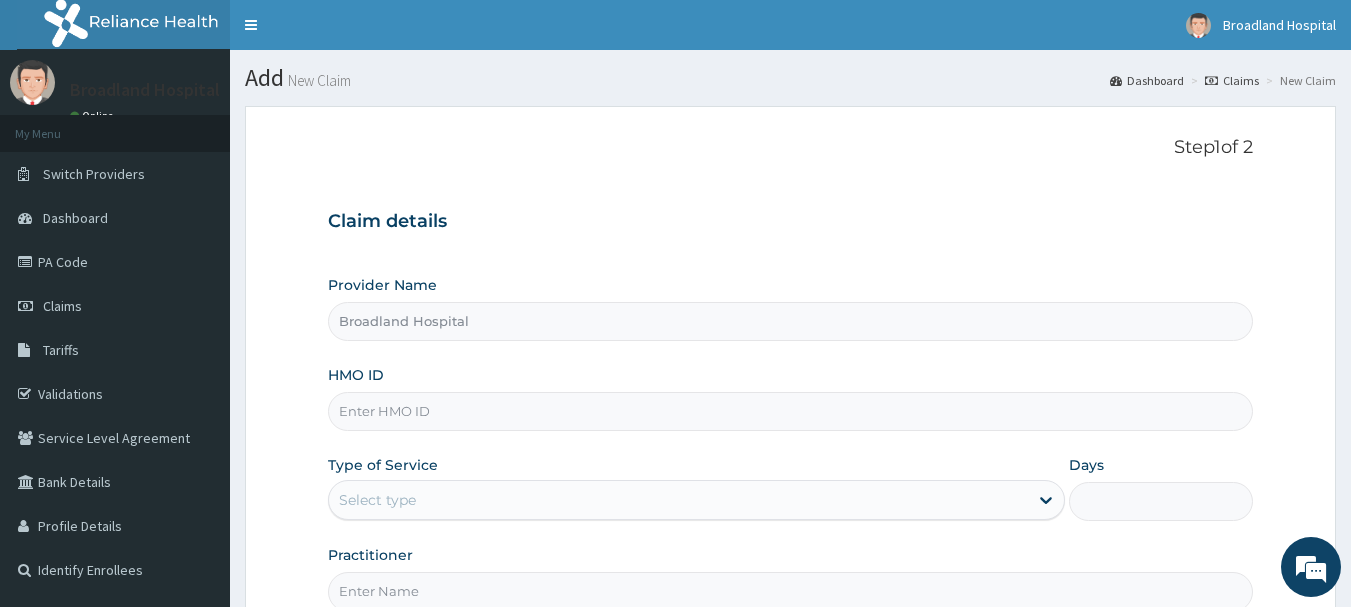 scroll, scrollTop: 0, scrollLeft: 0, axis: both 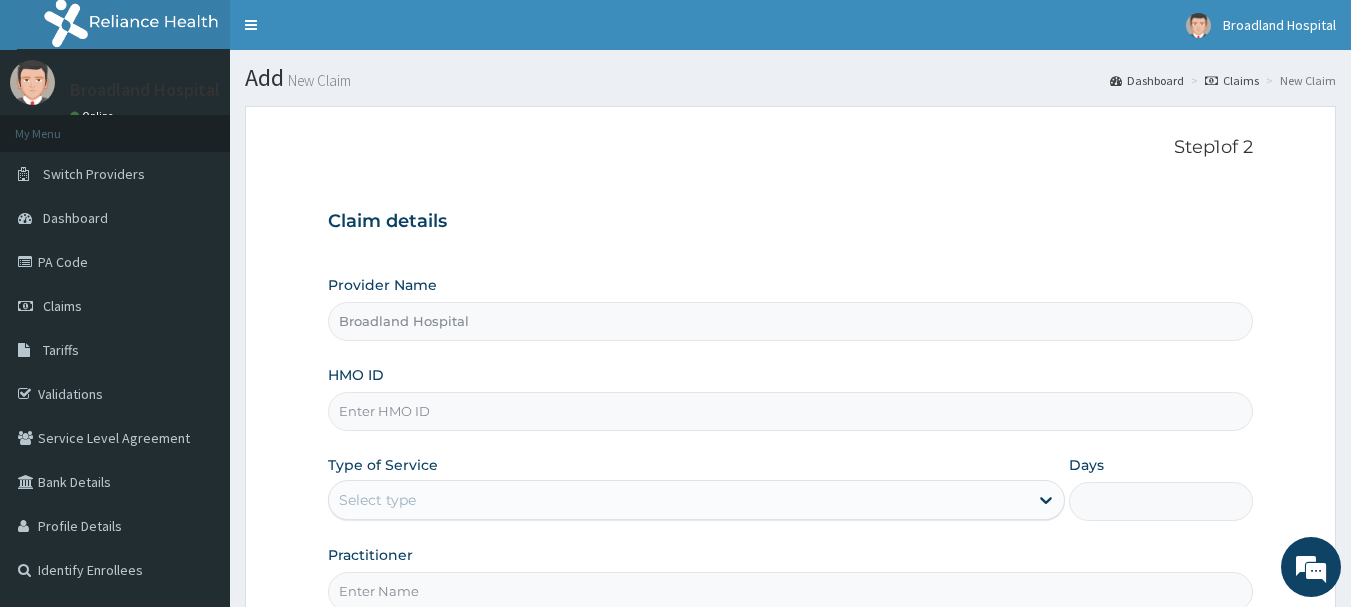 click on "HMO ID" at bounding box center [791, 411] 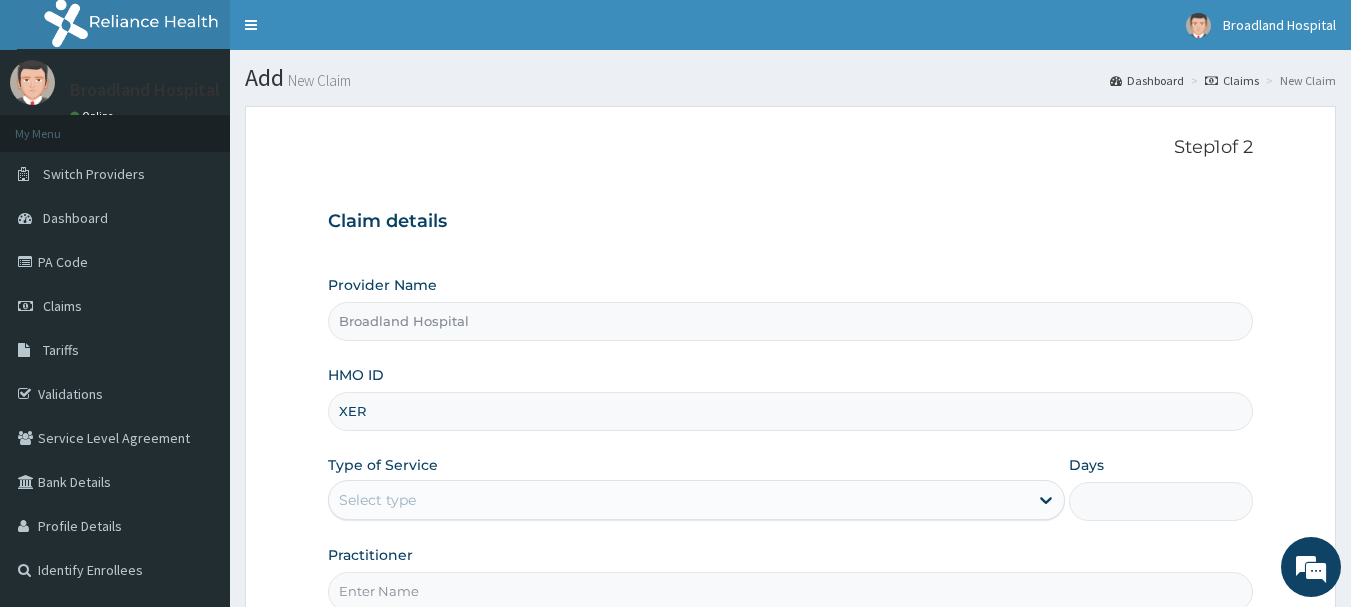 type on "XER/10005/A" 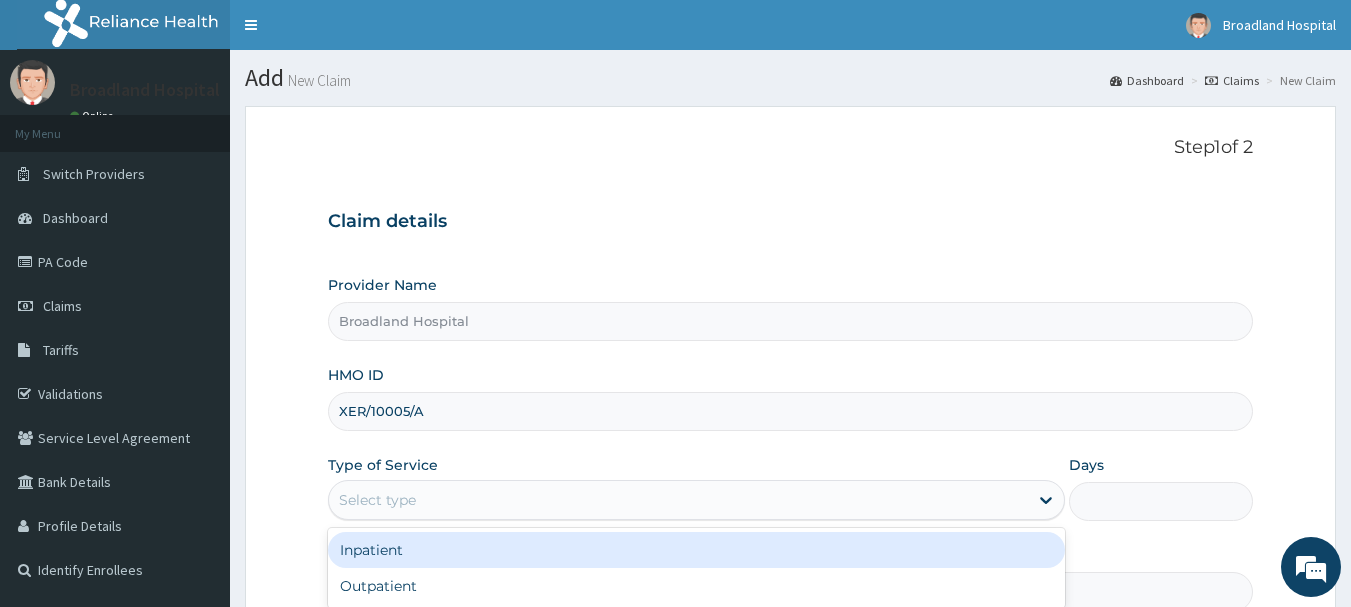 click on "Select type" at bounding box center (678, 500) 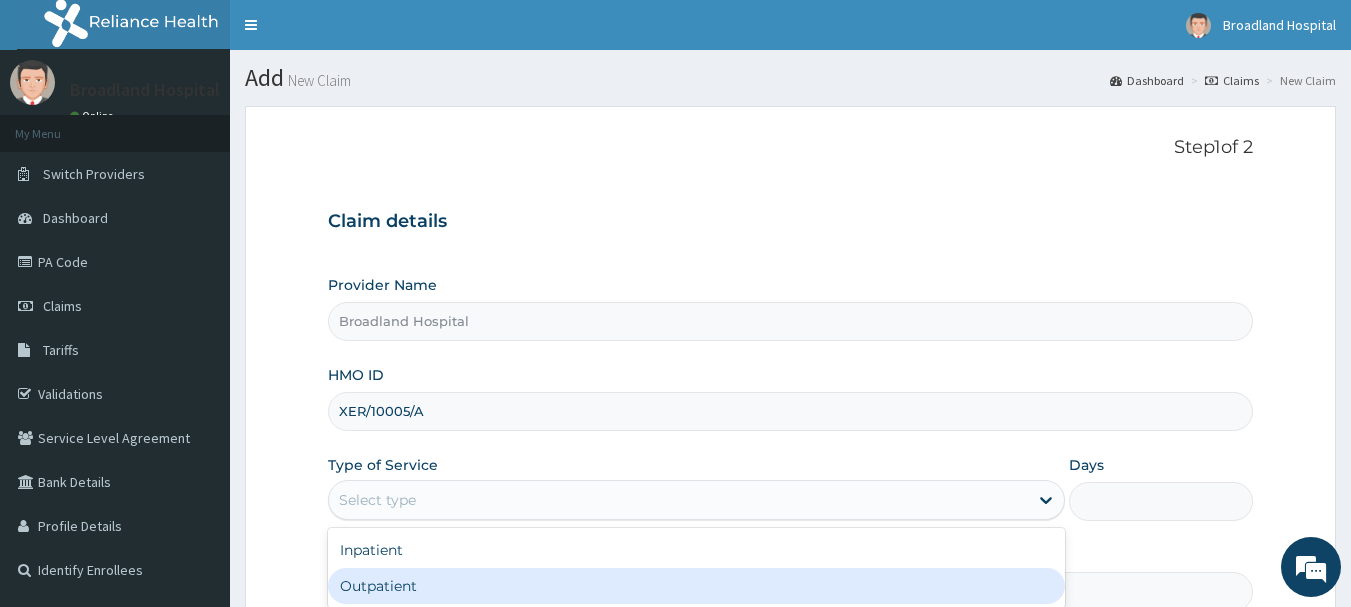 click on "Outpatient" at bounding box center (696, 586) 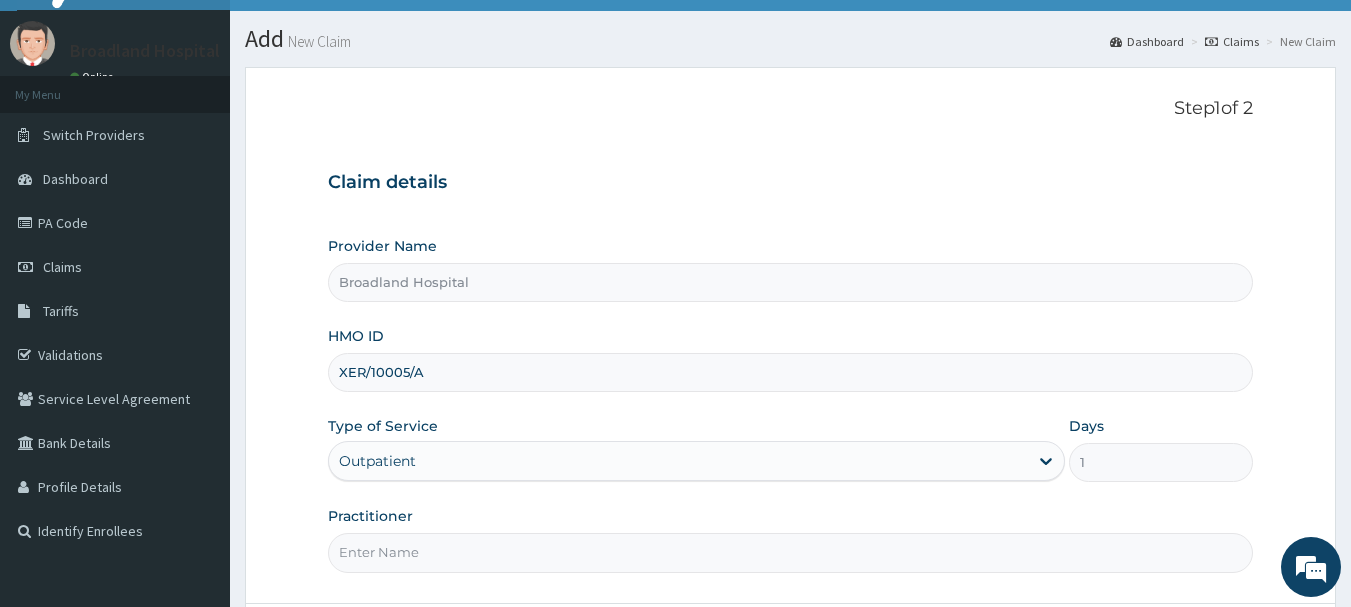 scroll, scrollTop: 43, scrollLeft: 0, axis: vertical 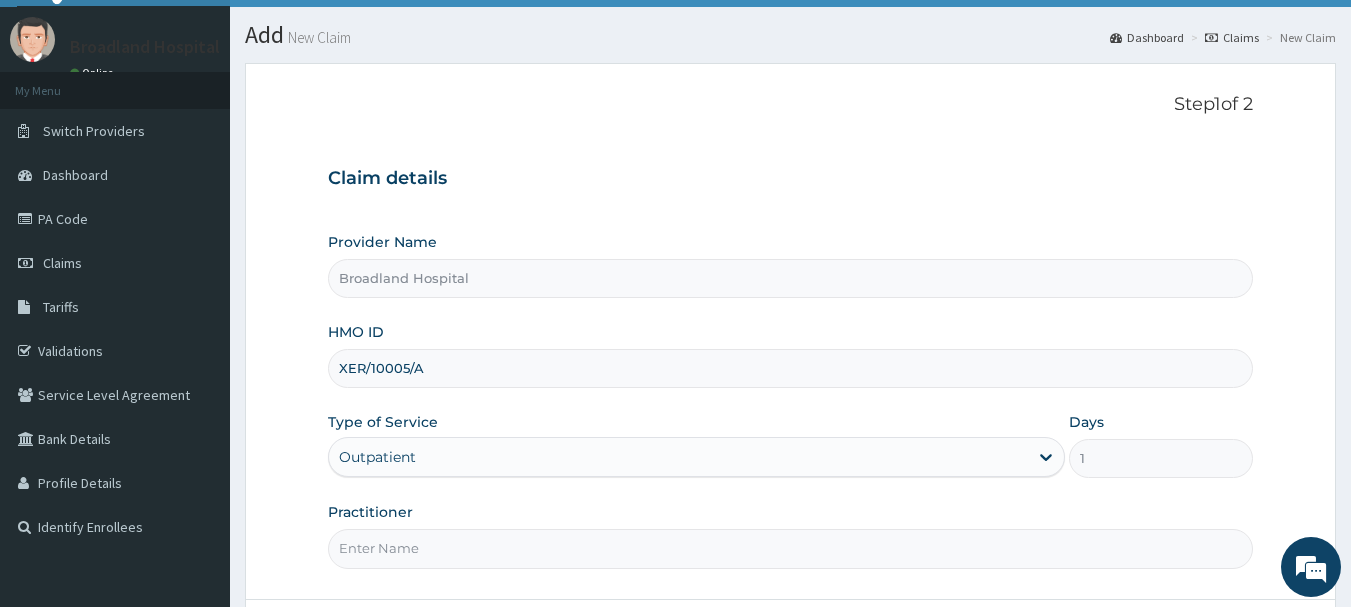 click on "Practitioner" at bounding box center (791, 548) 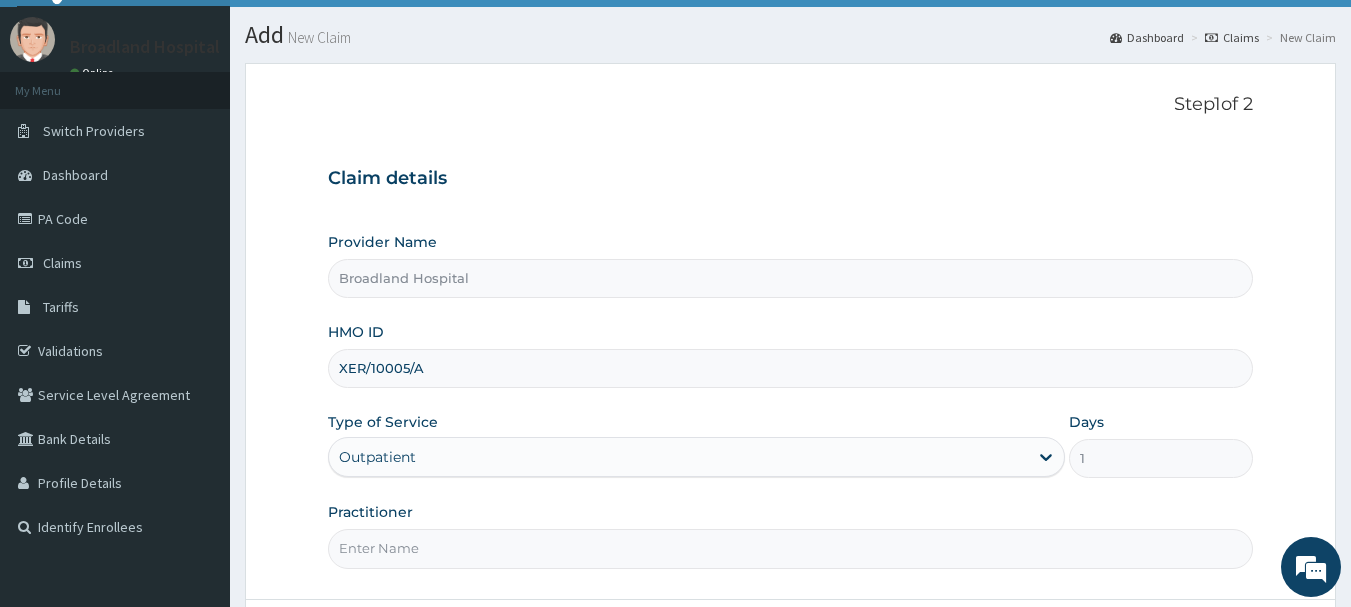 type on "DR. [LAST] [LAST]" 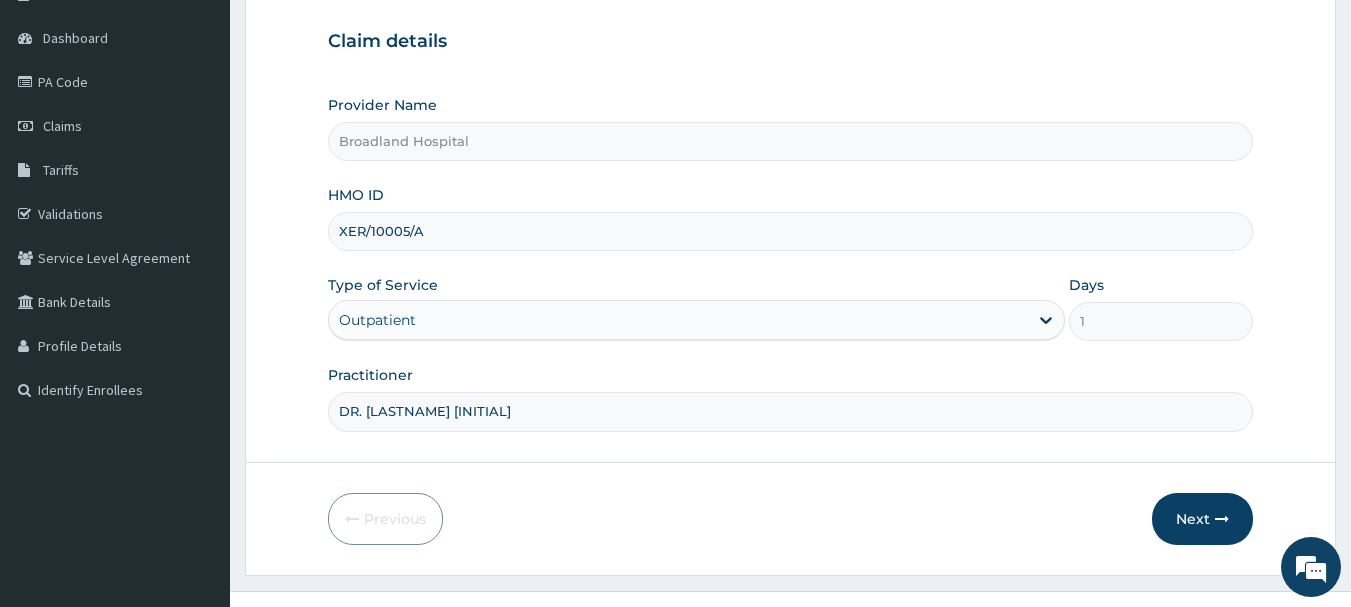 scroll, scrollTop: 188, scrollLeft: 0, axis: vertical 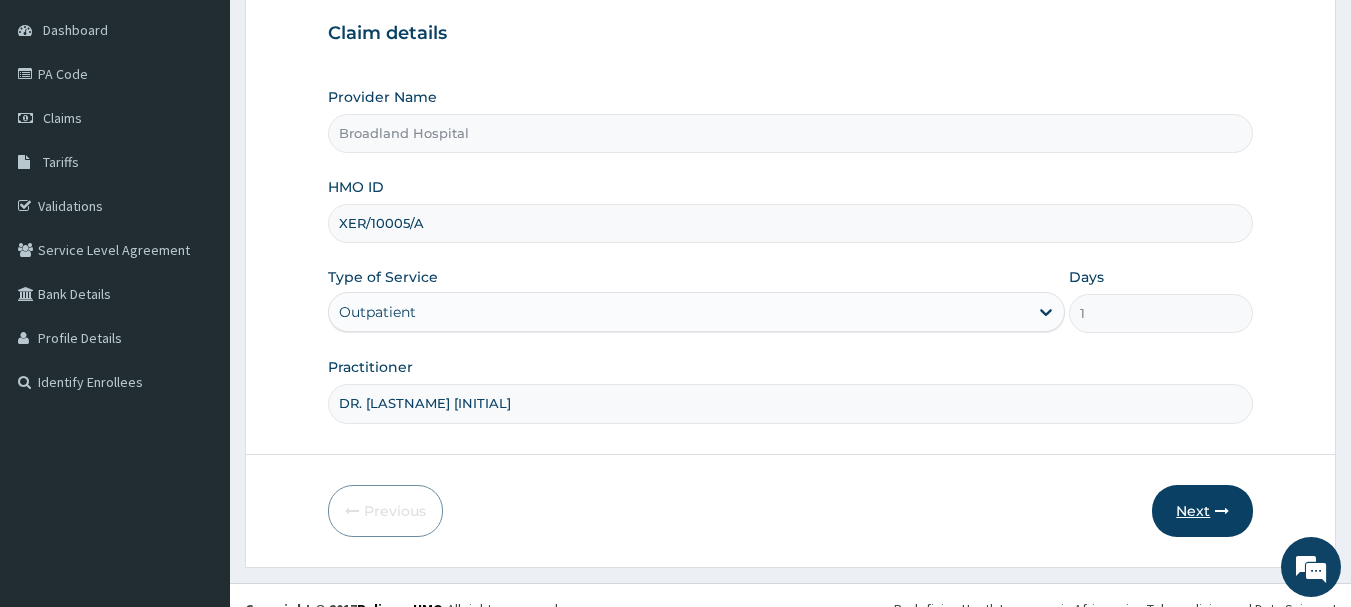 click on "Next" at bounding box center (1202, 511) 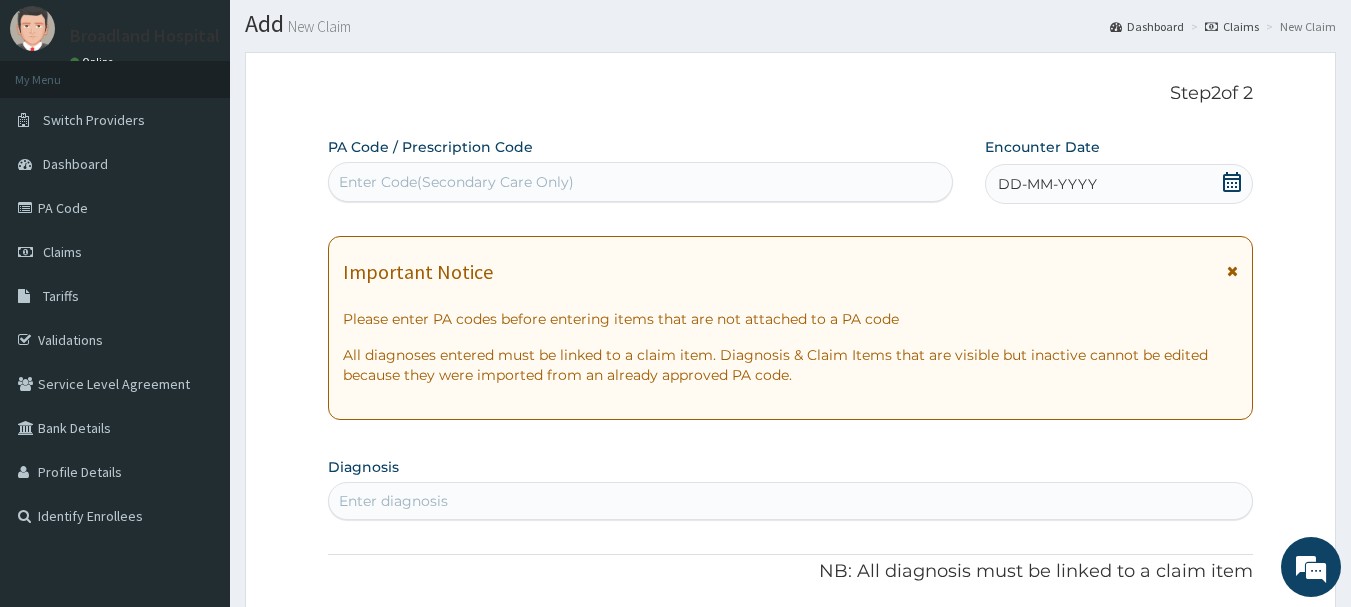 scroll, scrollTop: 0, scrollLeft: 0, axis: both 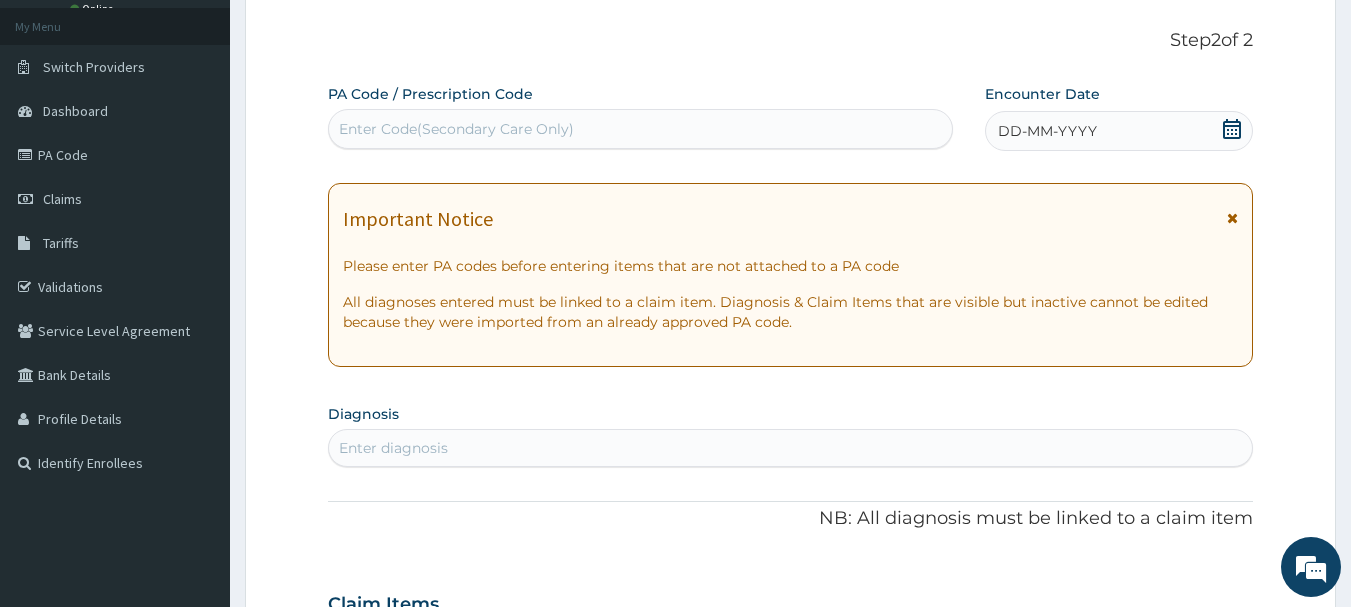 click 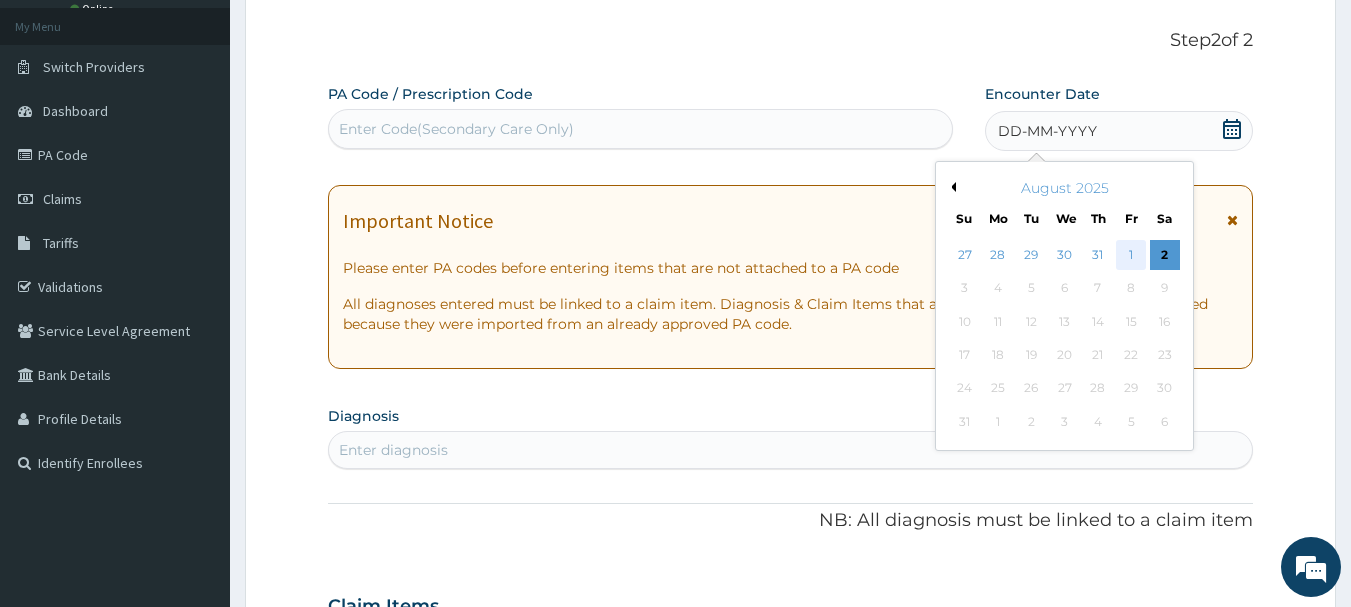 click on "1" at bounding box center (1131, 255) 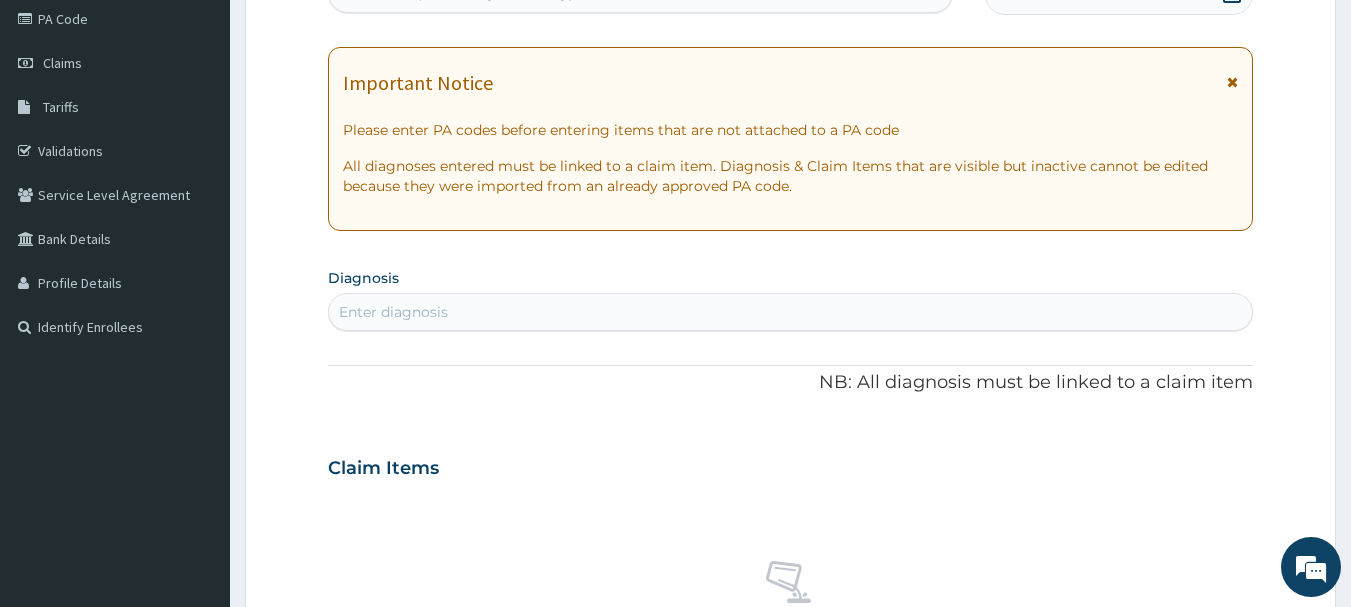 scroll, scrollTop: 253, scrollLeft: 0, axis: vertical 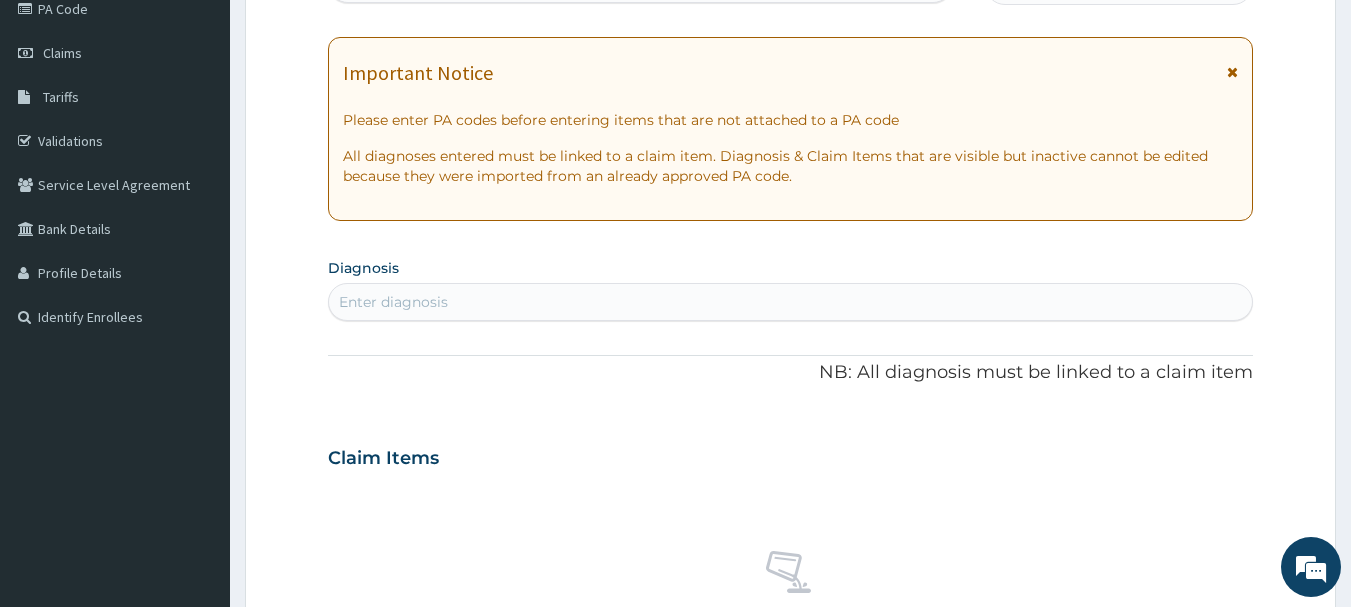 click on "Enter diagnosis" at bounding box center [791, 302] 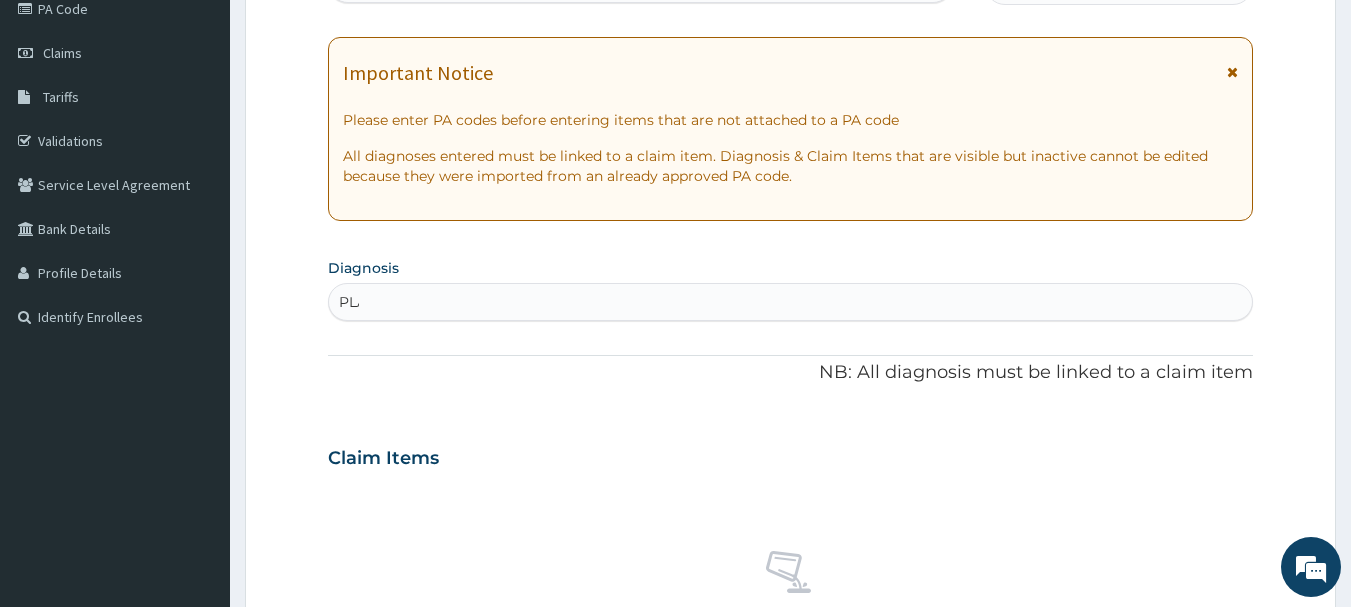 type on "PLAS" 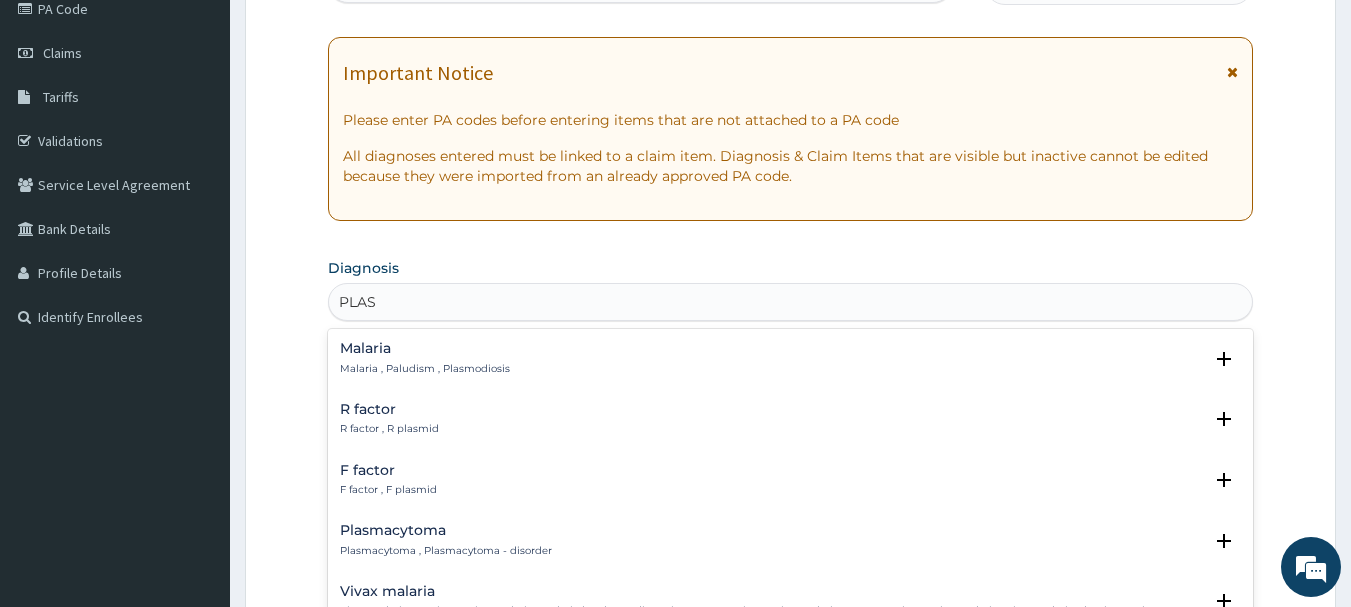 click on "Malaria" at bounding box center [425, 348] 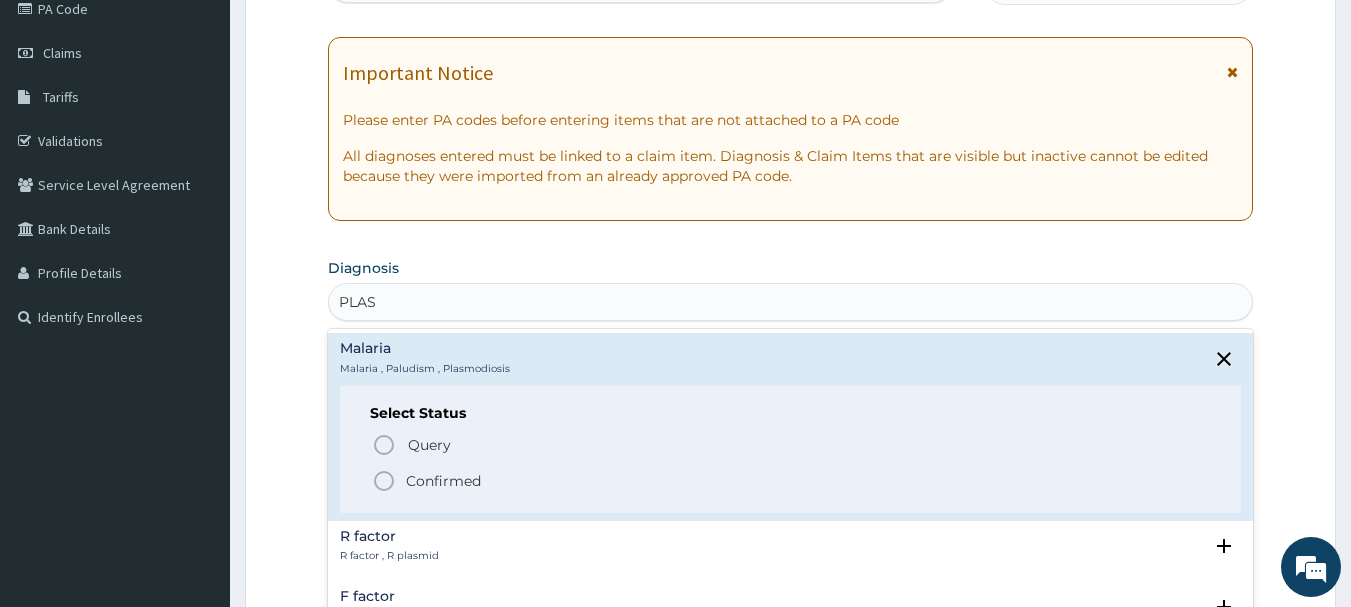 click 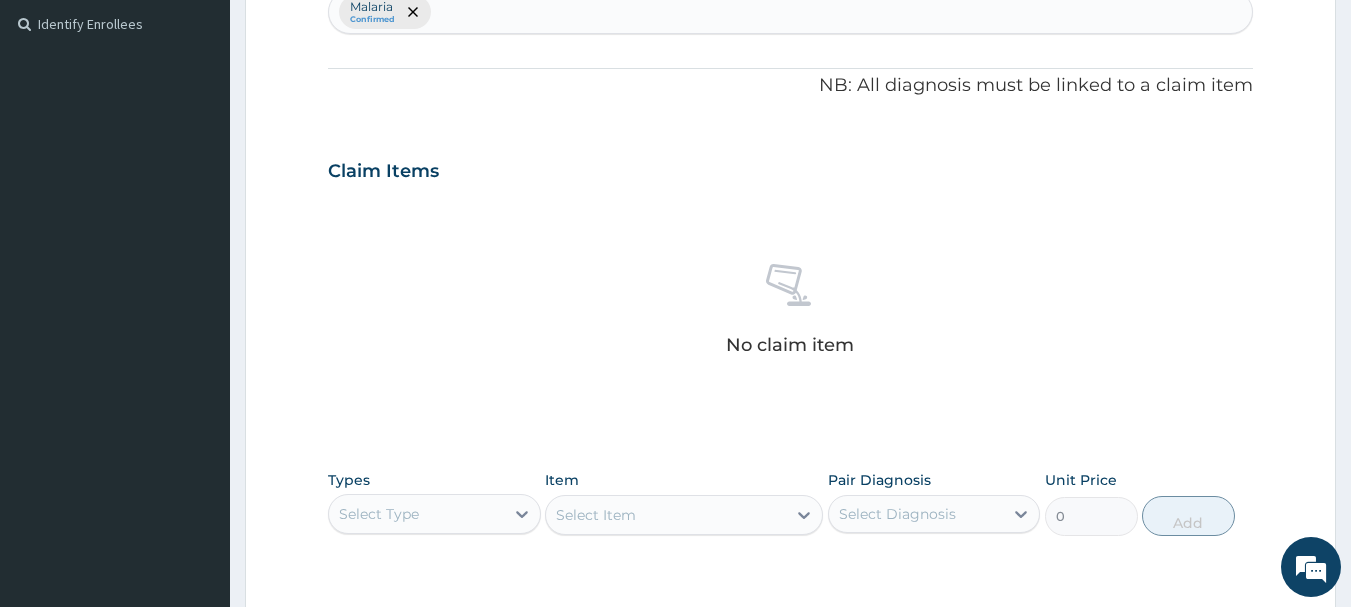 scroll, scrollTop: 551, scrollLeft: 0, axis: vertical 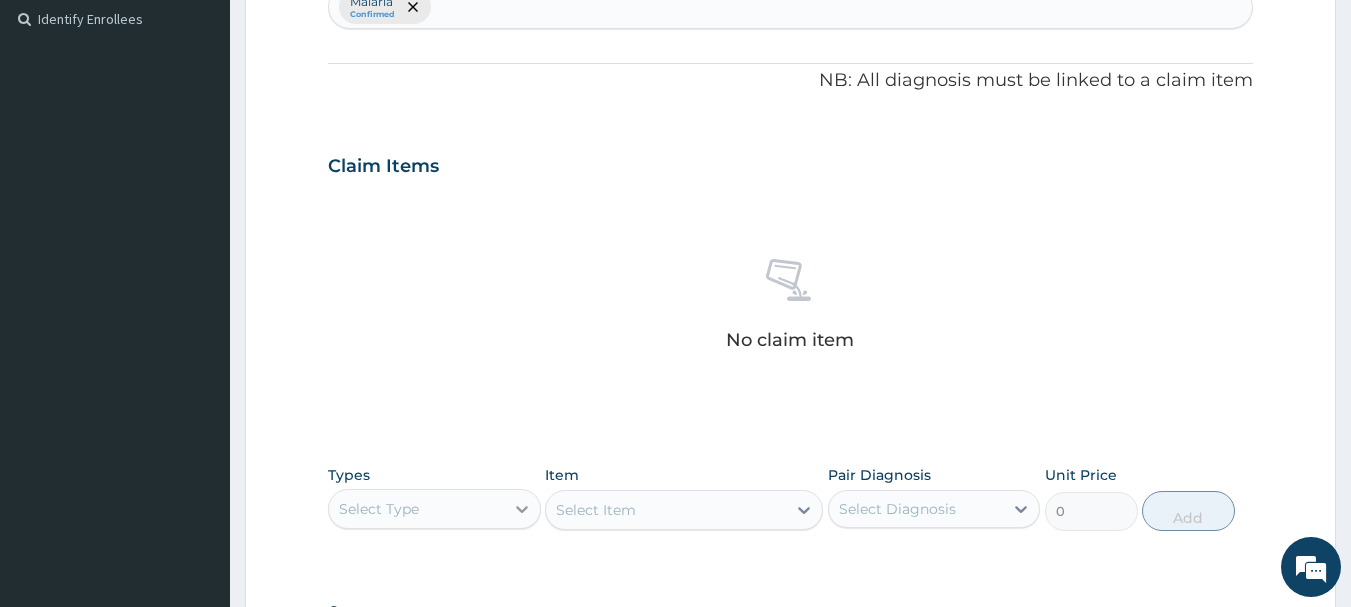 click 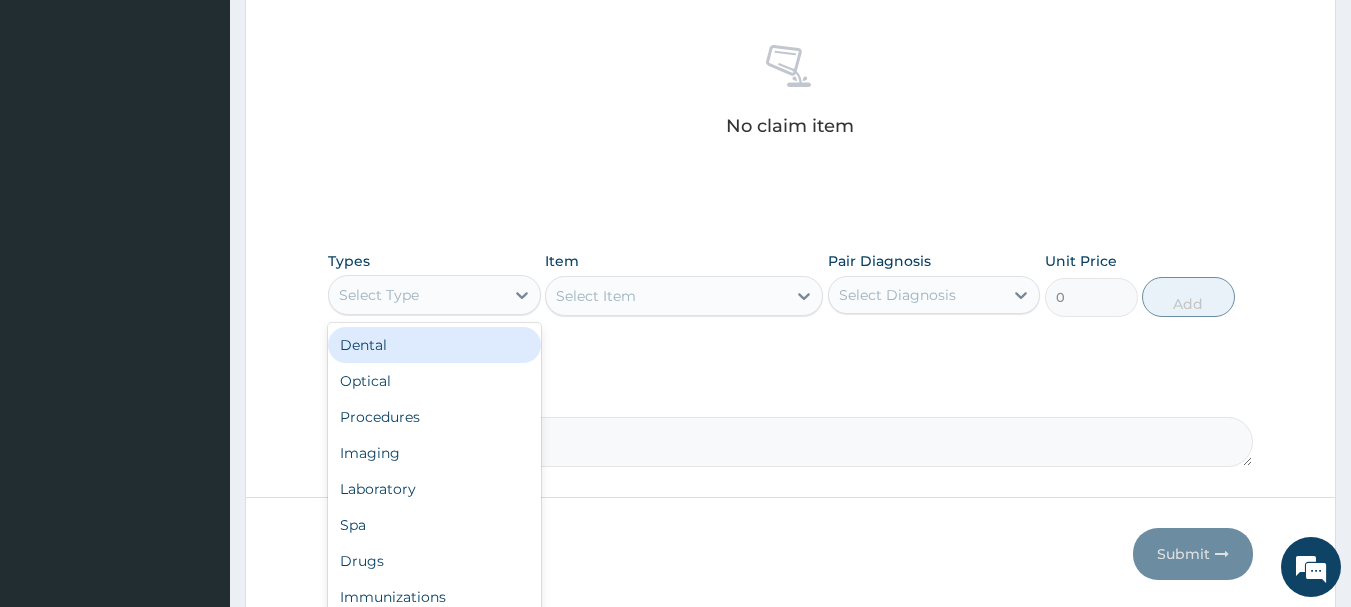 scroll, scrollTop: 778, scrollLeft: 0, axis: vertical 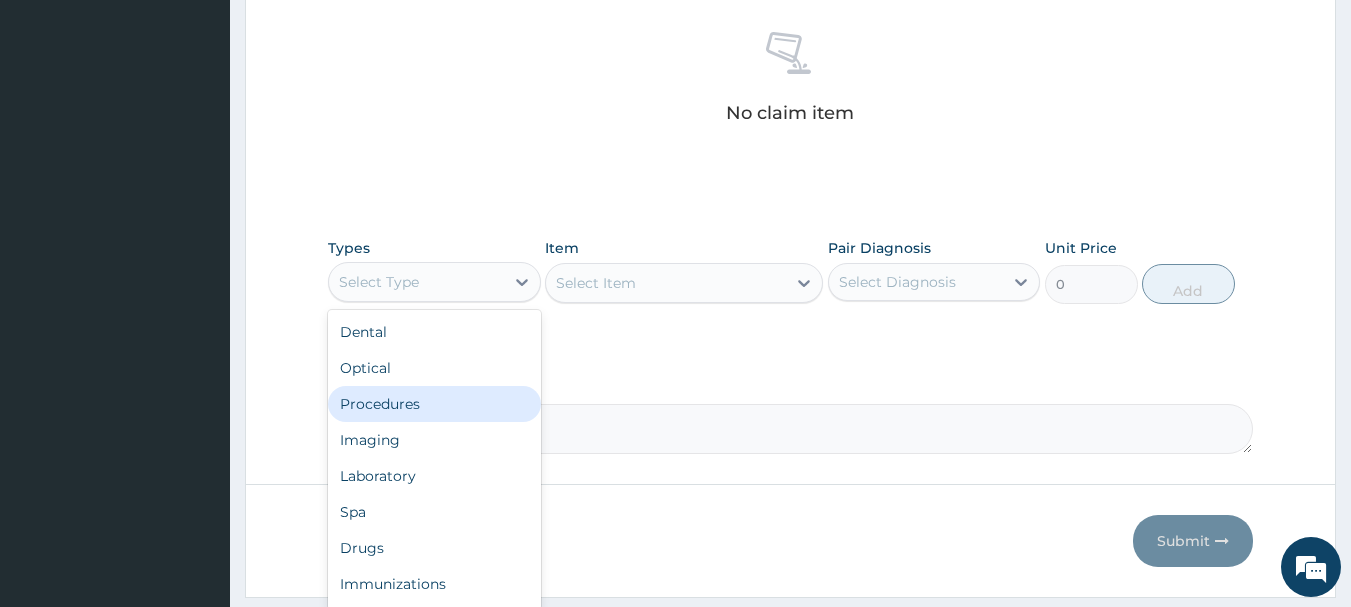 click on "Procedures" at bounding box center [434, 404] 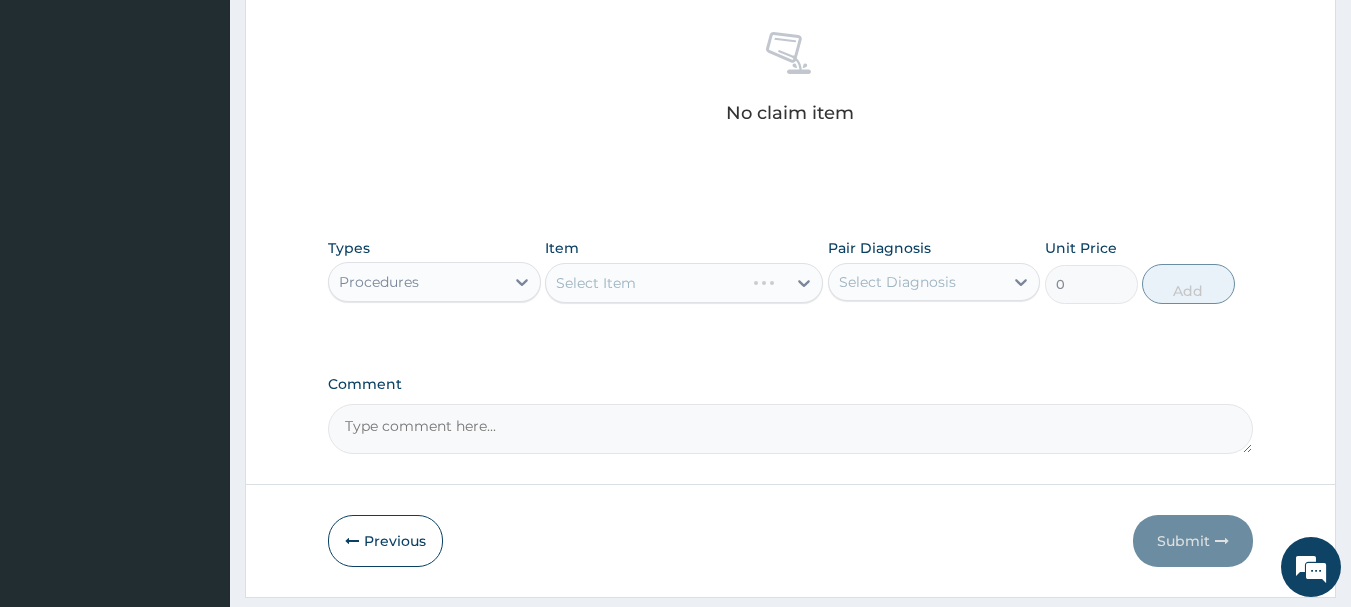 click on "Select Item" at bounding box center [684, 283] 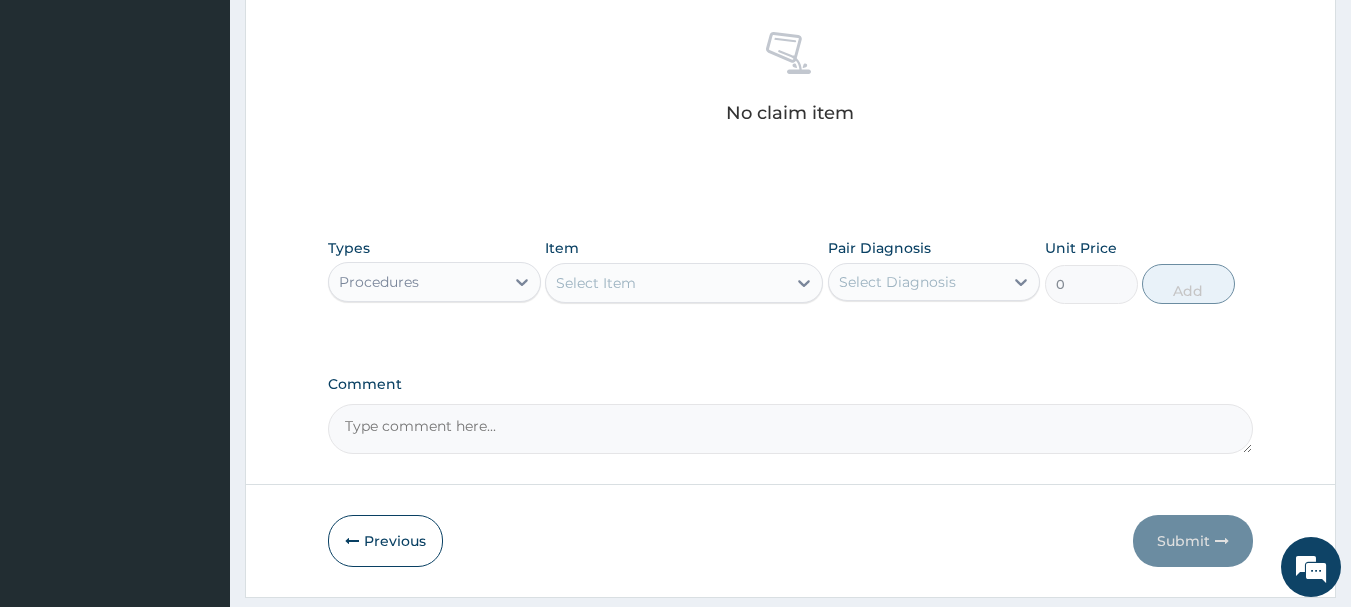 click on "Select Item" at bounding box center (666, 283) 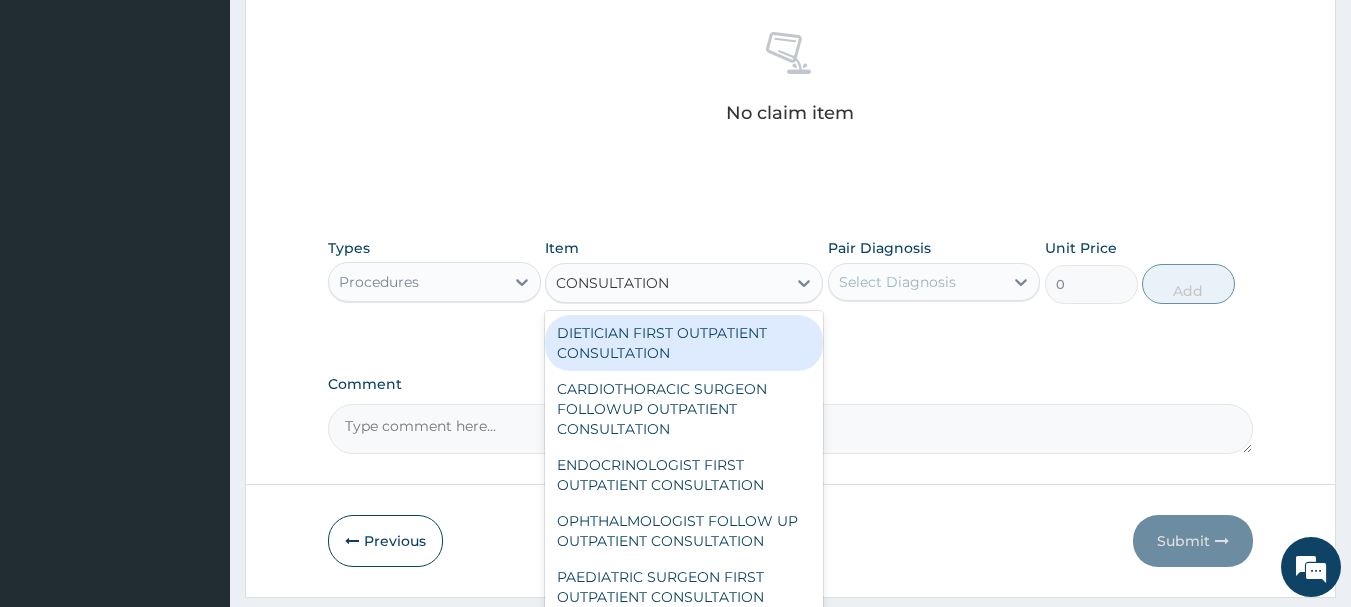 scroll, scrollTop: 835, scrollLeft: 0, axis: vertical 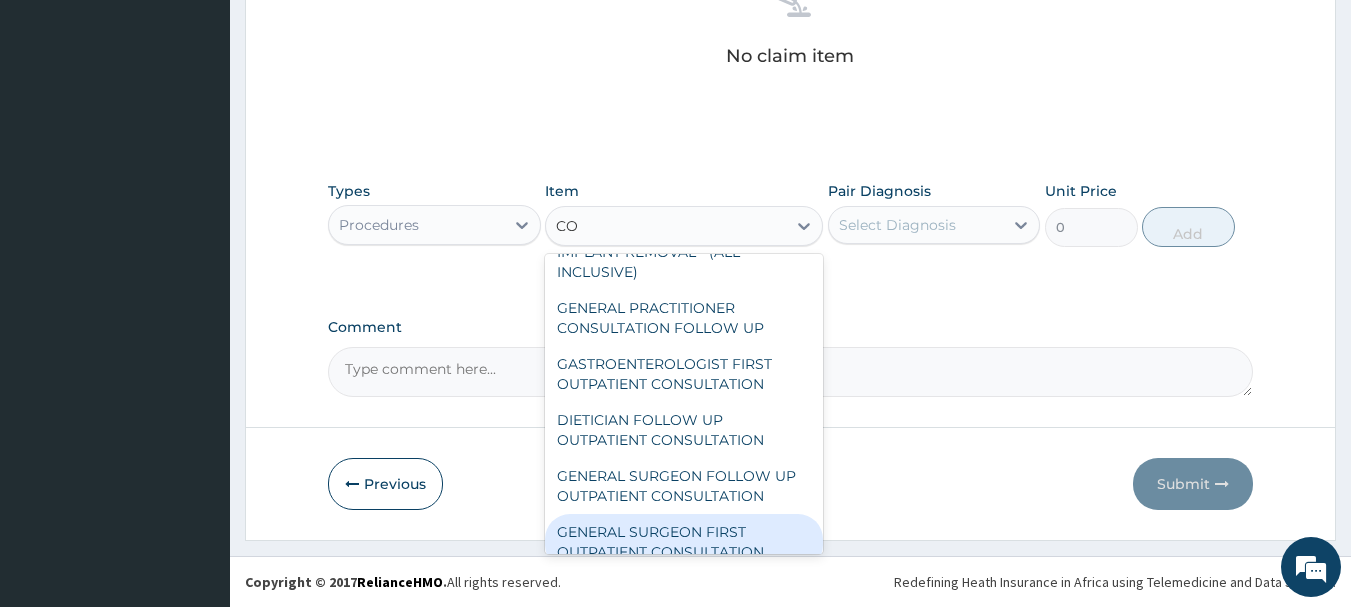 type on "C" 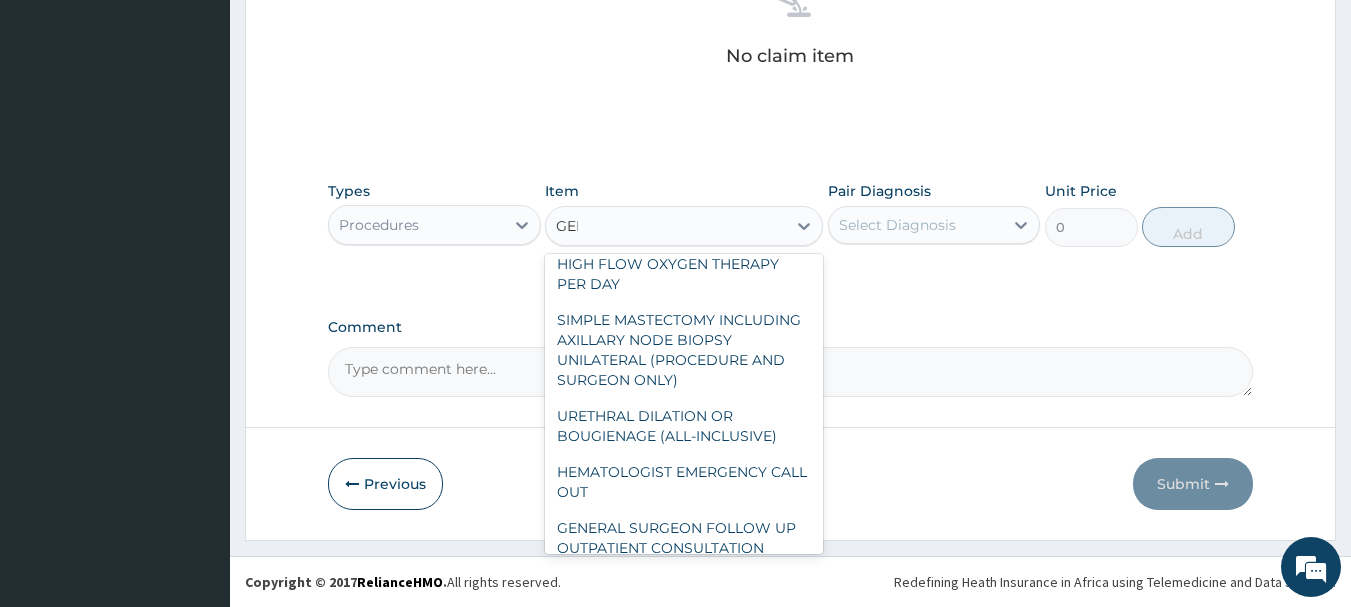 scroll, scrollTop: 0, scrollLeft: 0, axis: both 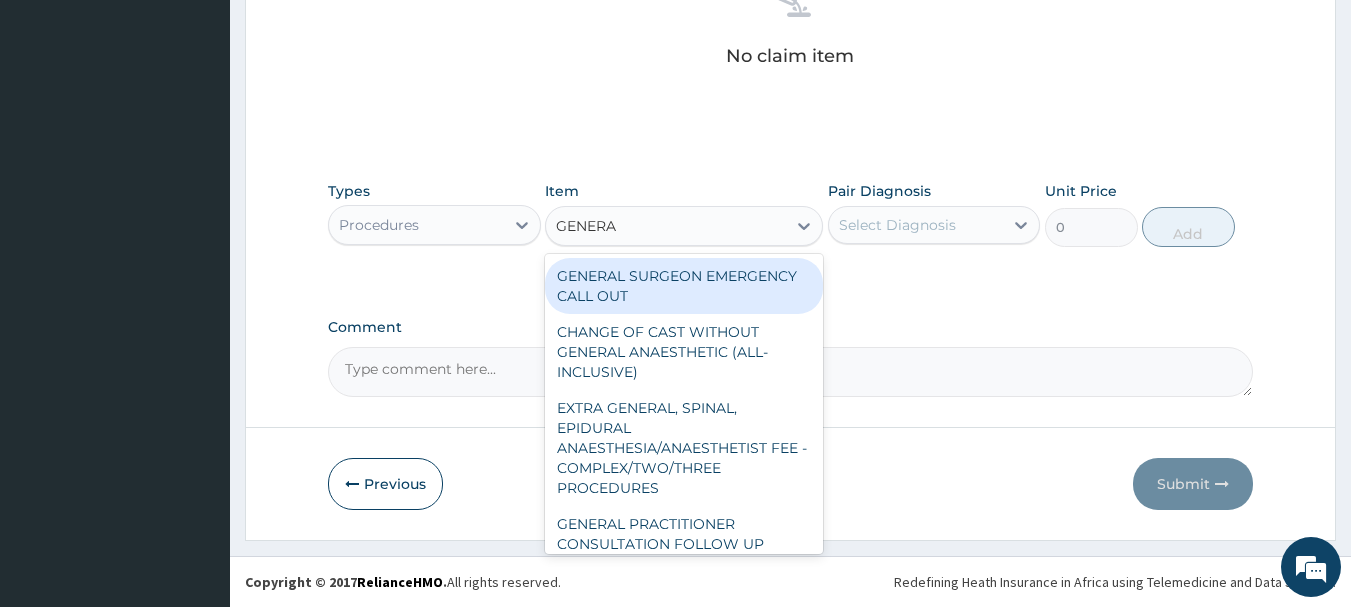 type on "GENERAL" 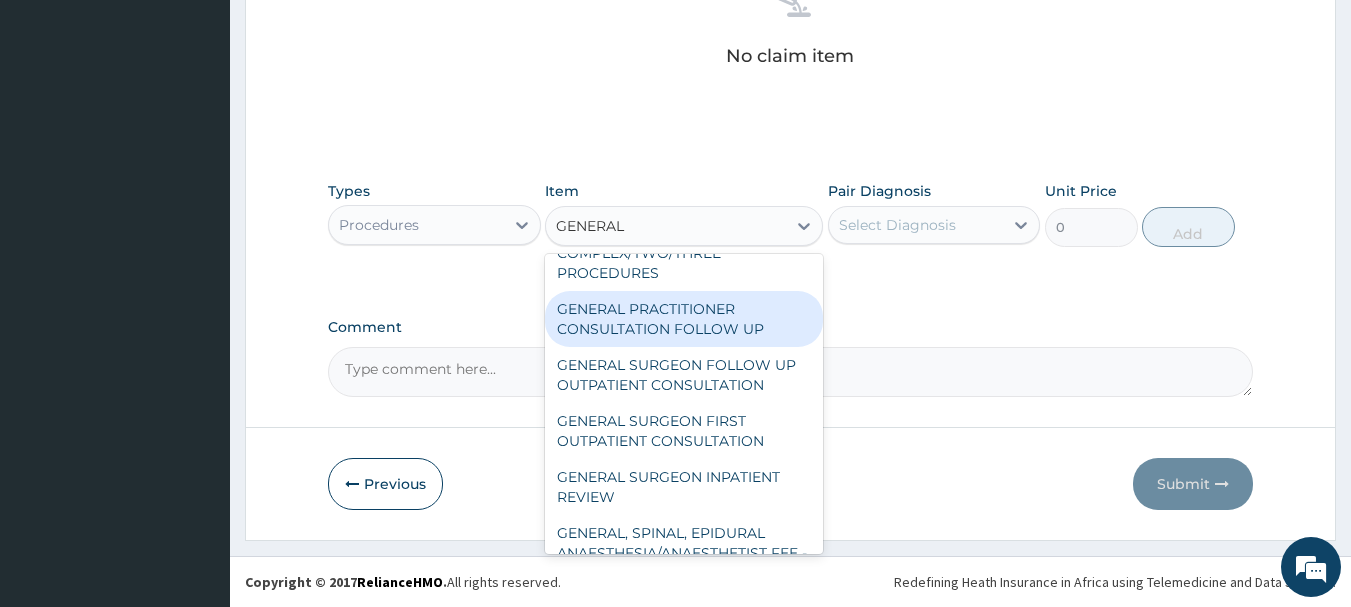 scroll, scrollTop: 390, scrollLeft: 0, axis: vertical 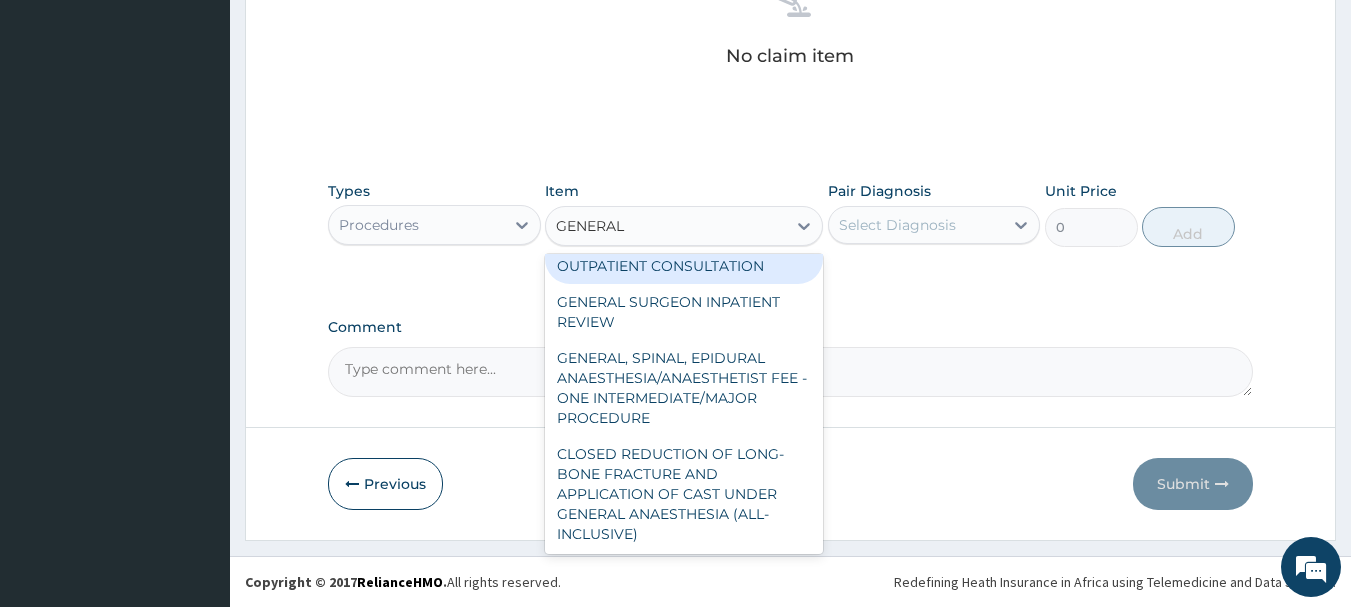 click on "GENERAL SURGEON FIRST OUTPATIENT CONSULTATION" at bounding box center (684, 256) 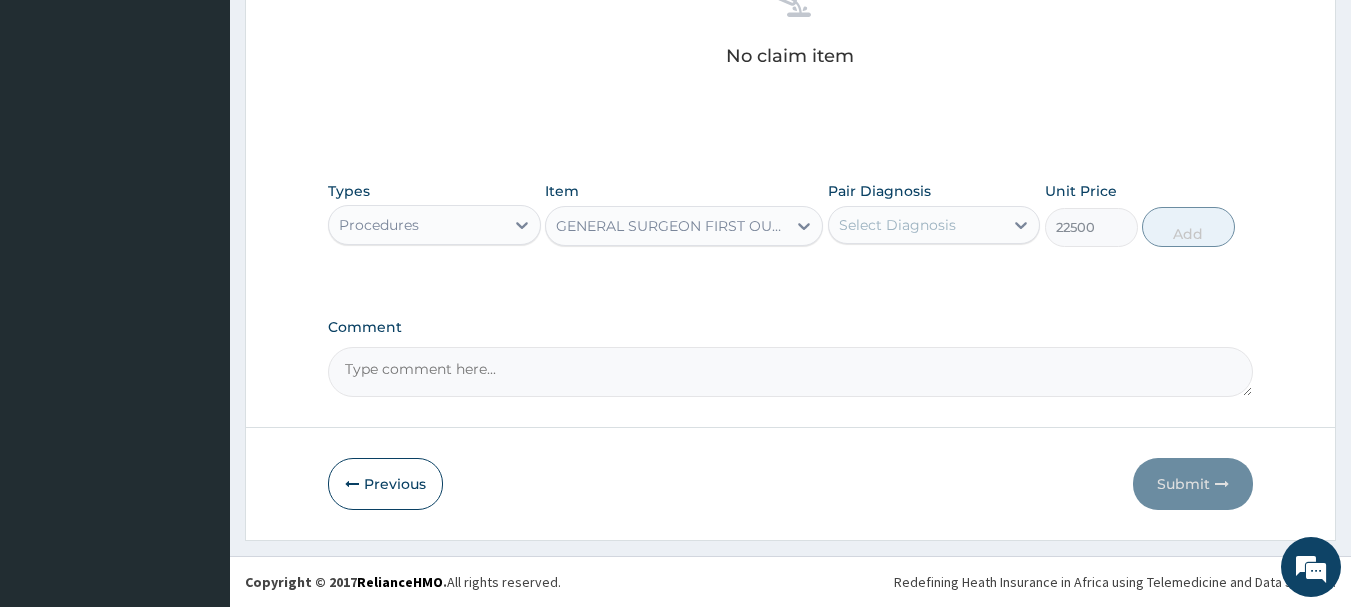click on "GENERAL SURGEON FIRST OUTPATIENT CONSULTATION" at bounding box center (666, 226) 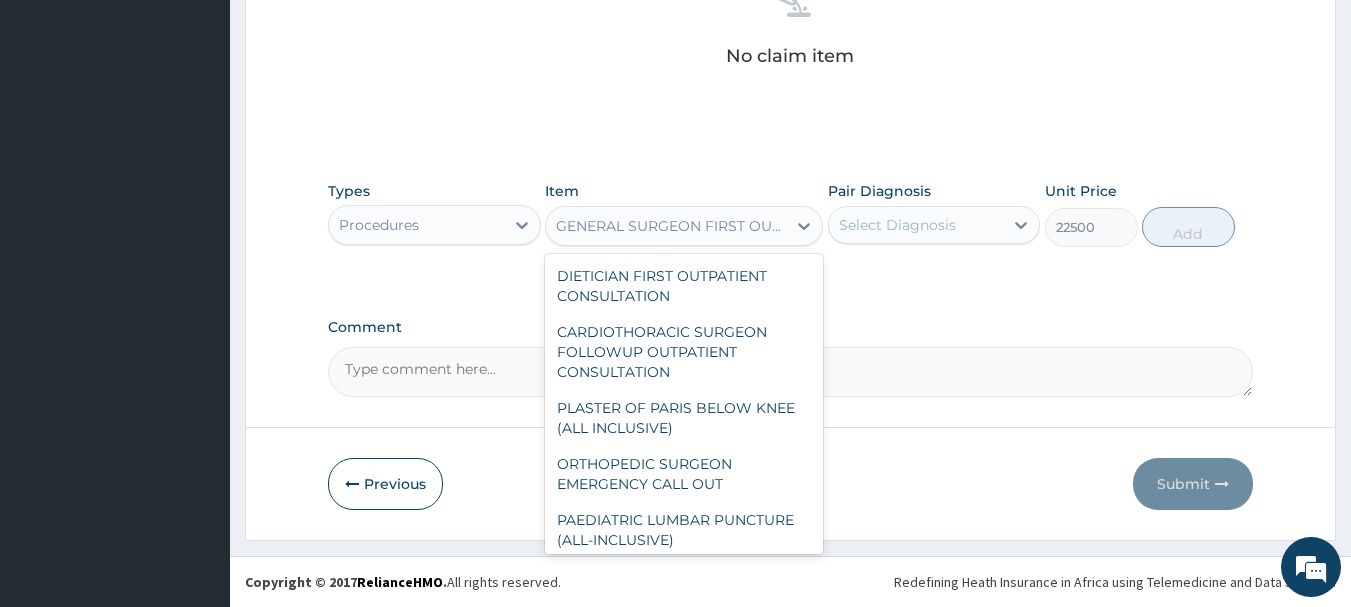 scroll, scrollTop: 8783, scrollLeft: 0, axis: vertical 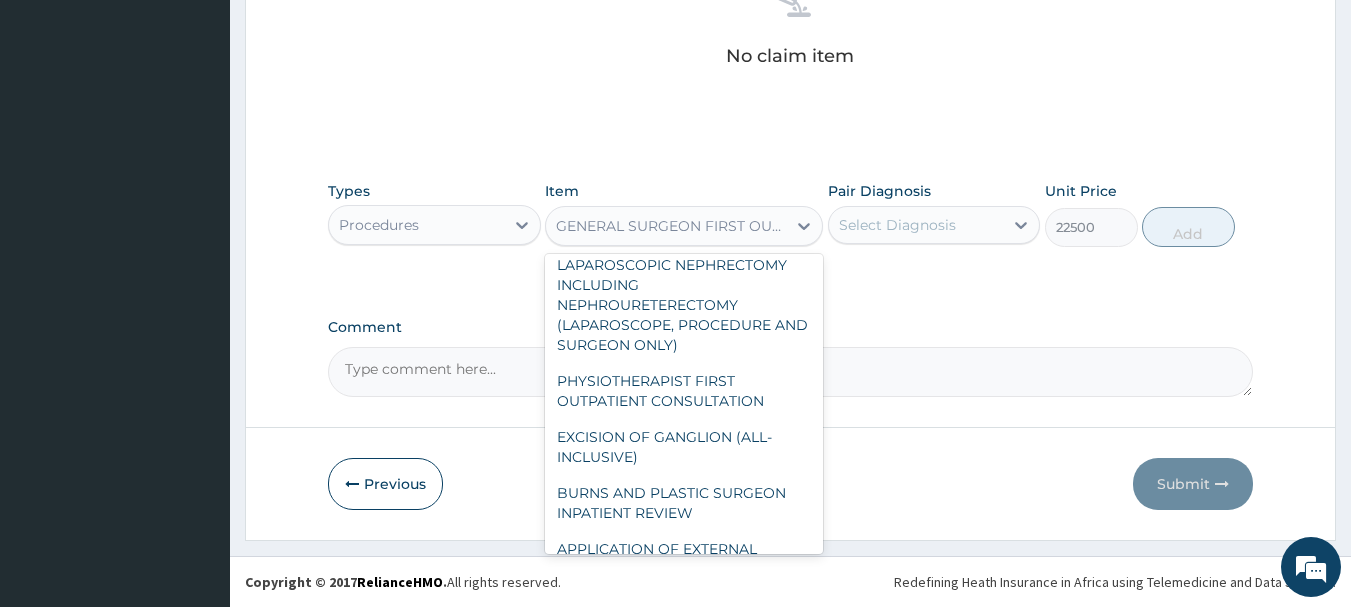 click on "GENERAL SURGEON FIRST OUTPATIENT CONSULTATION" at bounding box center [672, 226] 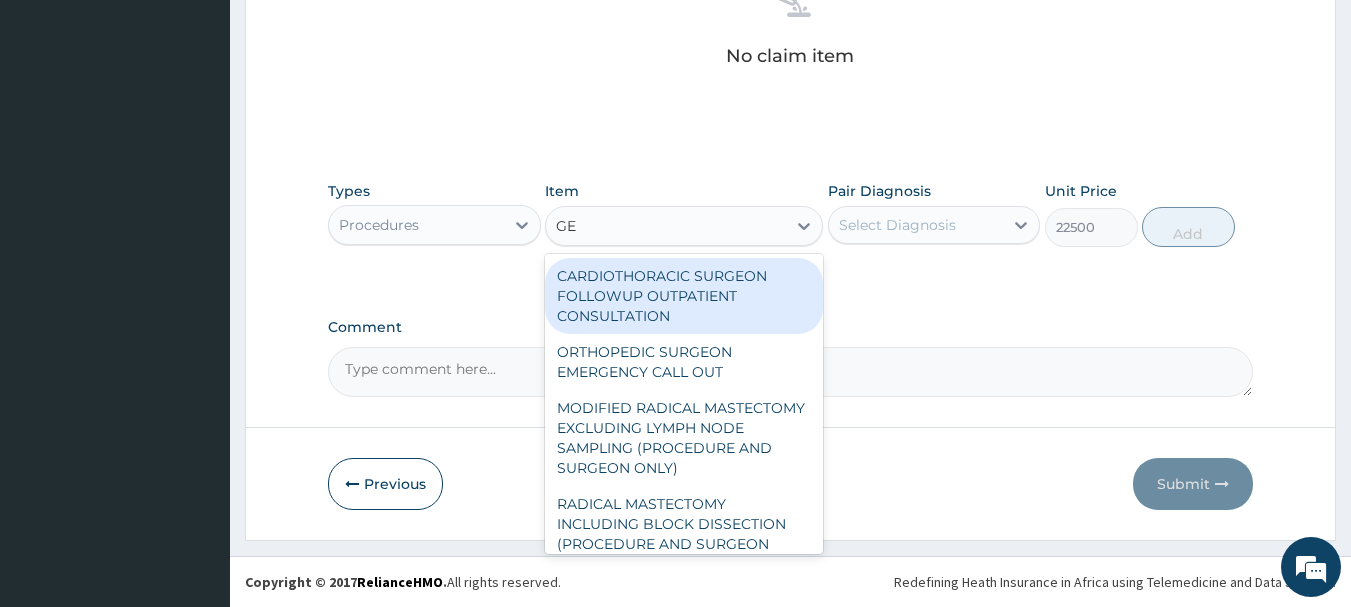 type on "G" 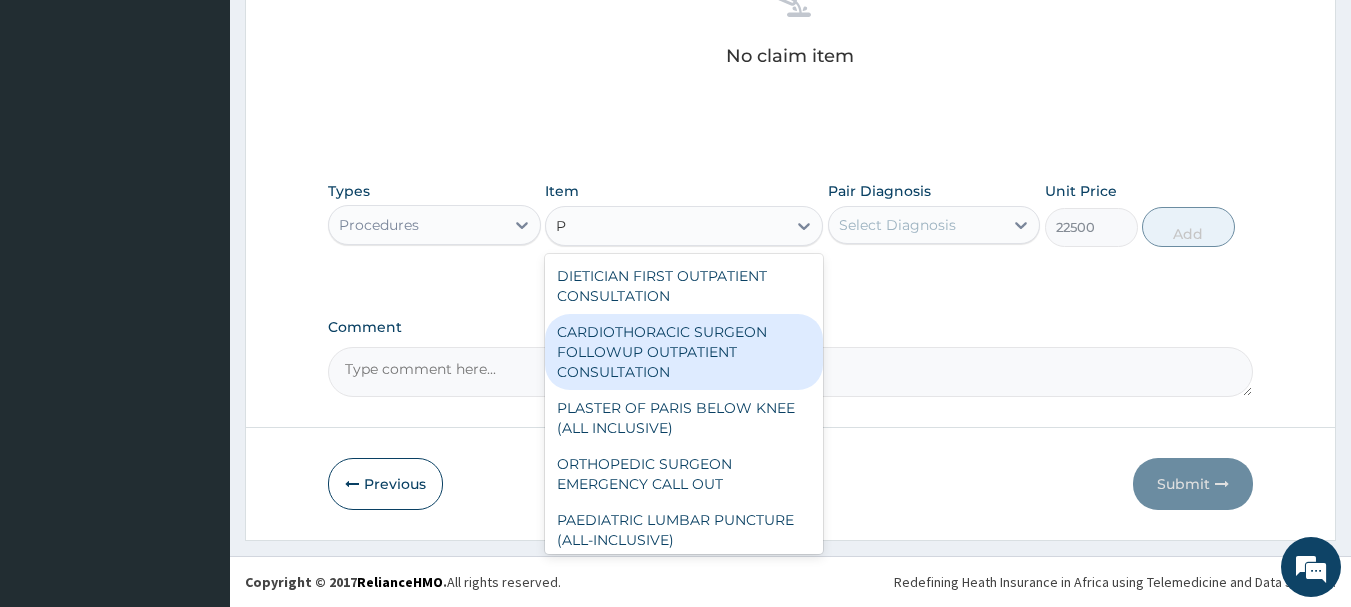 type on "P" 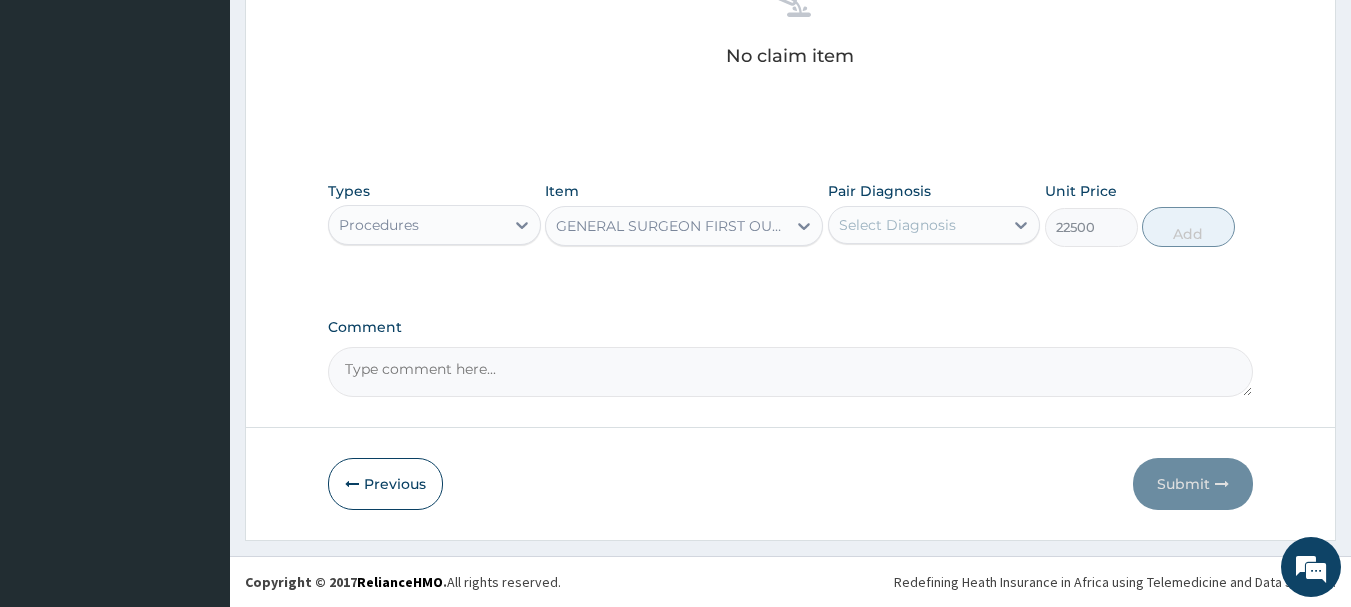 click on "Broadland Hospital
Online
My Menu
Switch Providers
Dashboard
PA Code
Claims
Tariffs
Validations
Service Level Agreement
Bank Details
Profile Details
Identify Enrollees" at bounding box center [115, -114] 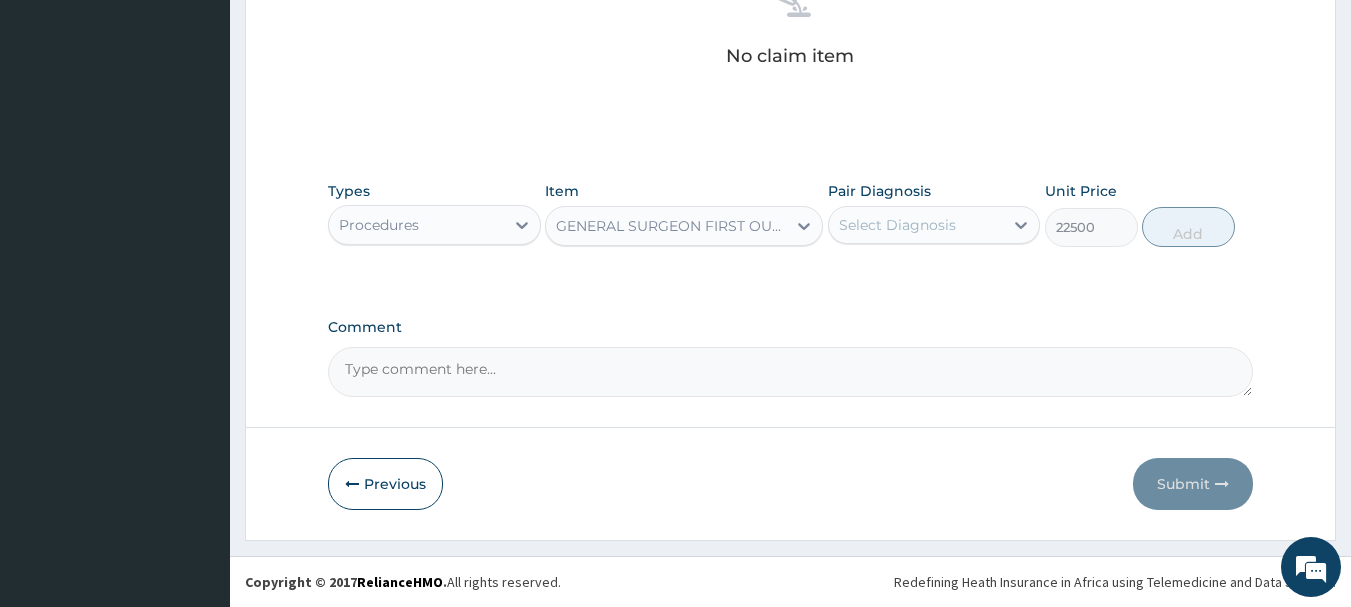 click on "GENERAL SURGEON FIRST OUTPATIENT CONSULTATION" at bounding box center [672, 226] 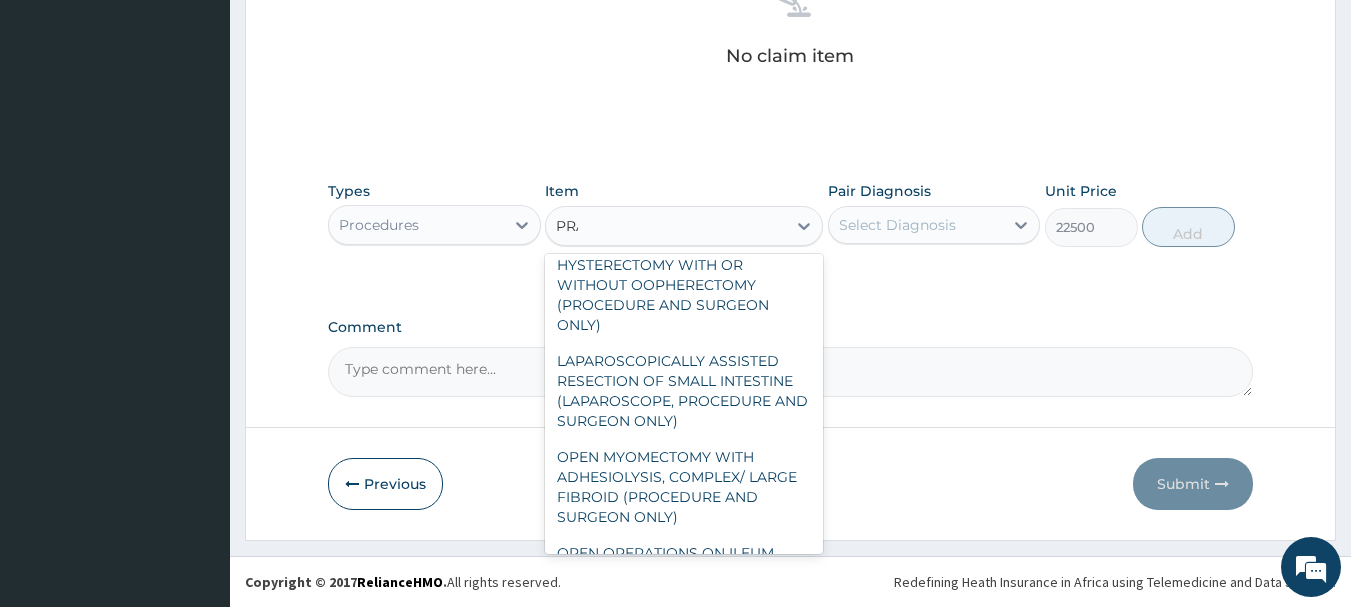 scroll, scrollTop: 0, scrollLeft: 0, axis: both 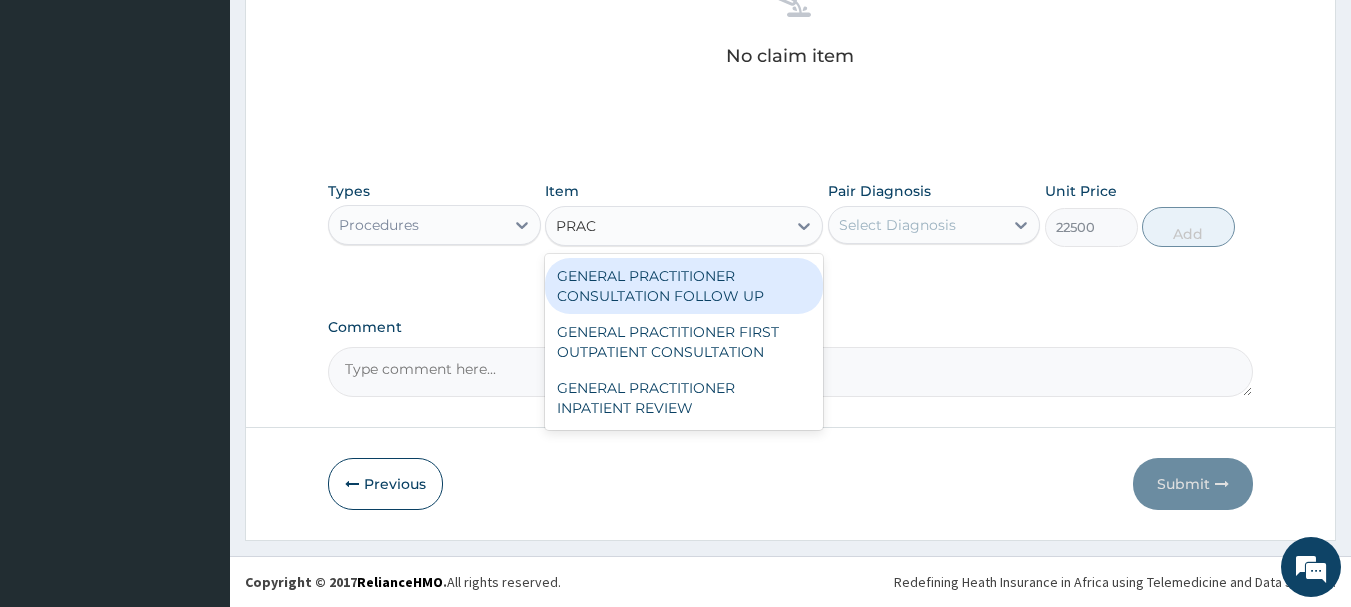 type on "PRACT" 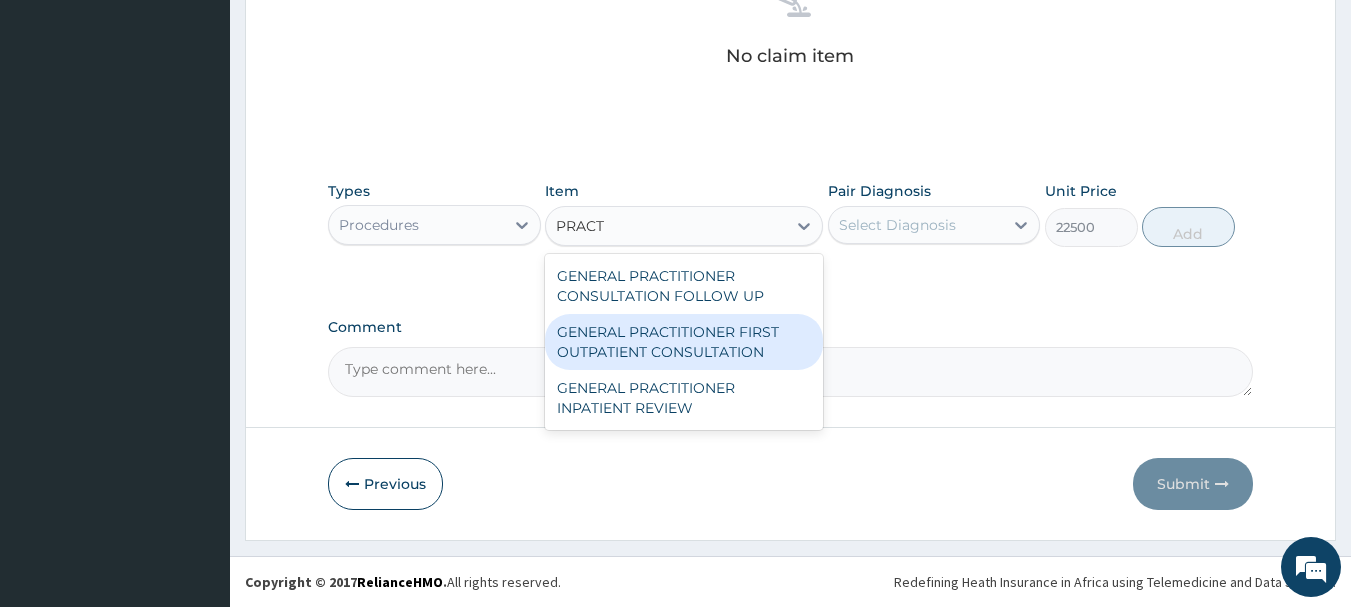 click on "GENERAL PRACTITIONER FIRST OUTPATIENT CONSULTATION" at bounding box center (684, 342) 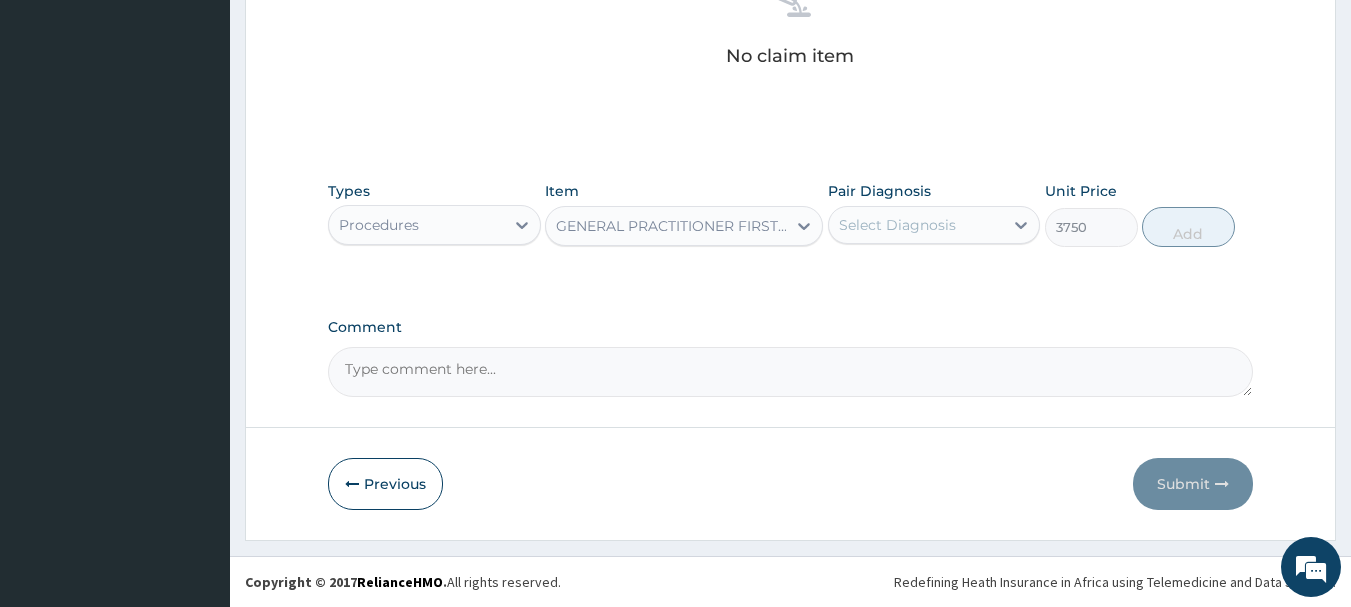 click on "Select Diagnosis" at bounding box center [897, 225] 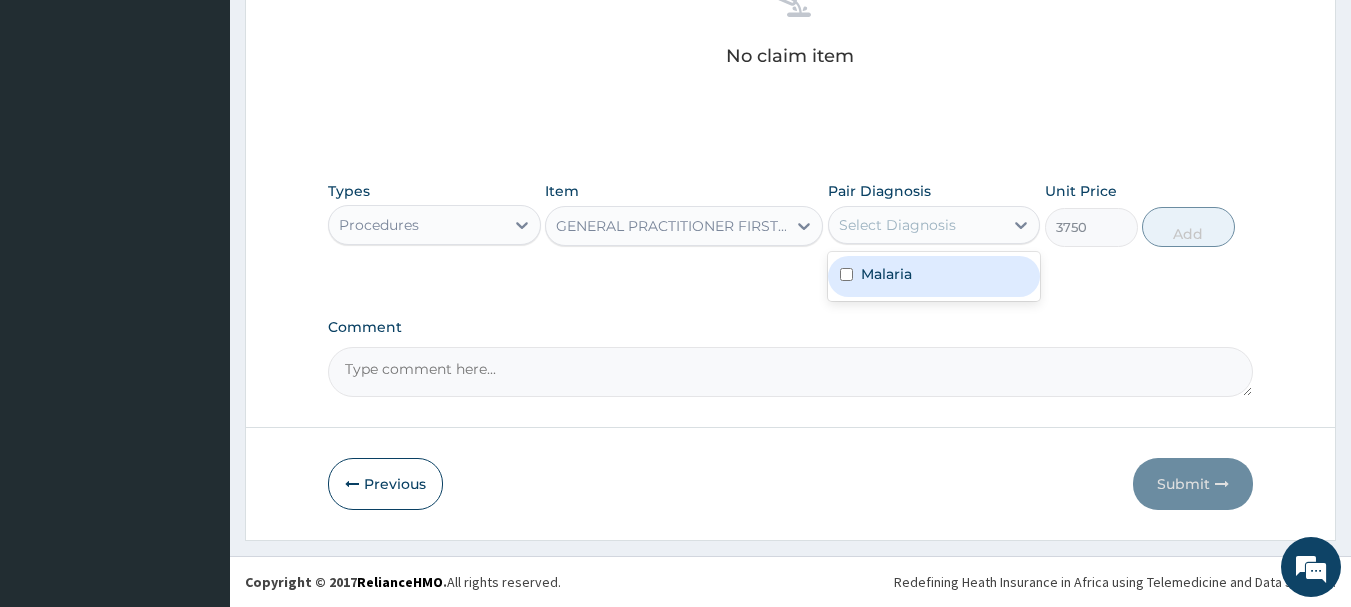 click on "Malaria" at bounding box center [886, 274] 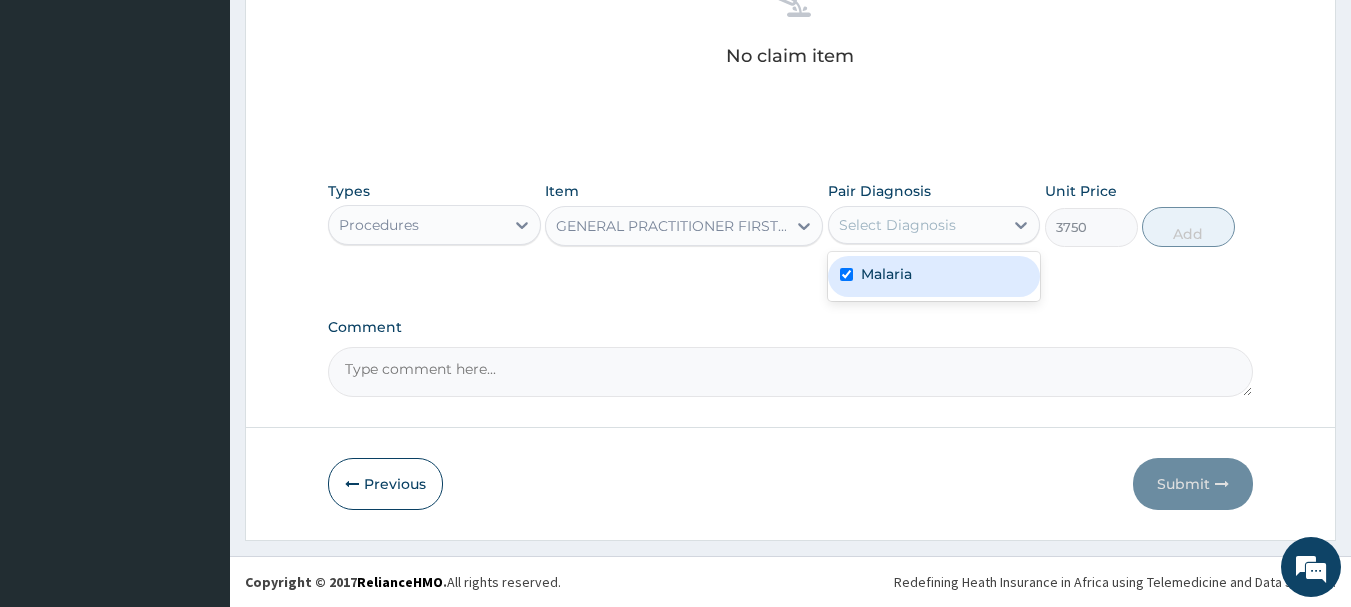 checkbox on "true" 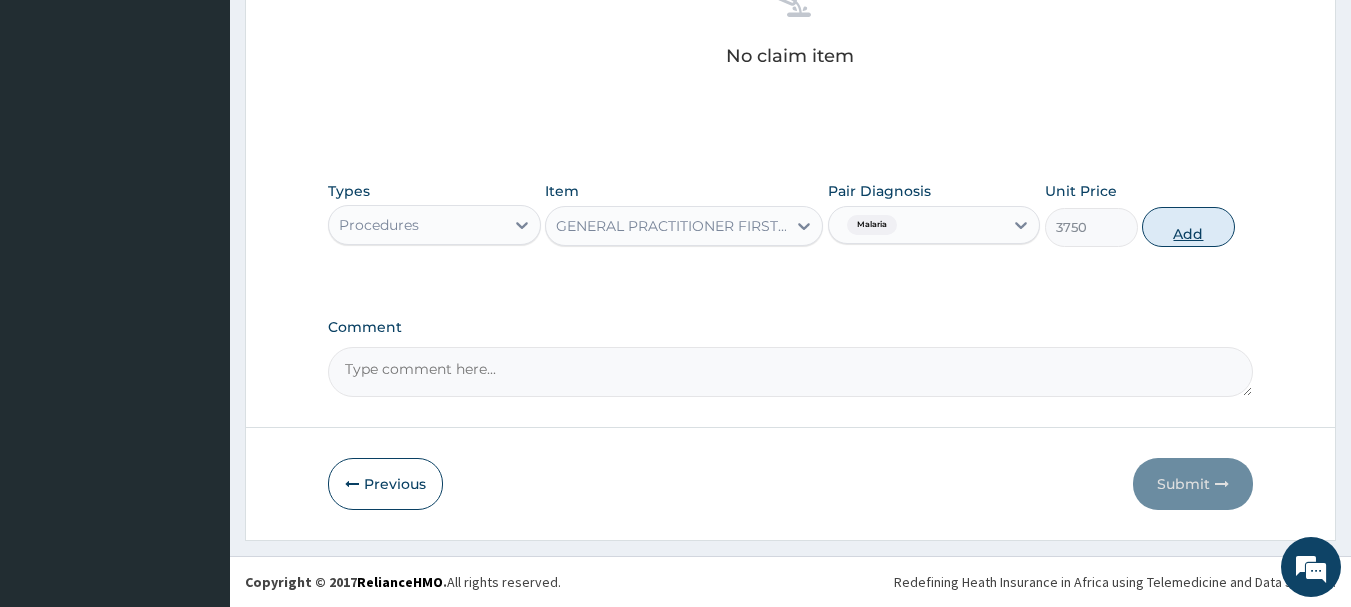 click on "Add" at bounding box center [1188, 227] 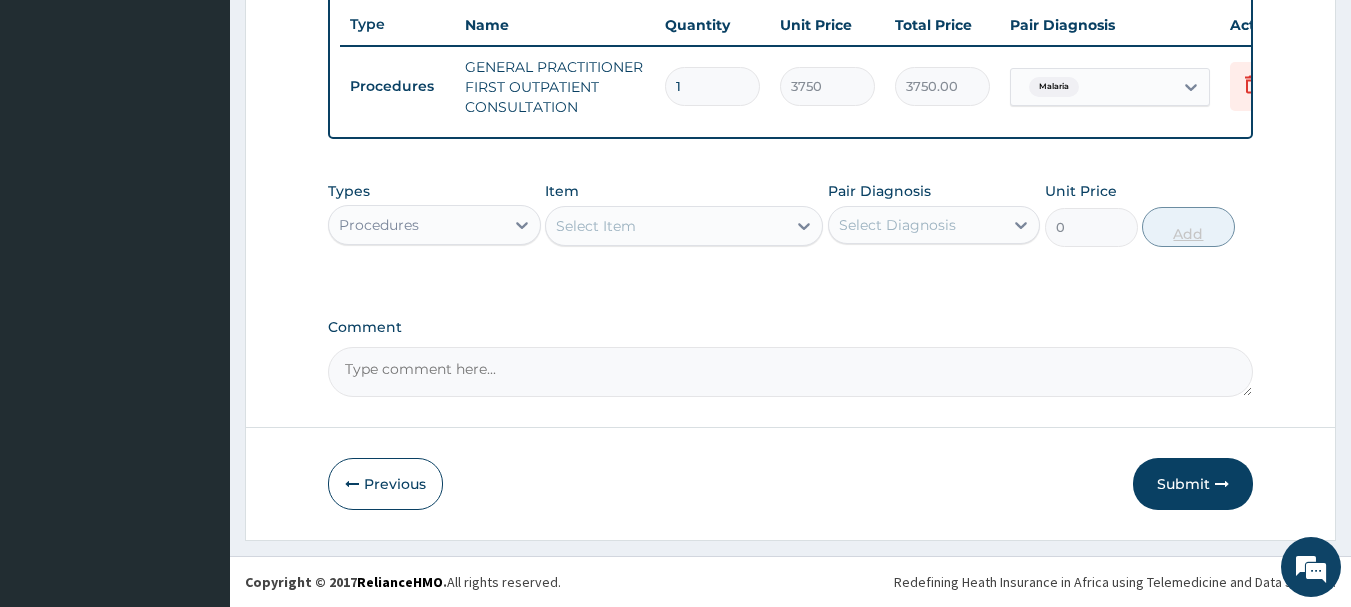 scroll, scrollTop: 766, scrollLeft: 0, axis: vertical 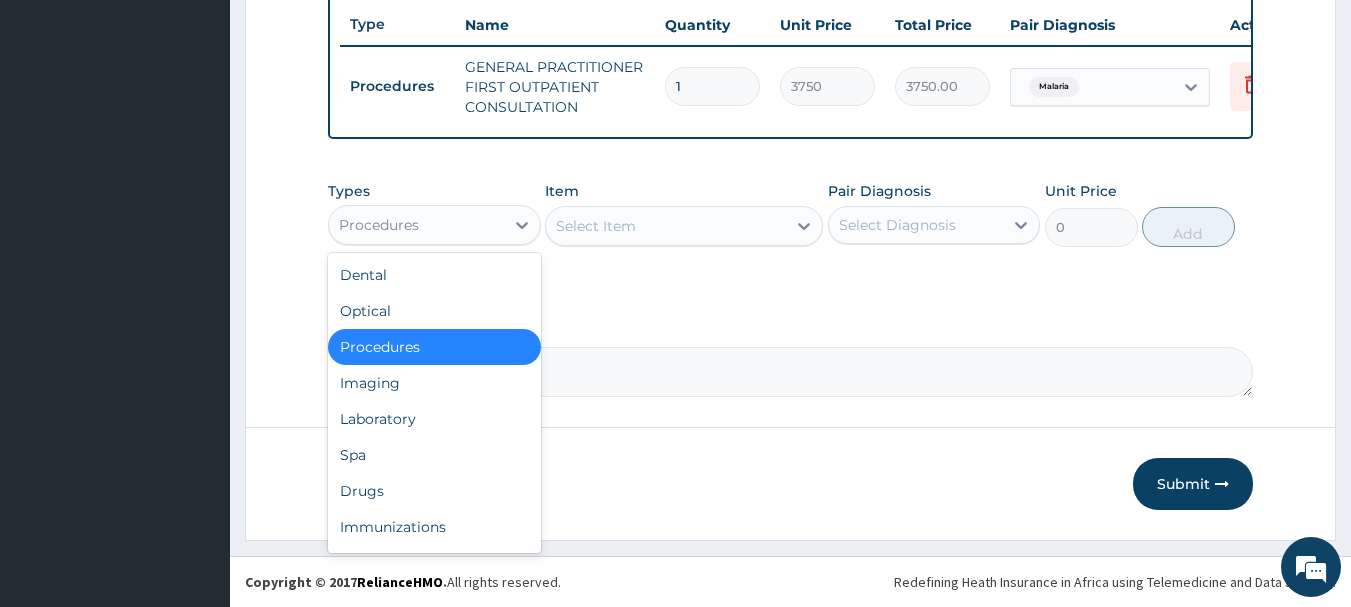 click on "Procedures" at bounding box center [416, 225] 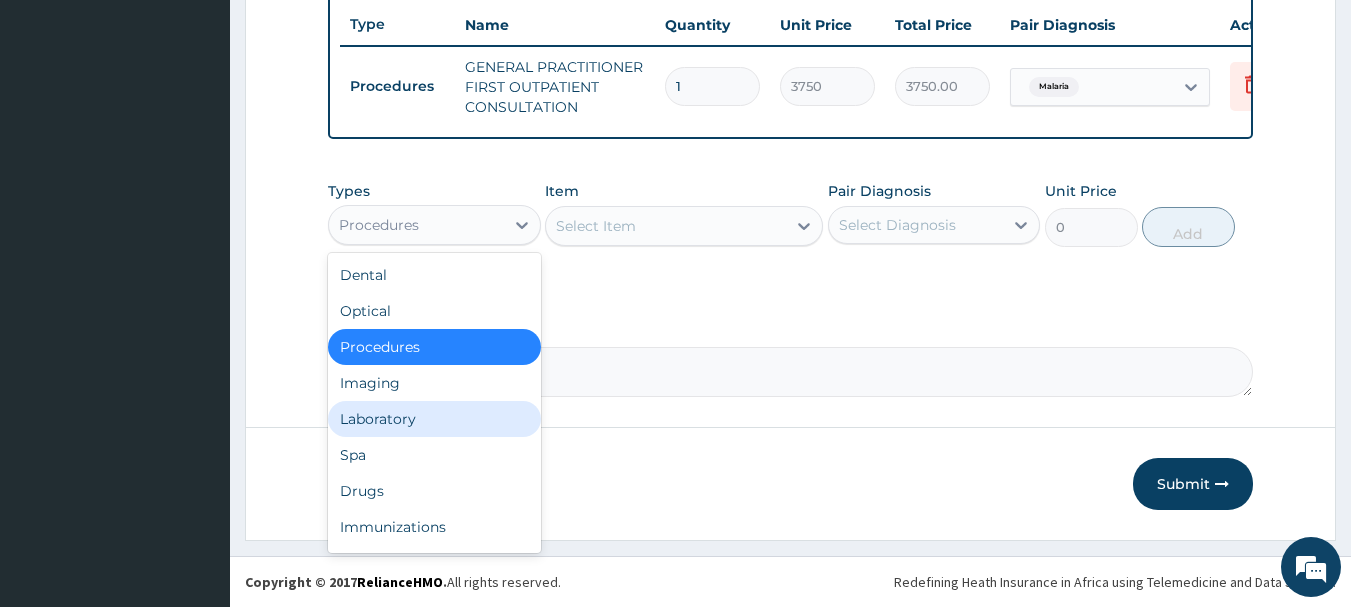click on "Laboratory" at bounding box center (434, 419) 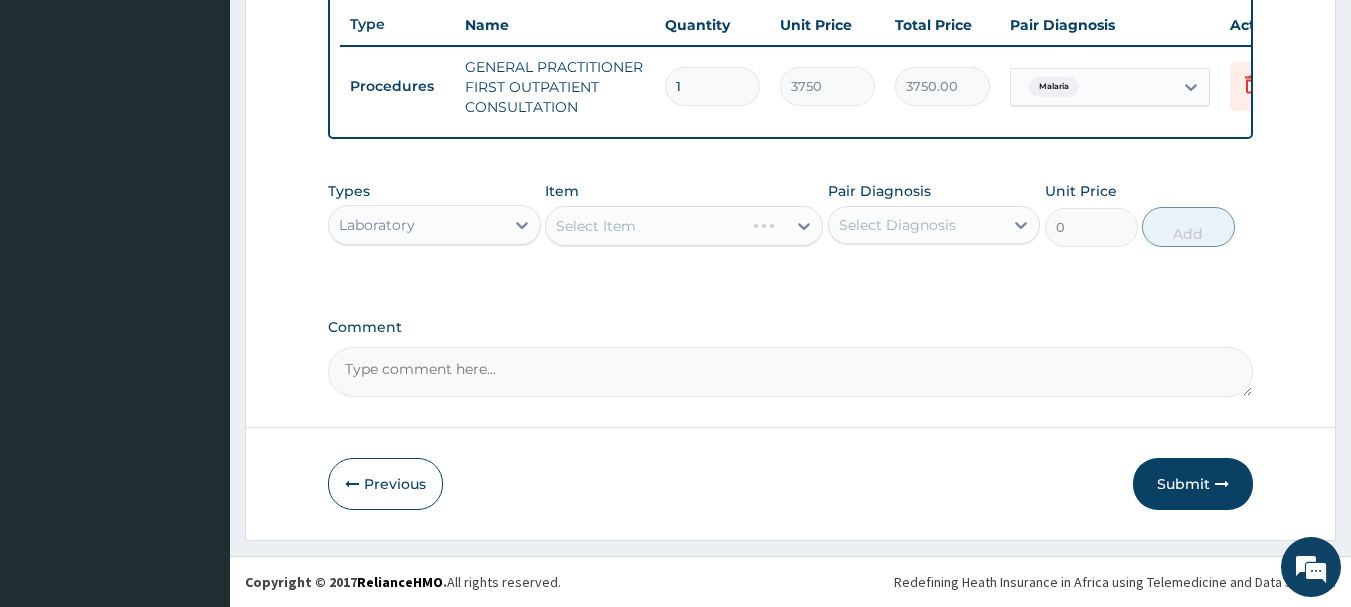 click on "Select Item" at bounding box center (684, 226) 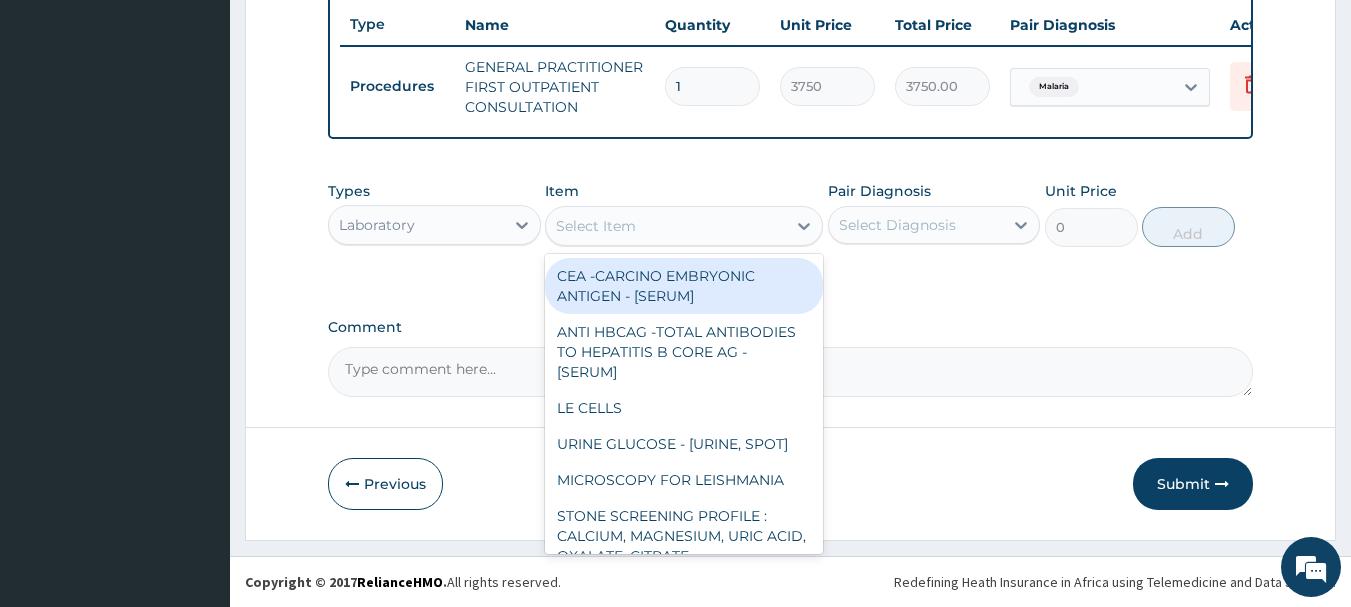 click on "Select Item" at bounding box center [666, 226] 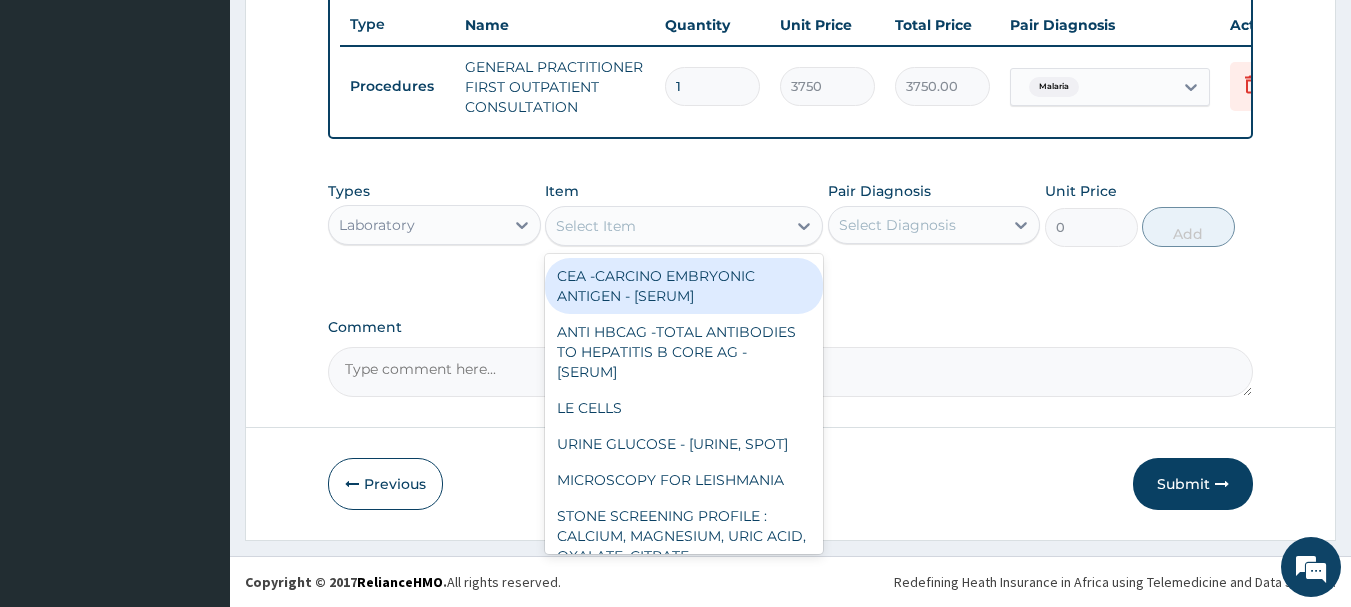 paste on "DRUG PROFILE; HAPPY BLESSING, ID NOS; AHMO/2525/2" 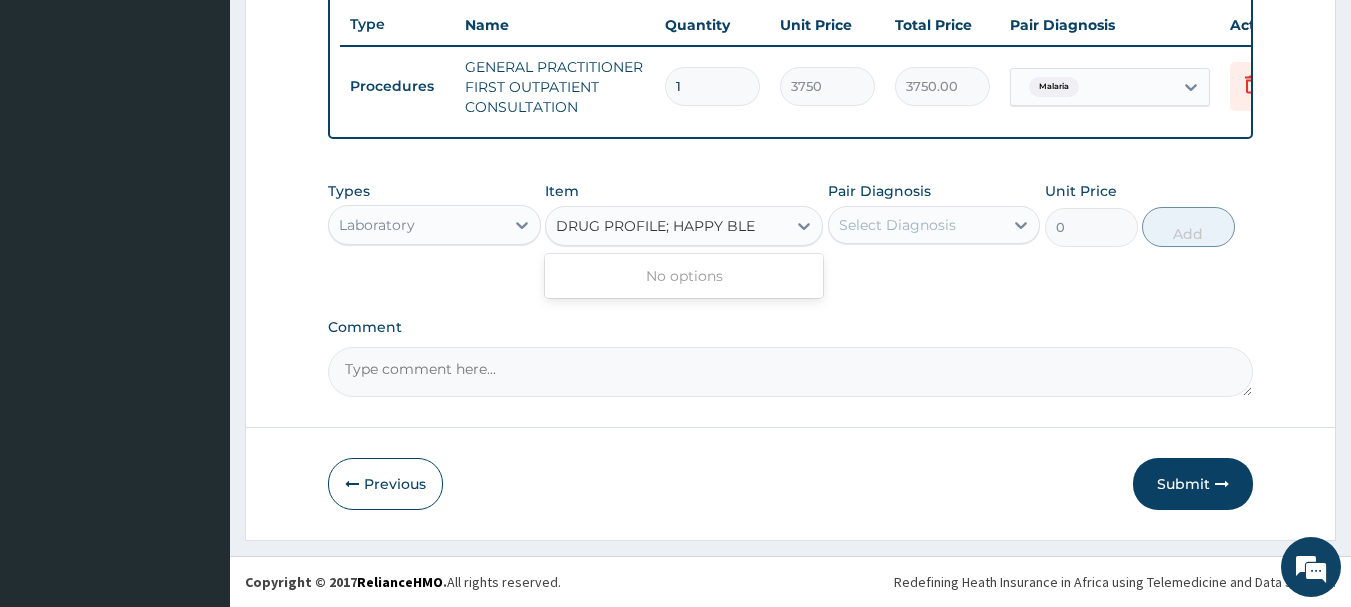scroll, scrollTop: 0, scrollLeft: 0, axis: both 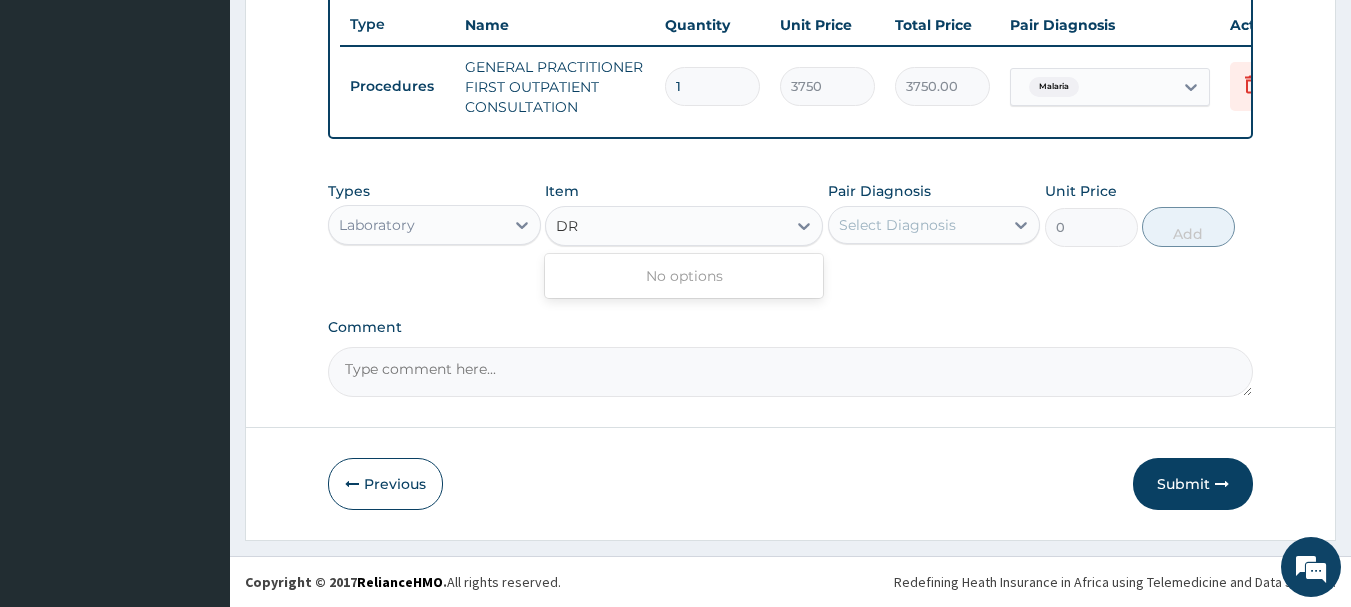 type on "D" 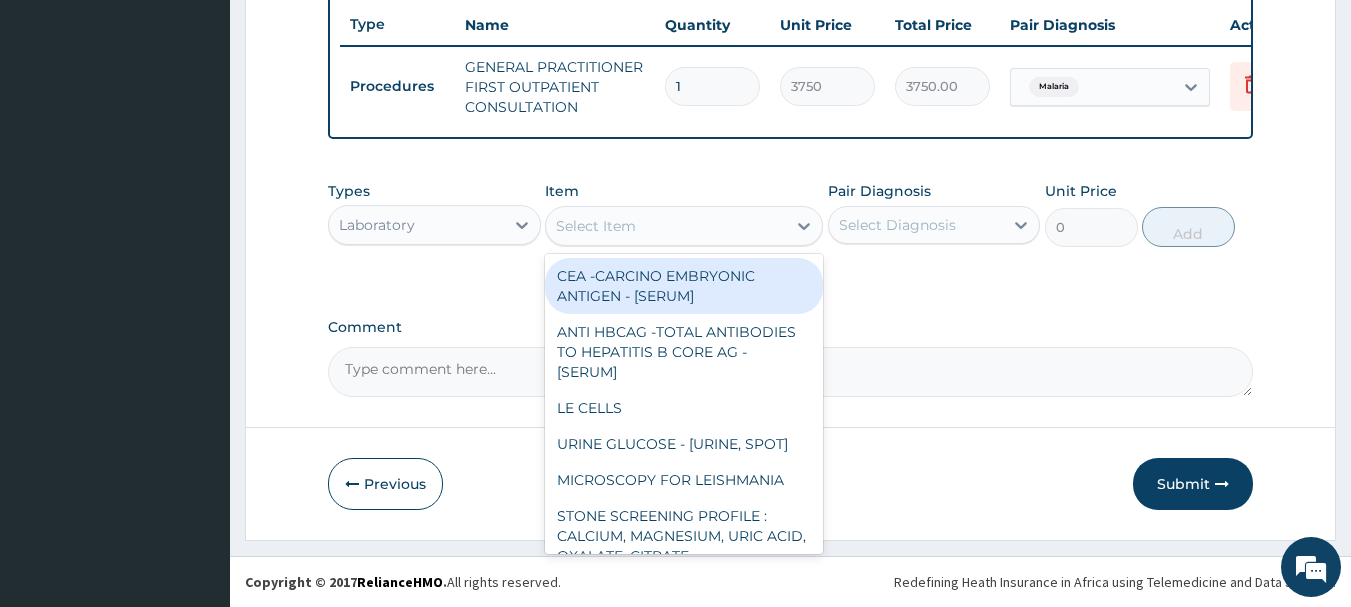 click on "Select Item" at bounding box center [596, 226] 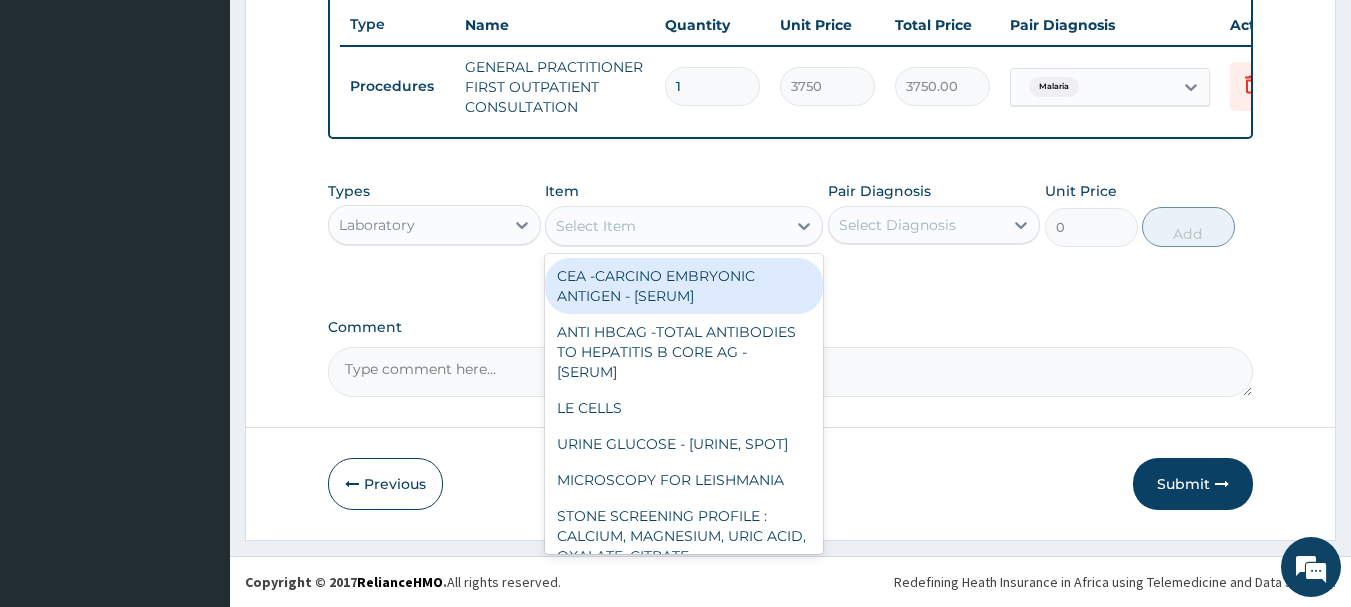 paste on "m" 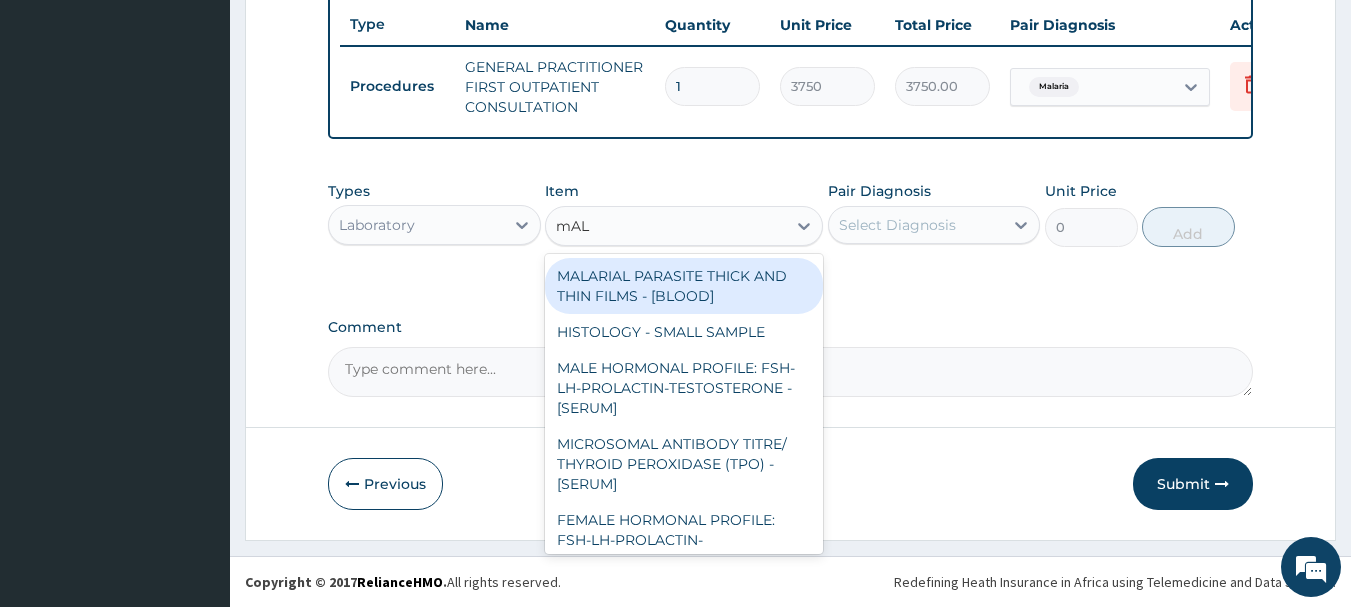 type on "mALA" 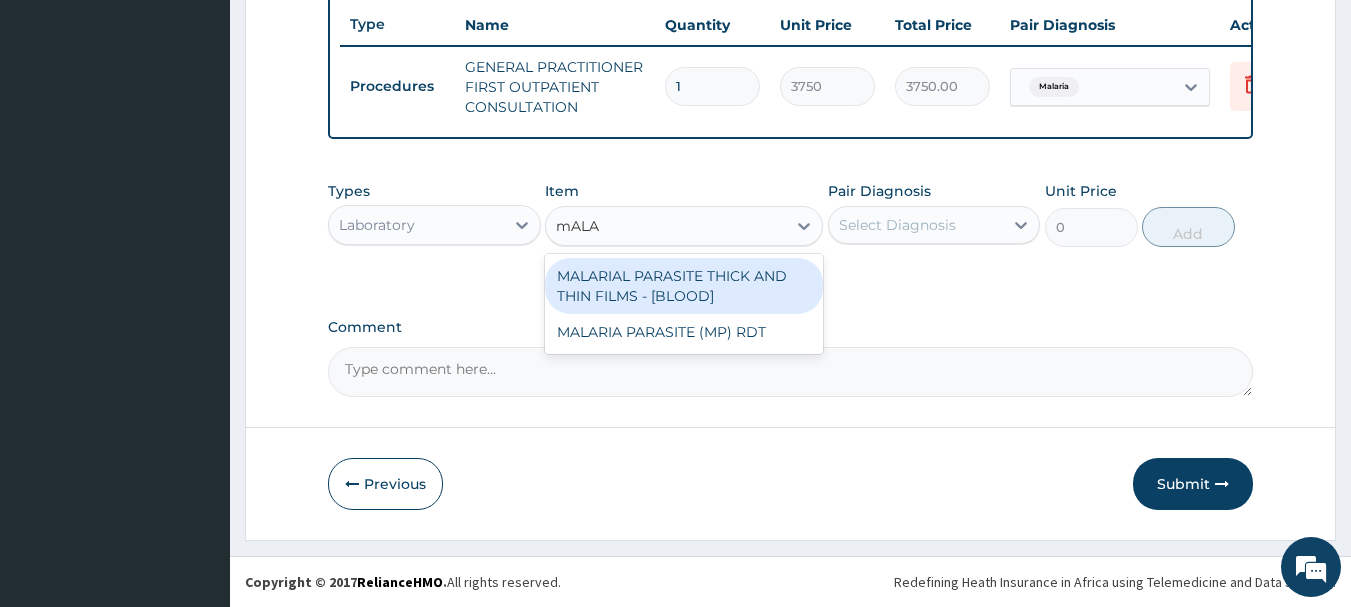 click on "MALARIAL PARASITE THICK AND THIN FILMS - [BLOOD]" at bounding box center (684, 286) 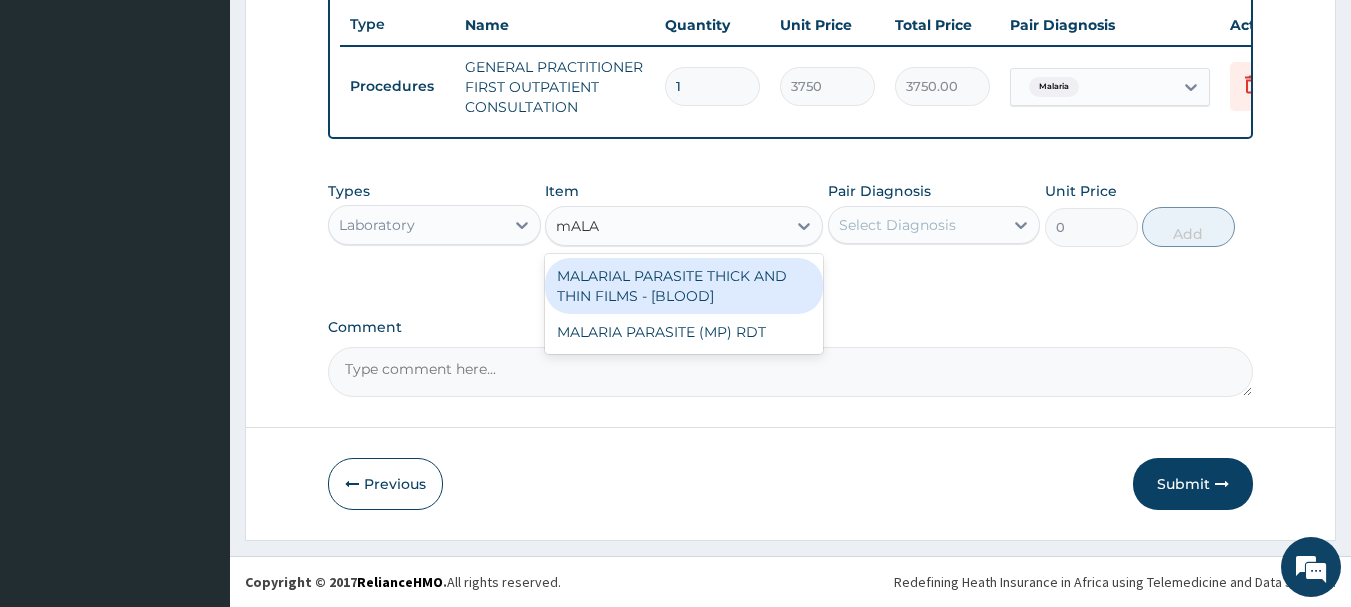 type 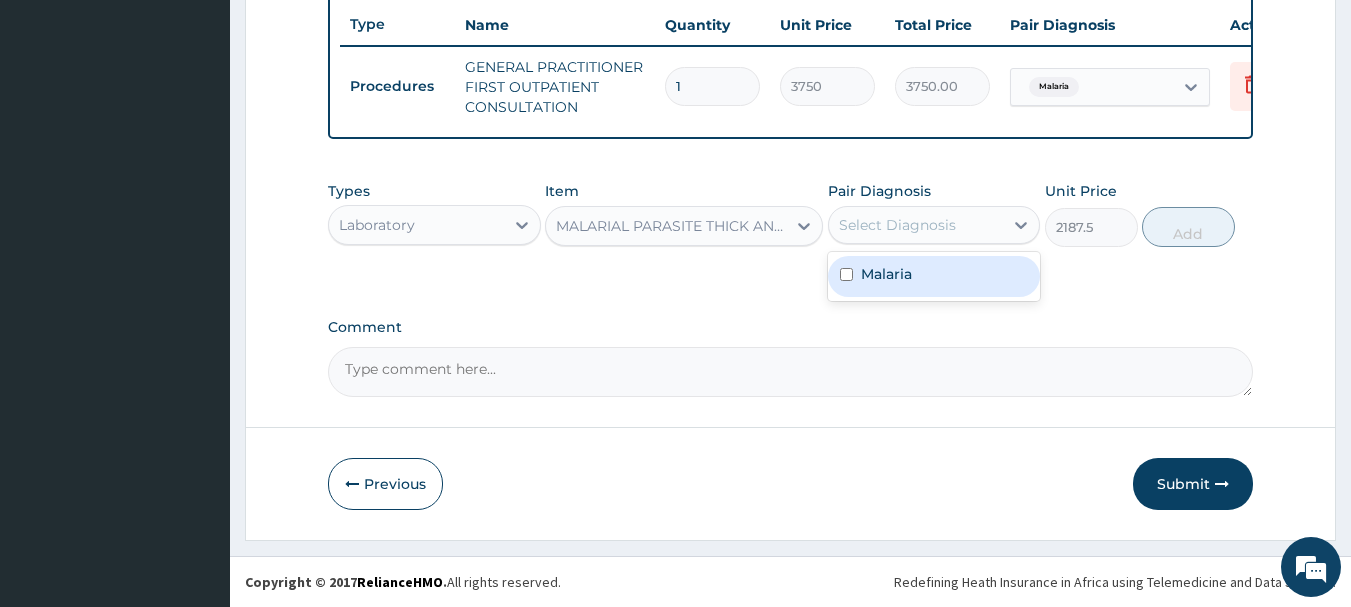 click on "Select Diagnosis" at bounding box center (916, 225) 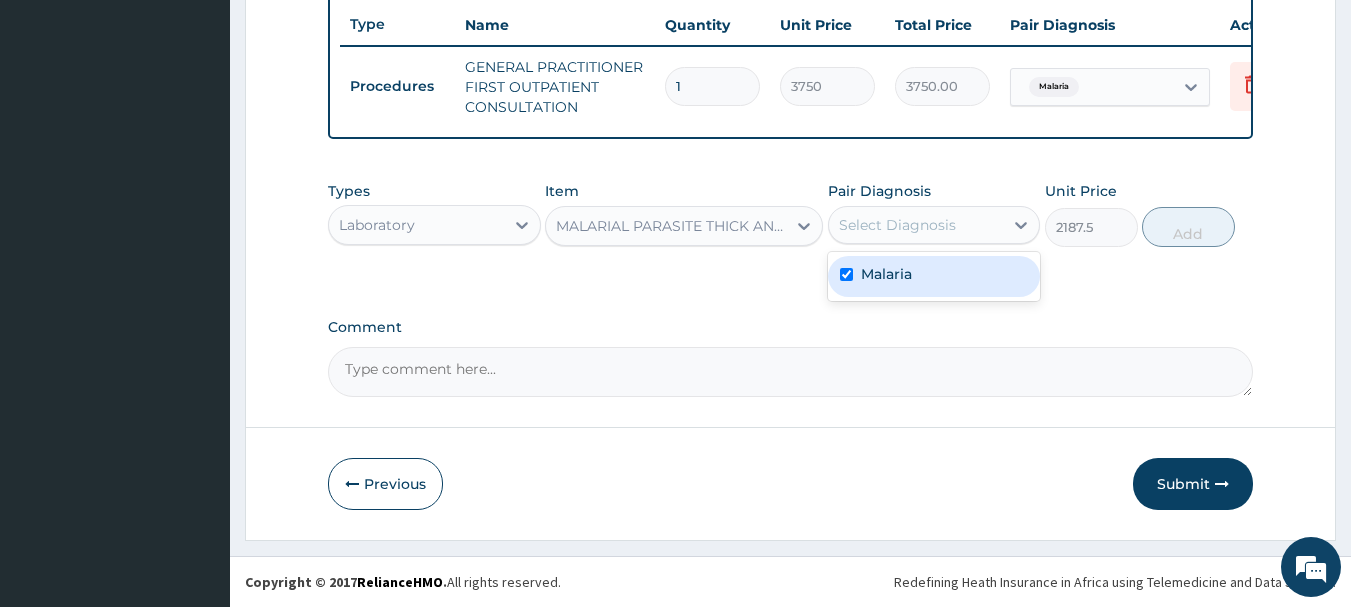checkbox on "true" 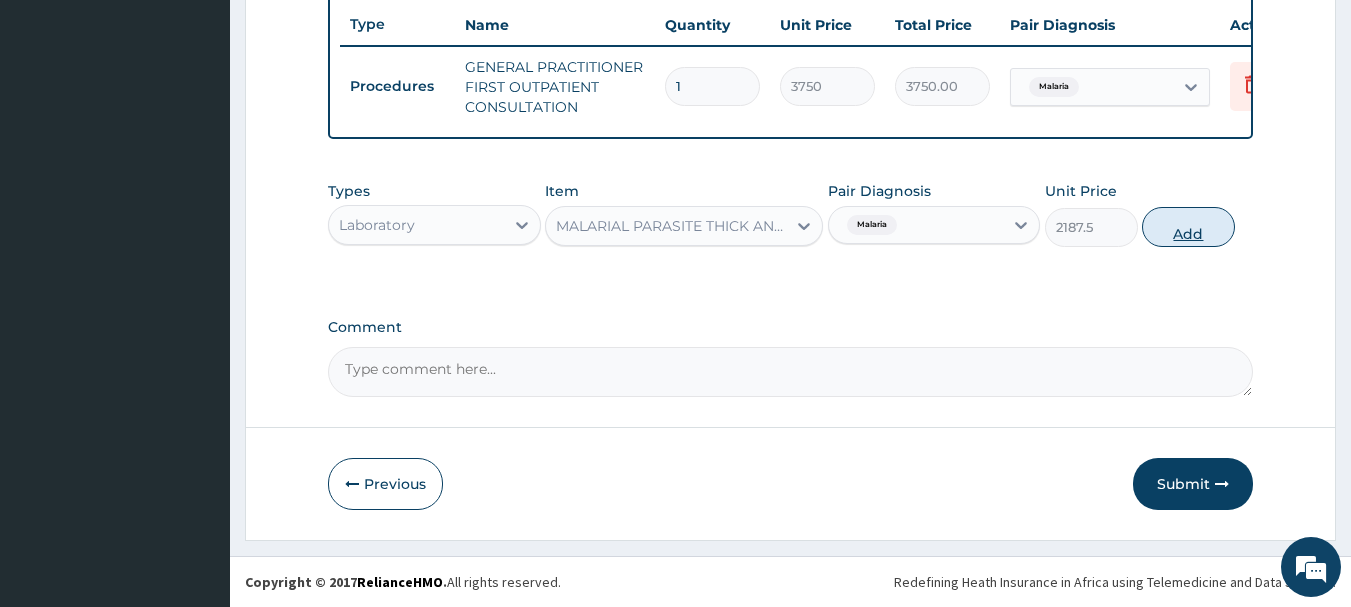 click on "Add" at bounding box center (1188, 227) 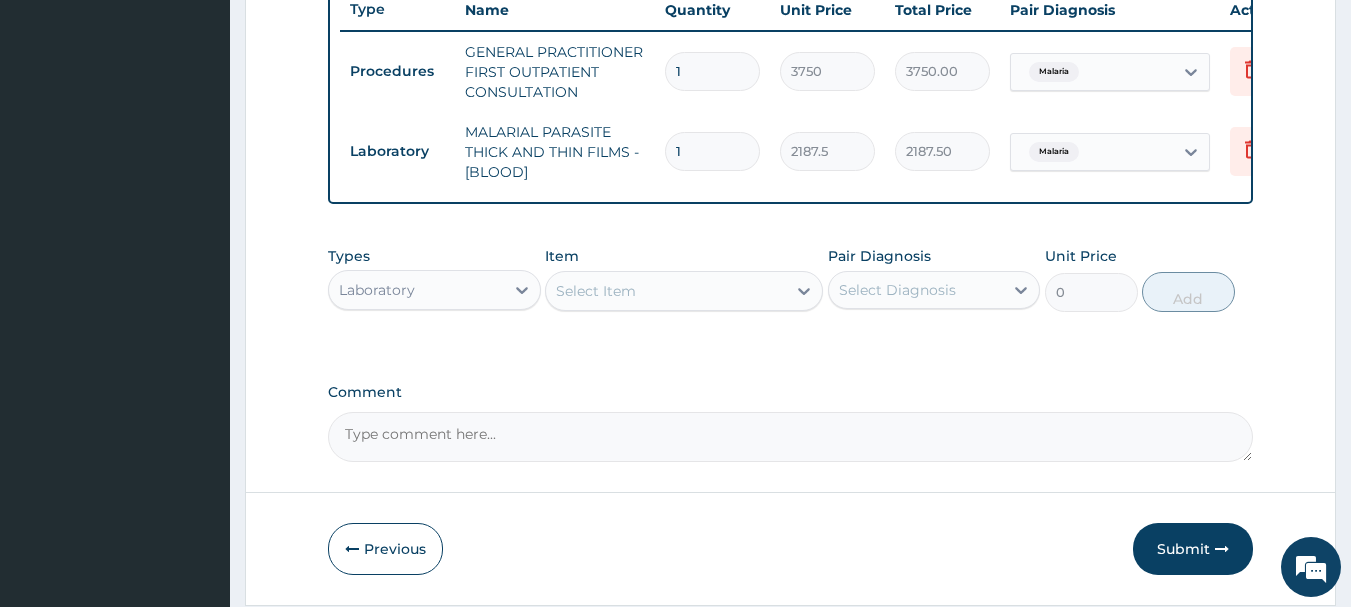 click on "Select Item" at bounding box center (666, 291) 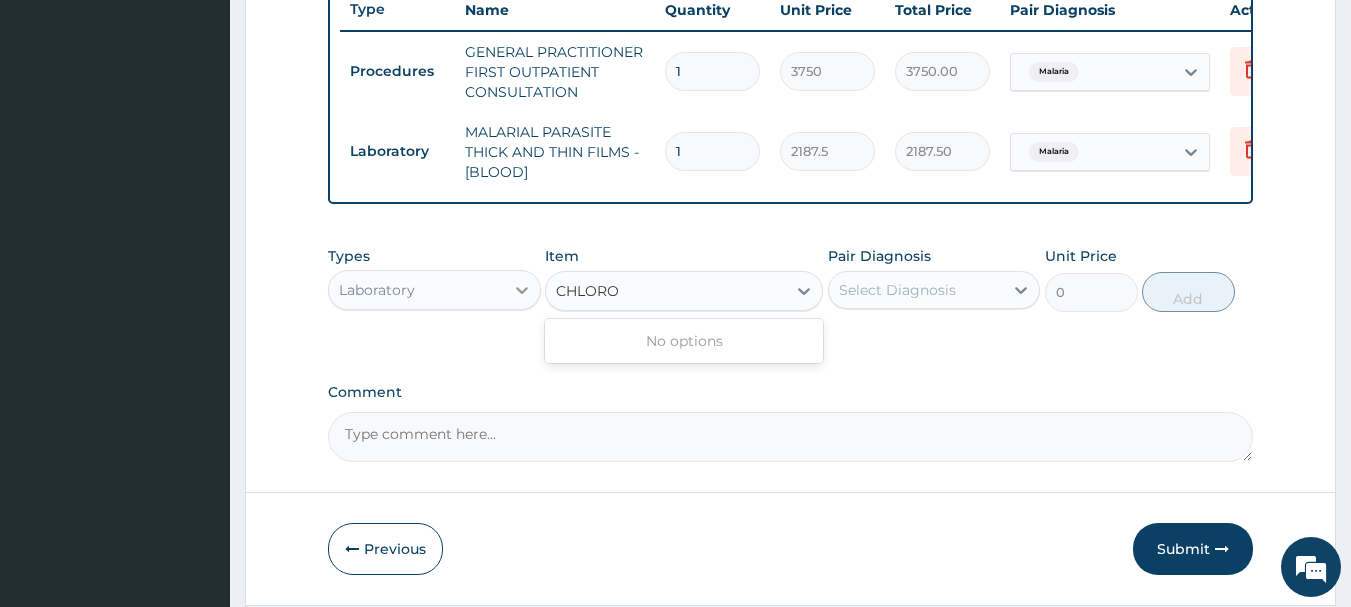type on "CHLORO" 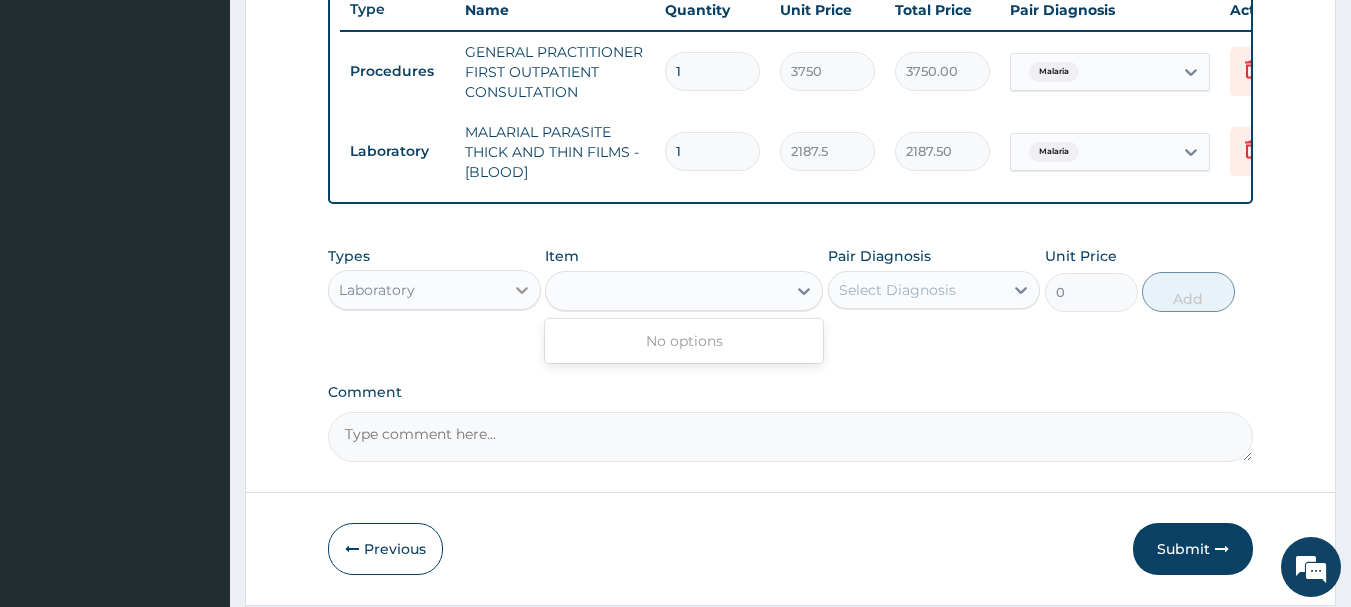 click 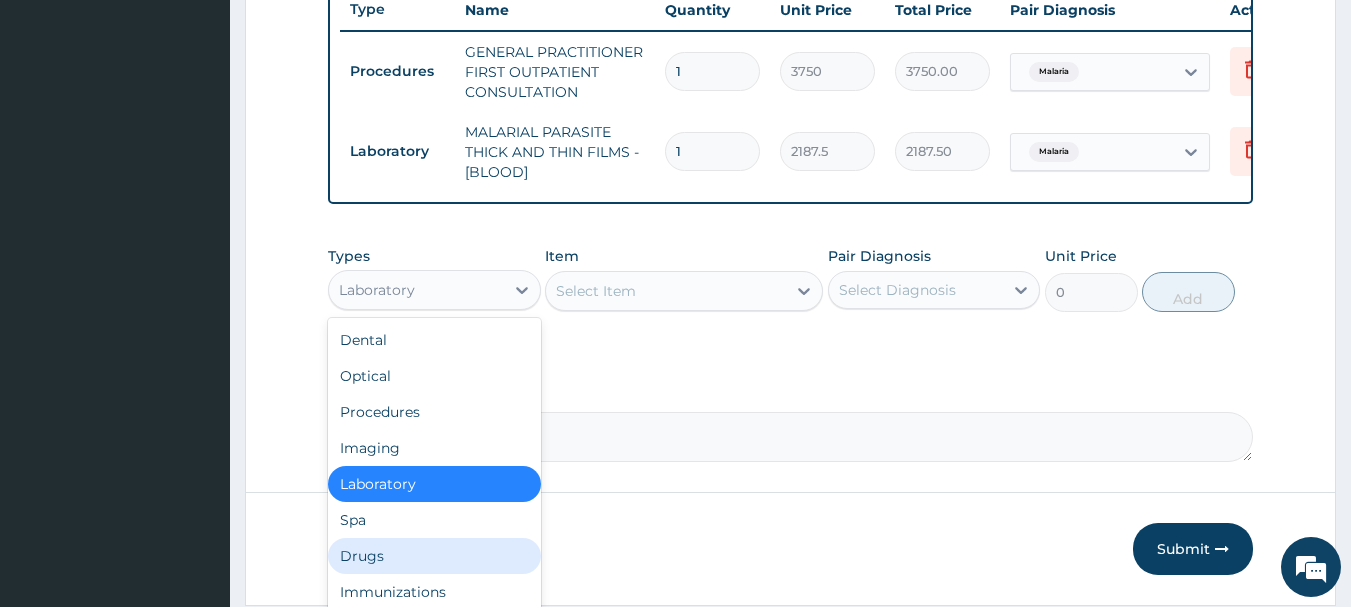 click on "Drugs" at bounding box center [434, 556] 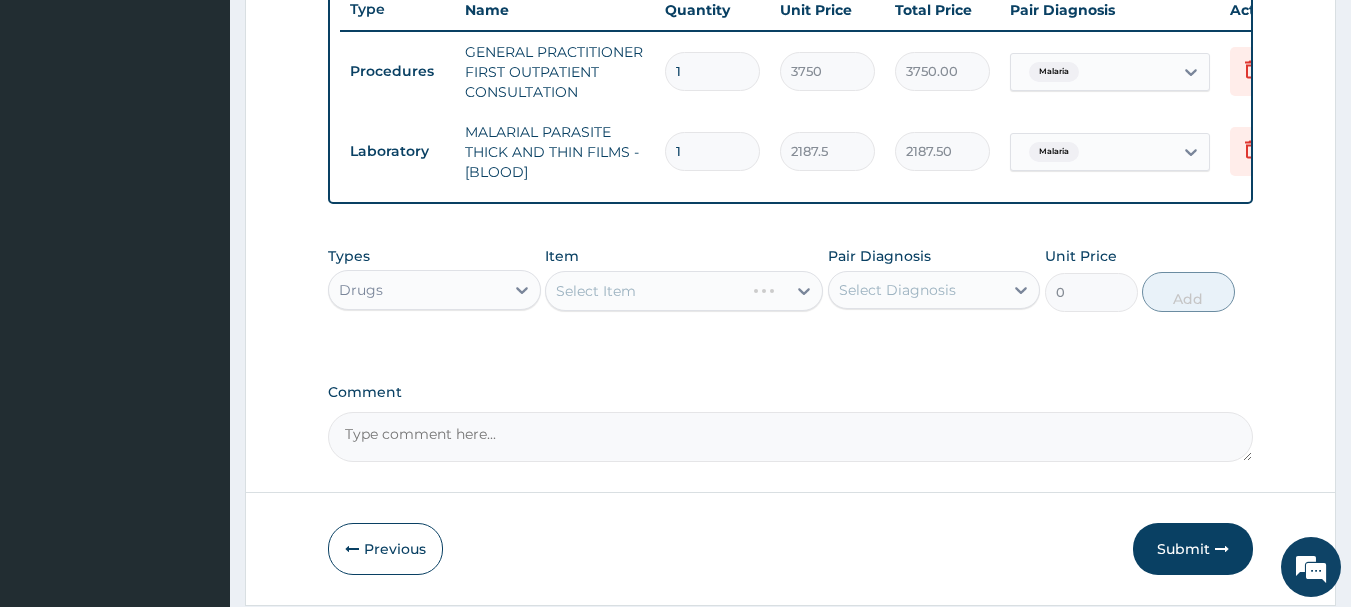 click on "Select Item" at bounding box center (684, 291) 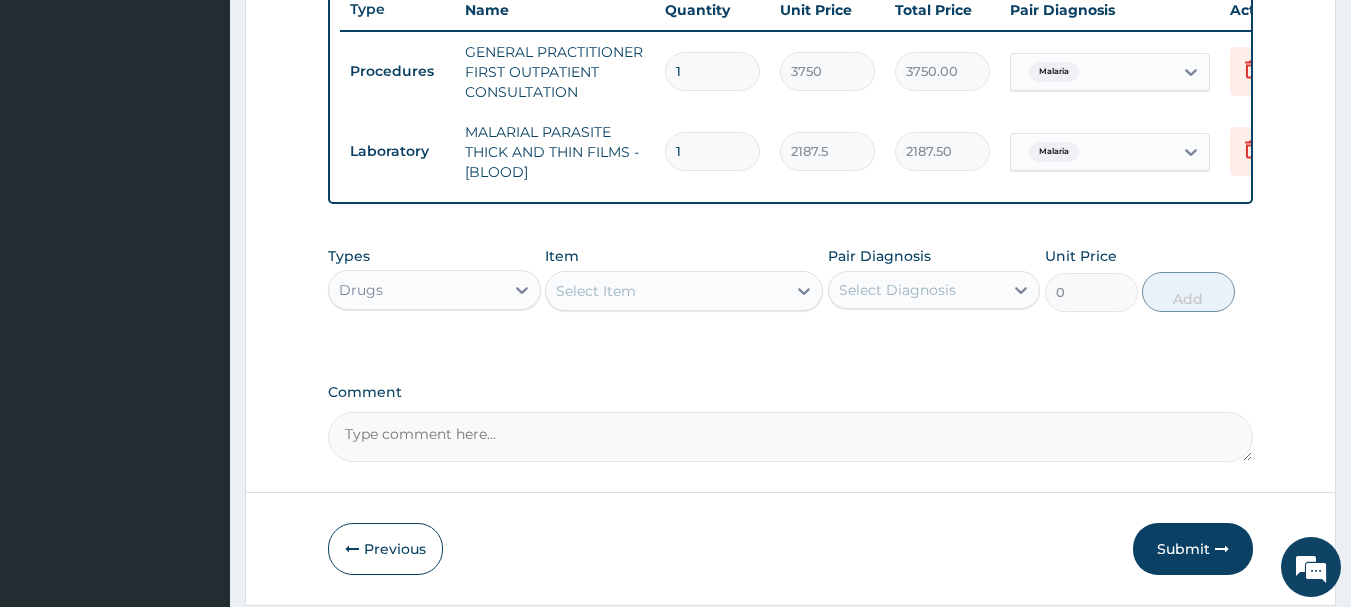 click on "Select Item" at bounding box center [666, 291] 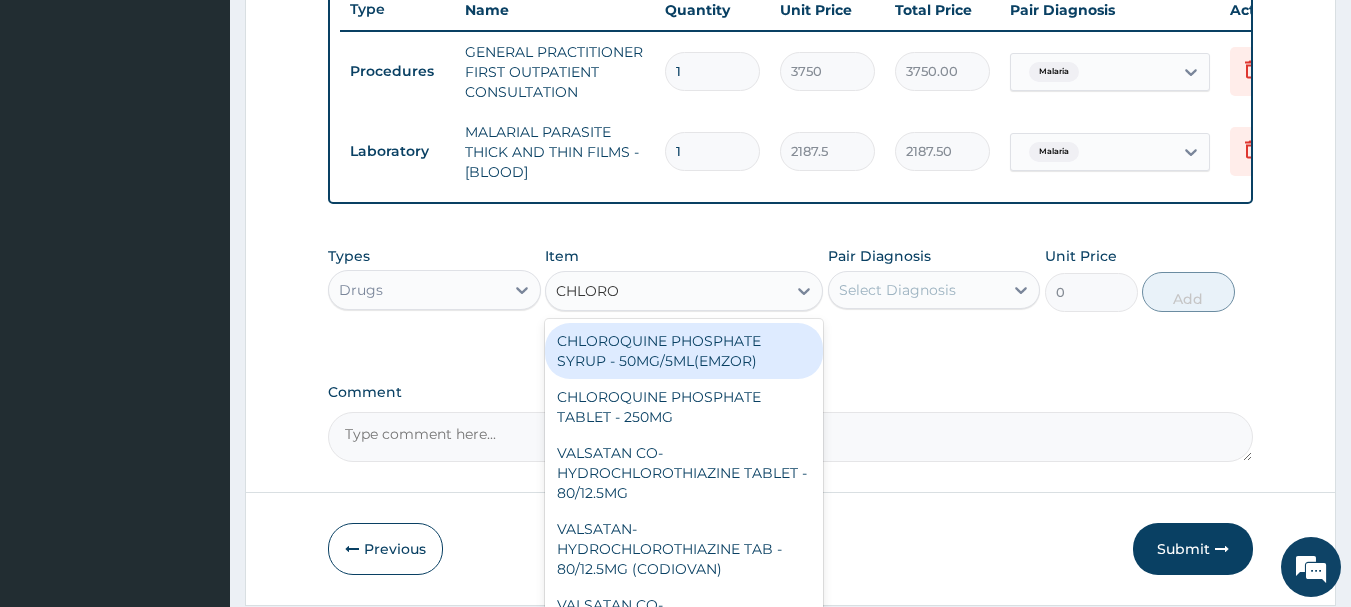 type on "CHLOROQ" 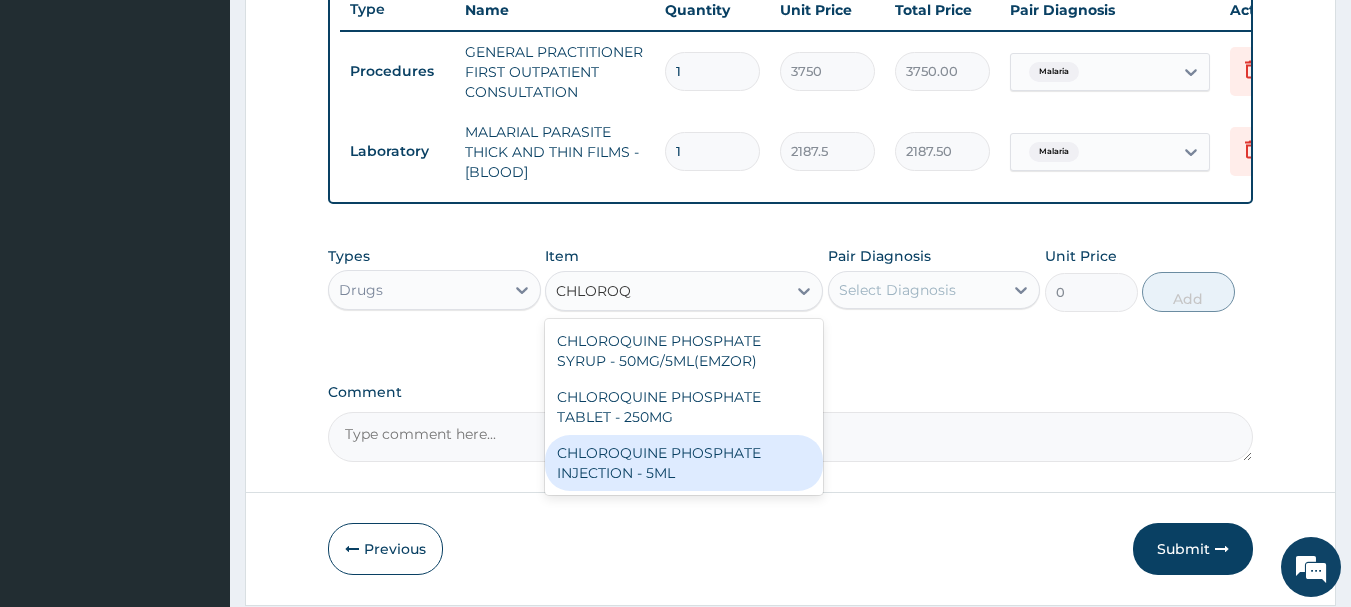 click on "CHLOROQUINE PHOSPHATE INJECTION - 5ML" at bounding box center [684, 463] 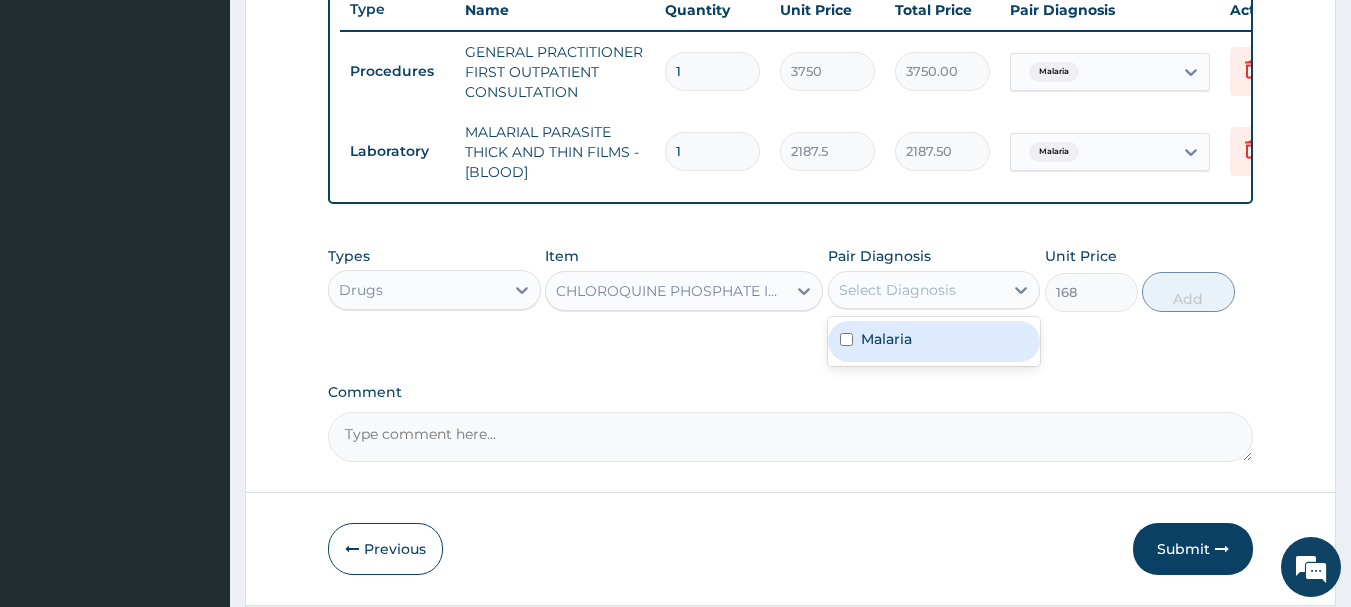 click on "Select Diagnosis" at bounding box center (916, 290) 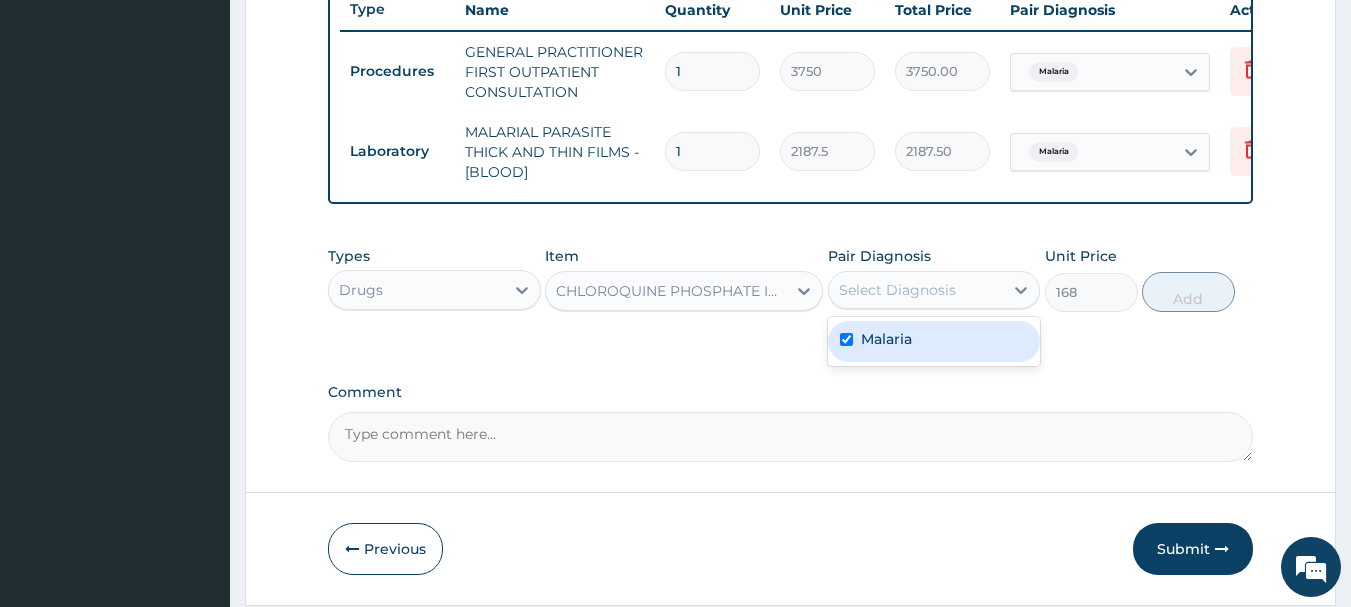 checkbox on "true" 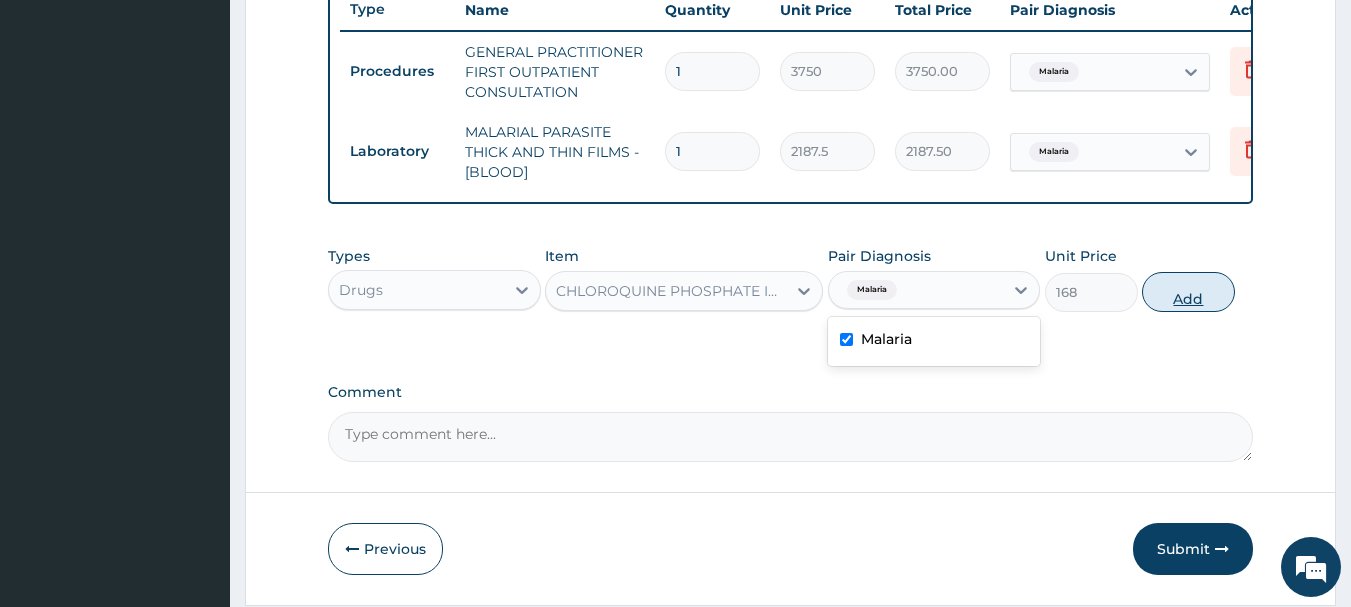 click on "Add" at bounding box center [1188, 292] 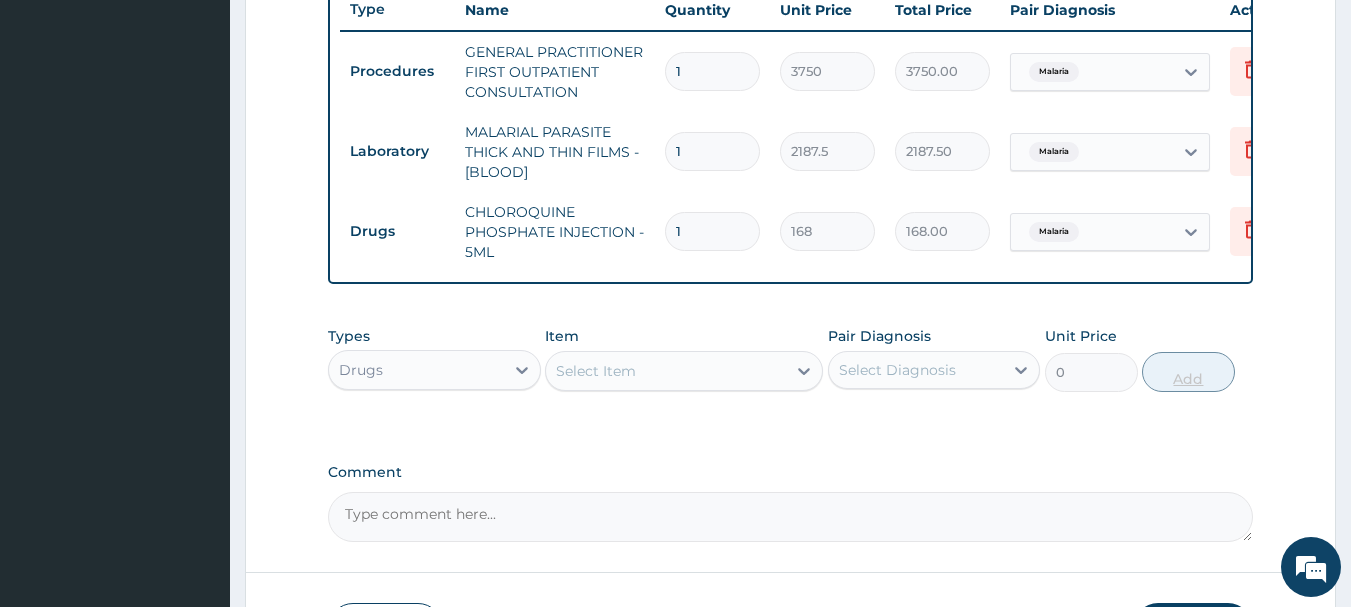 type 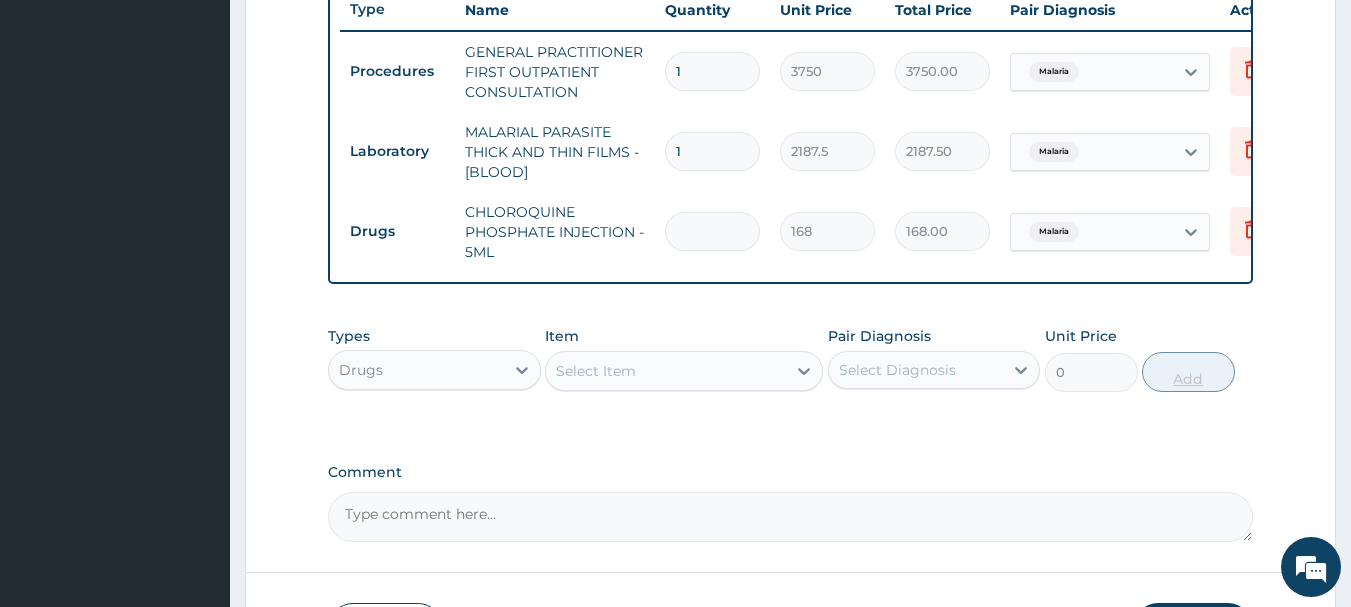 type on "0.00" 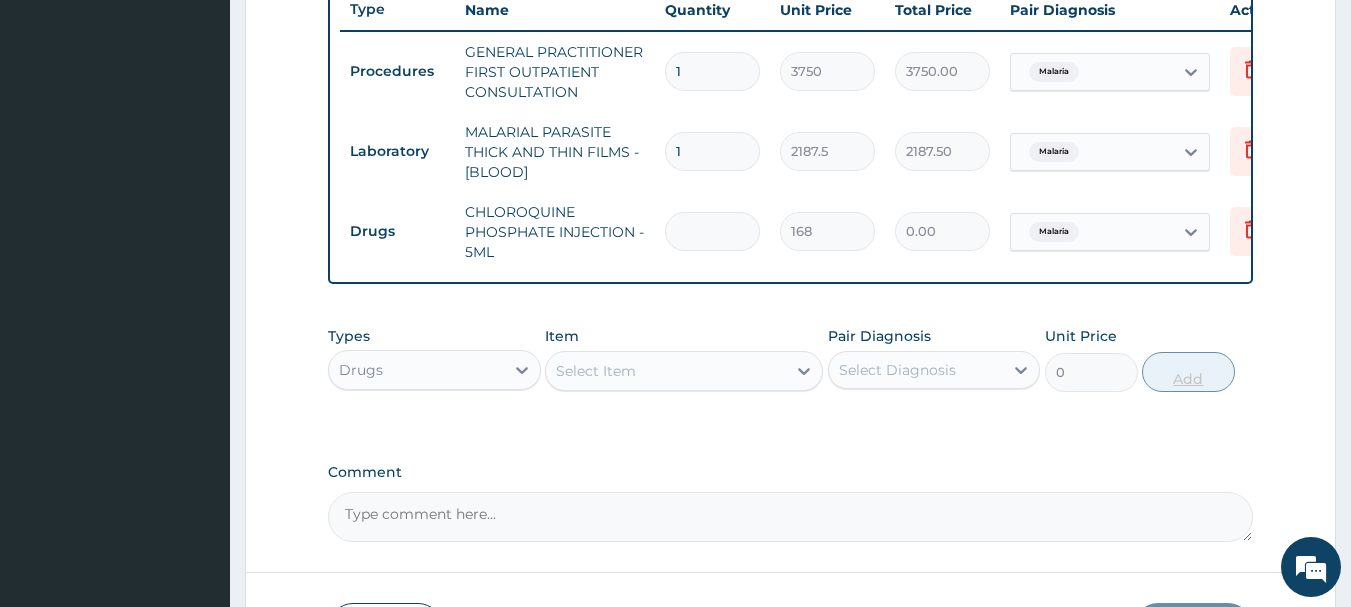type on "3" 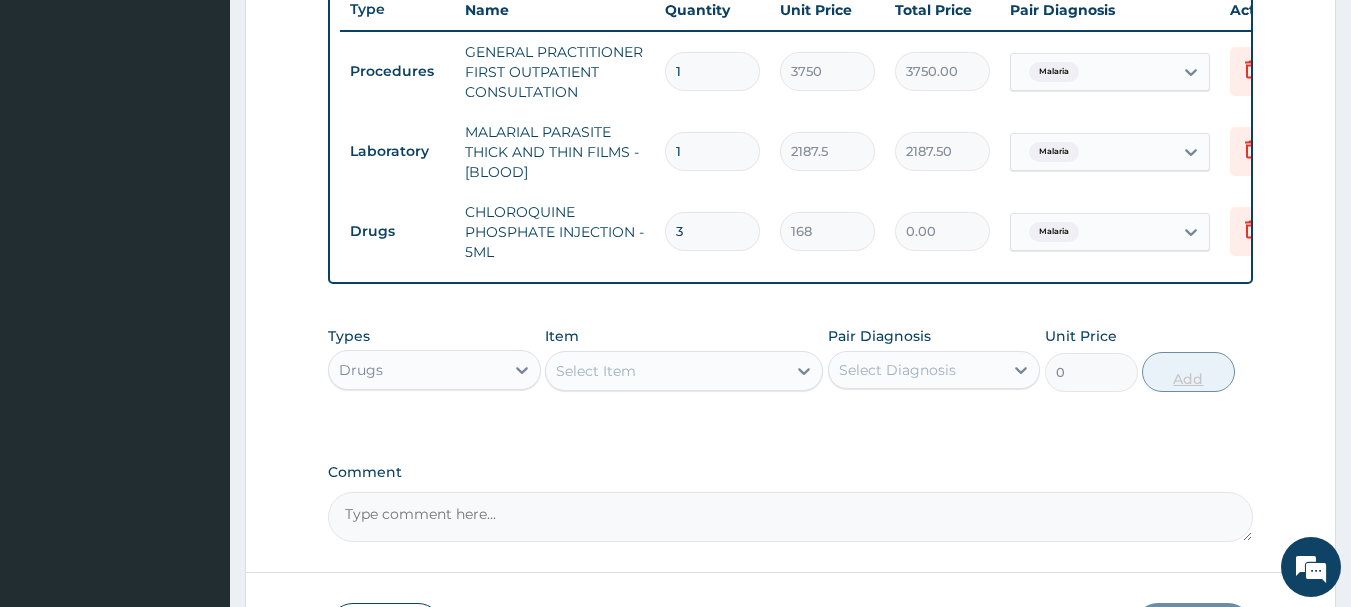 type on "504.00" 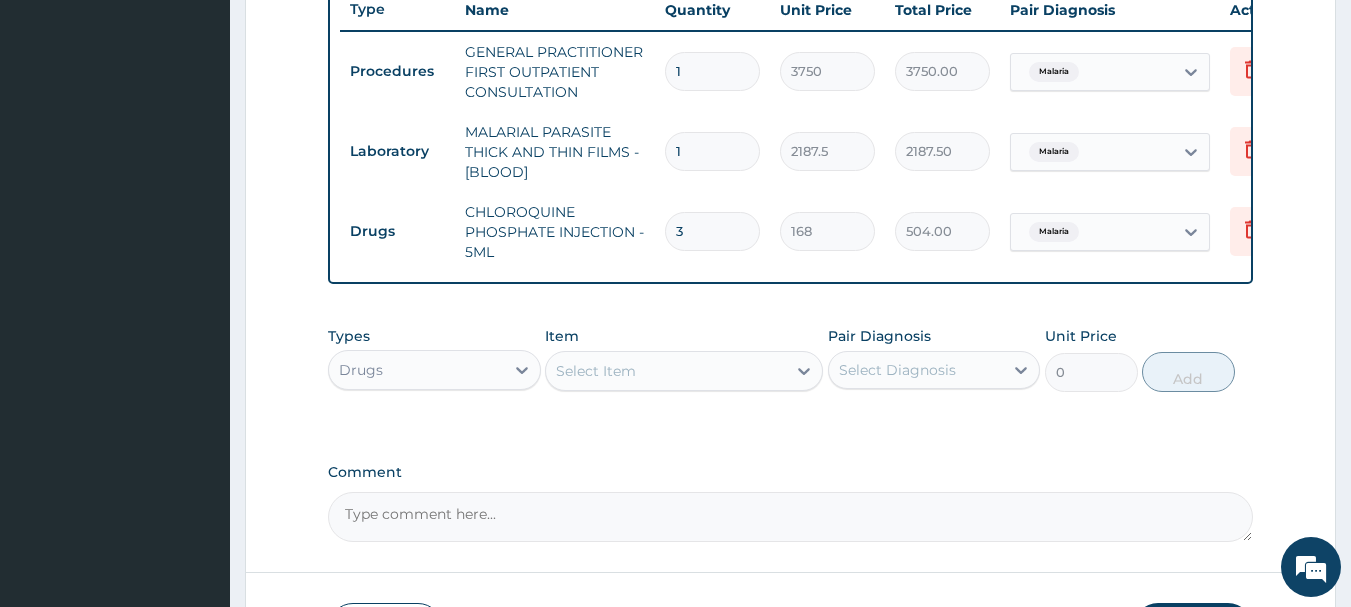 type on "3" 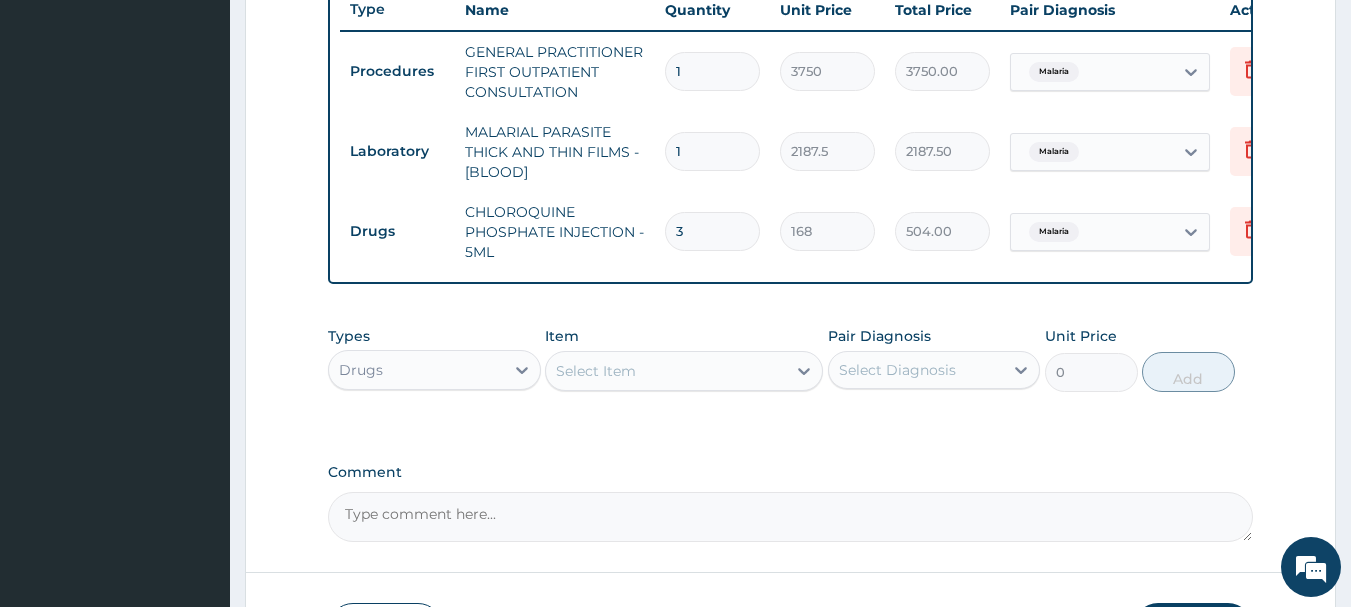 click on "Select Item" at bounding box center [666, 371] 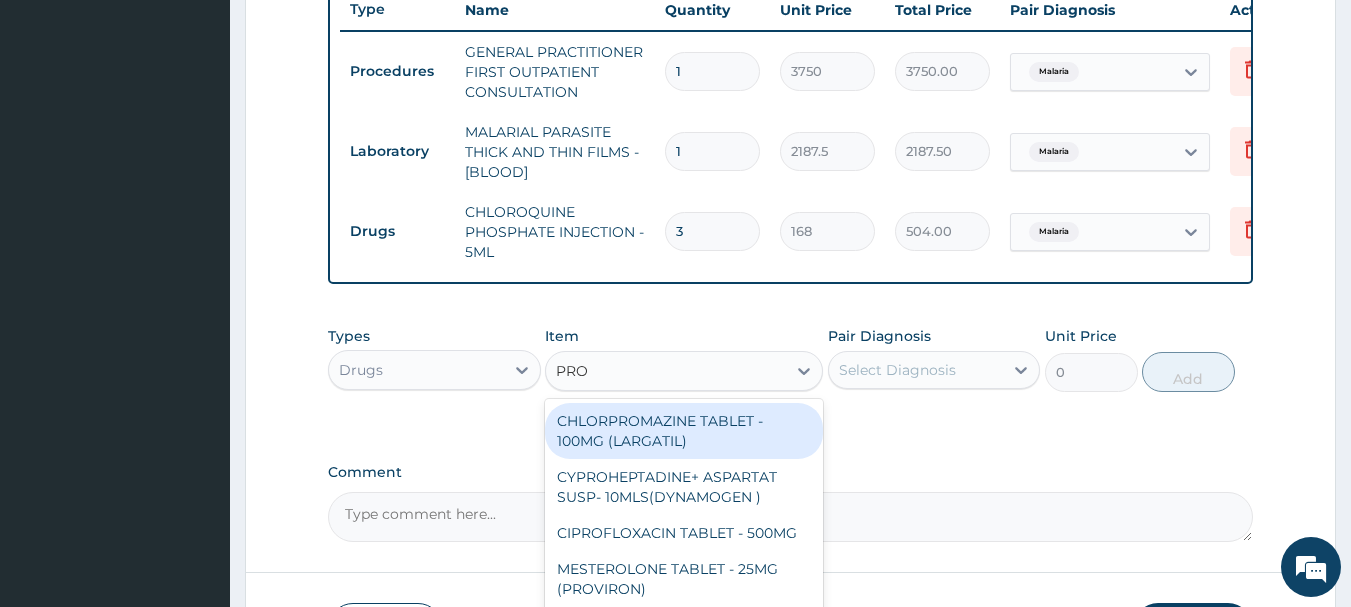 paste on "m" 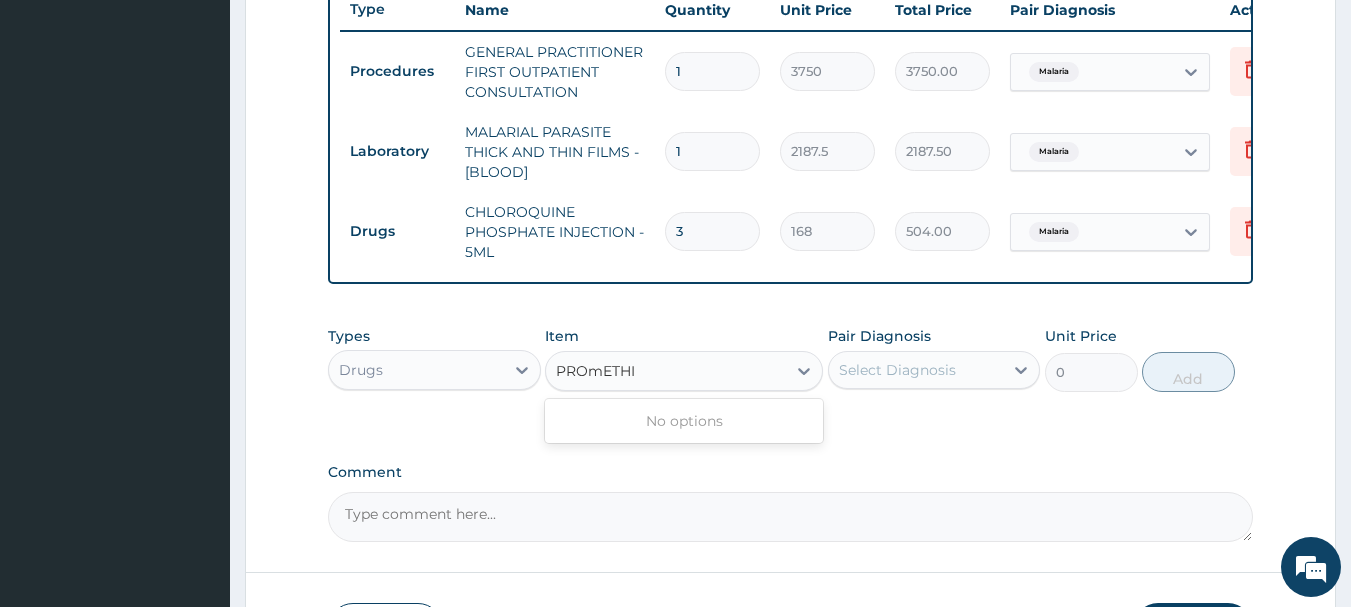 type on "PROmETH" 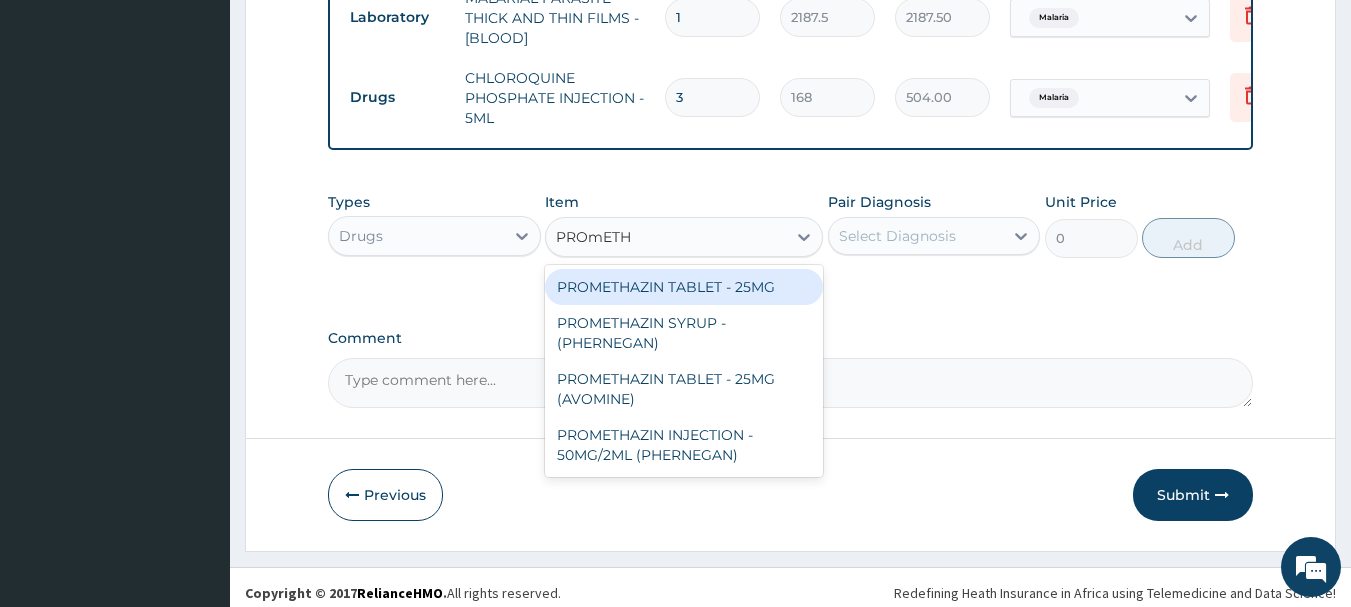 scroll, scrollTop: 906, scrollLeft: 0, axis: vertical 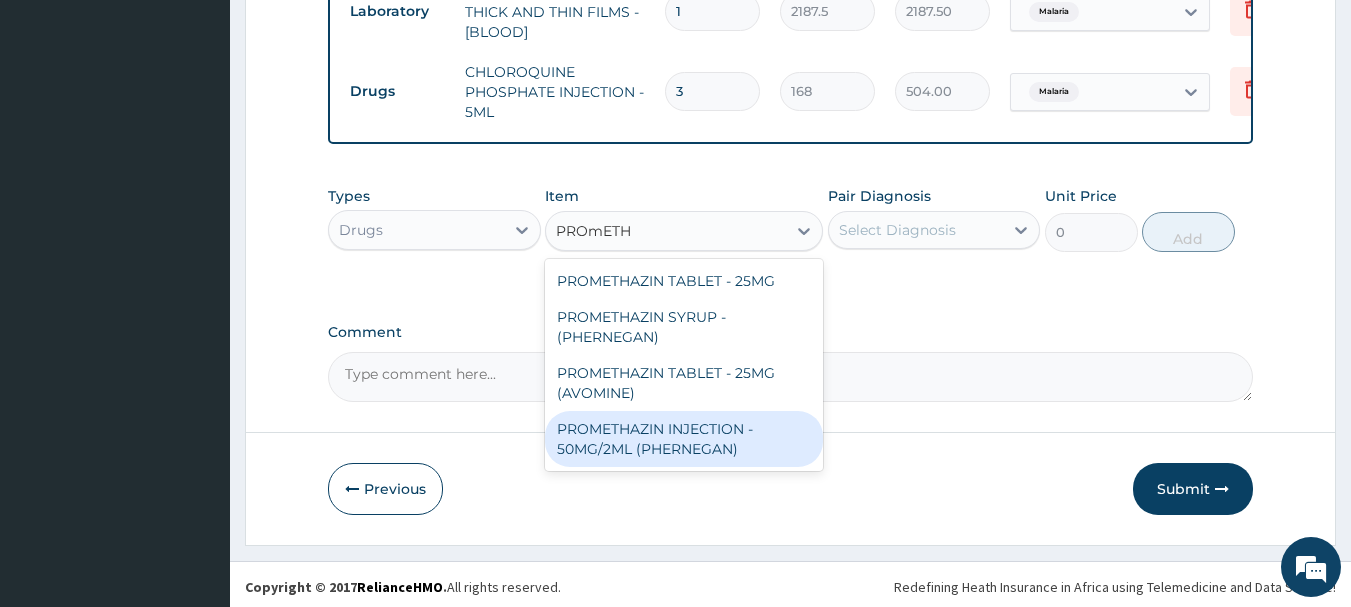 click on "PROMETHAZIN INJECTION - 50MG/2ML (PHERNEGAN)" at bounding box center (684, 439) 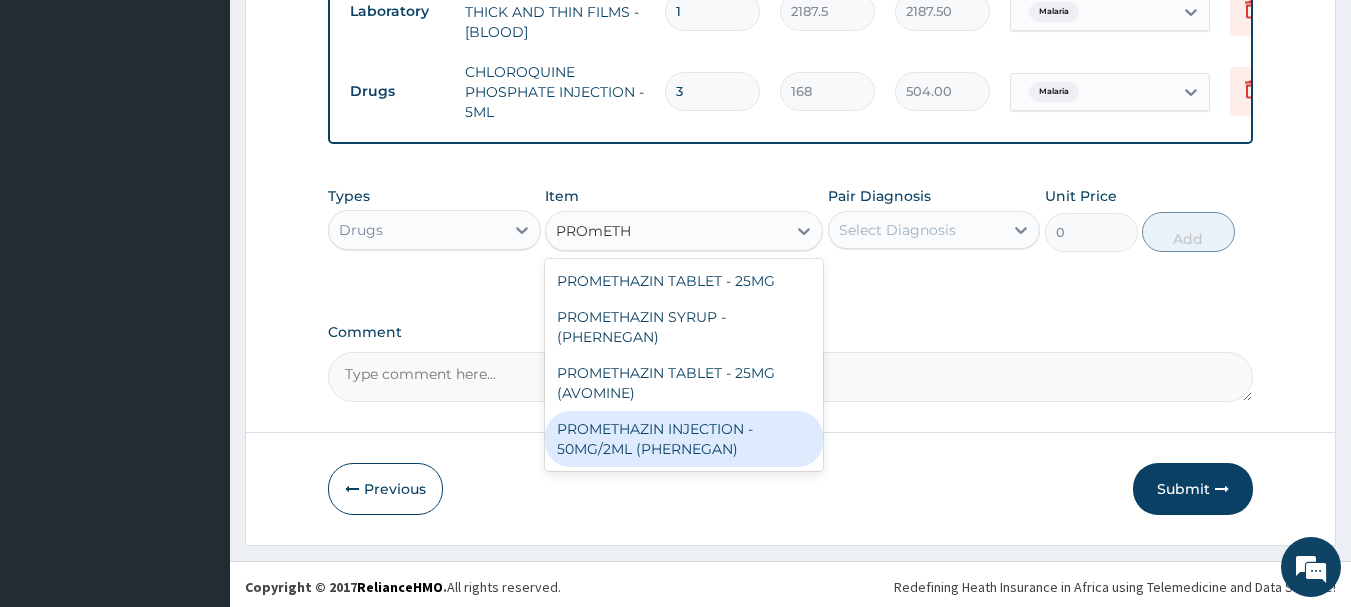 type 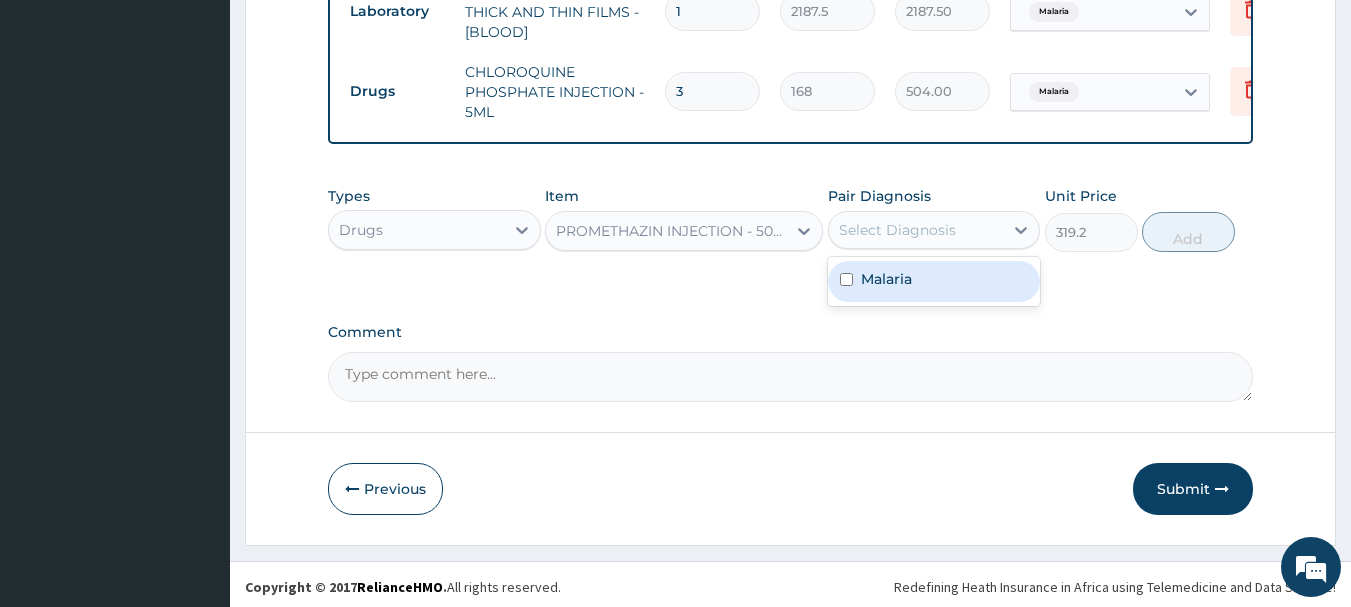 click on "Select Diagnosis" at bounding box center (916, 230) 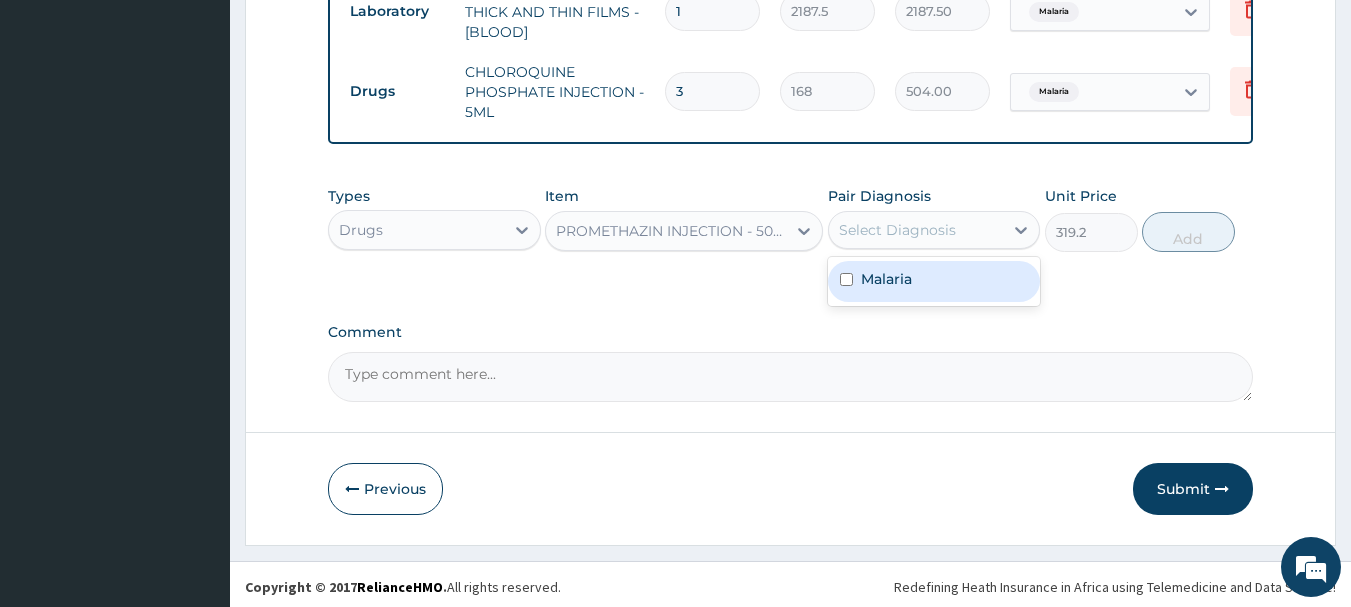 click on "Malaria" at bounding box center [934, 281] 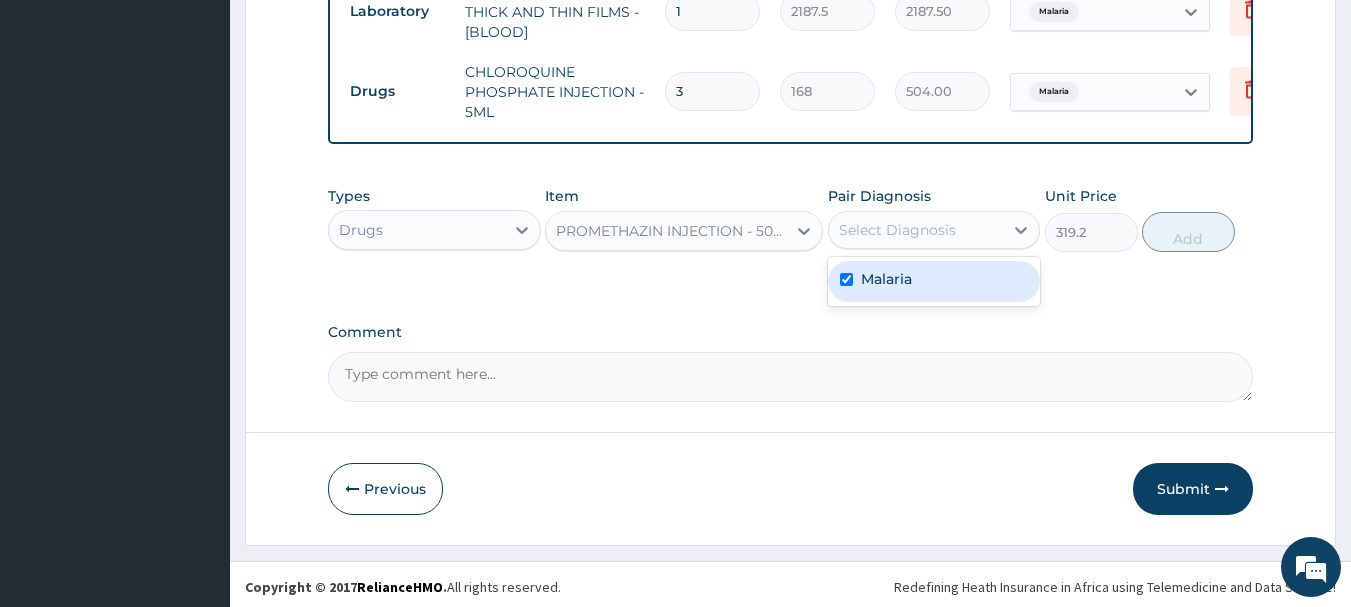 checkbox on "true" 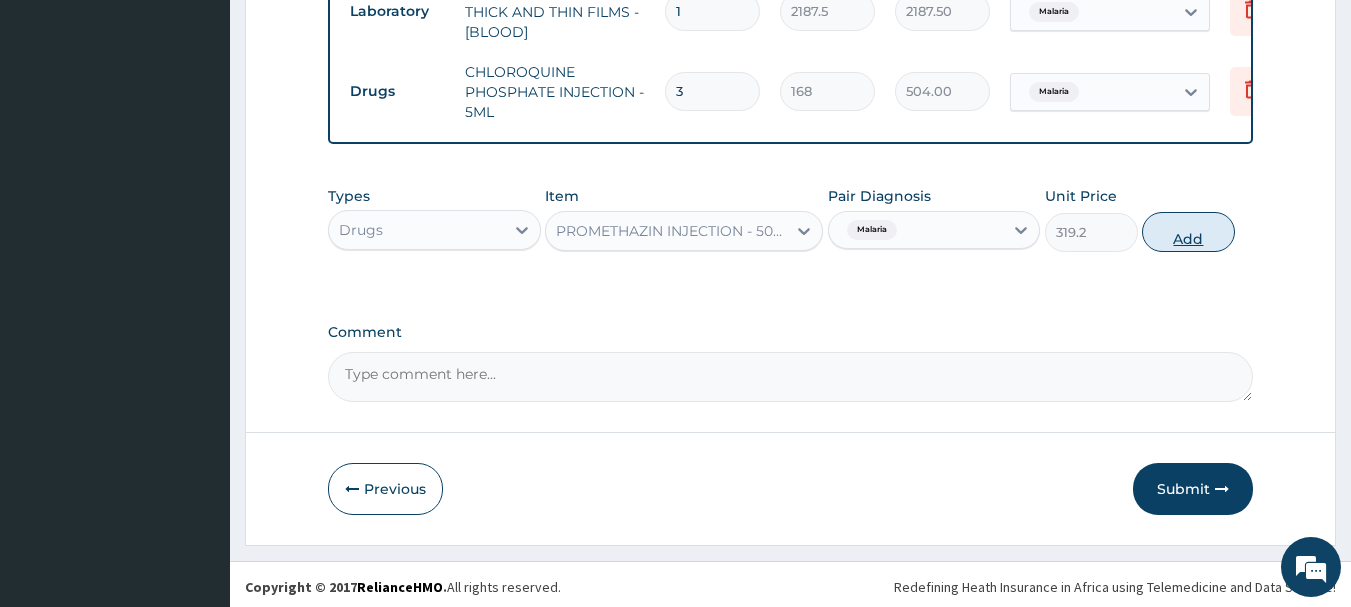 click on "Add" at bounding box center [1188, 232] 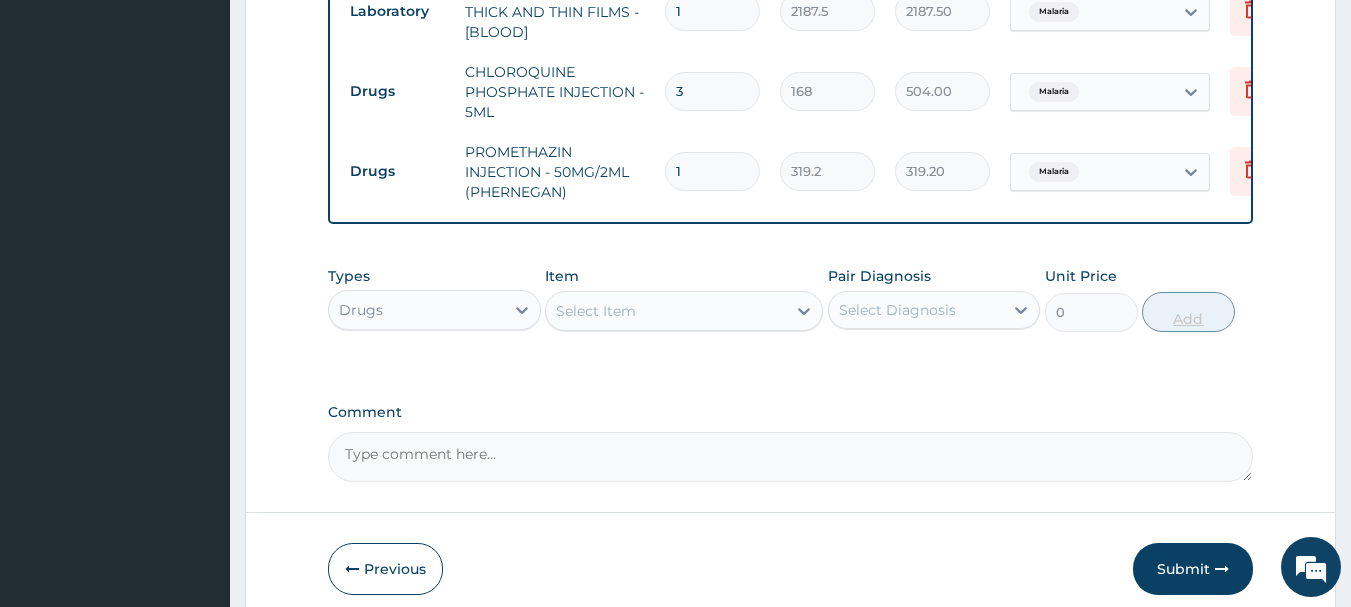 type 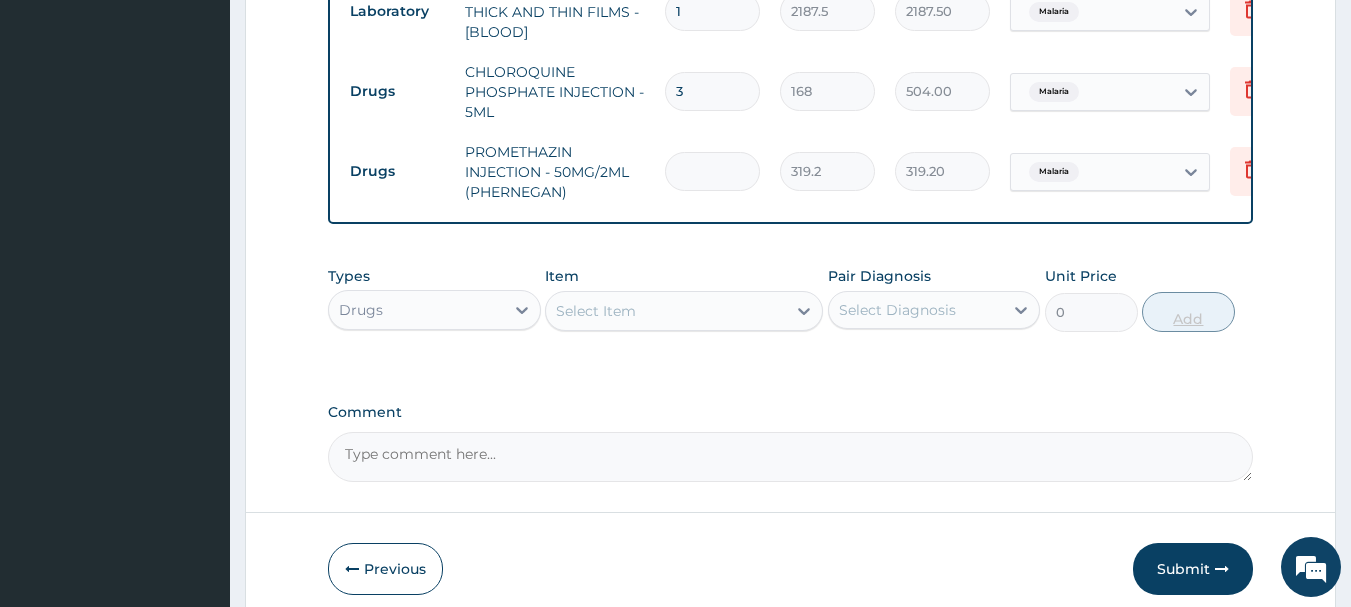 type on "0.00" 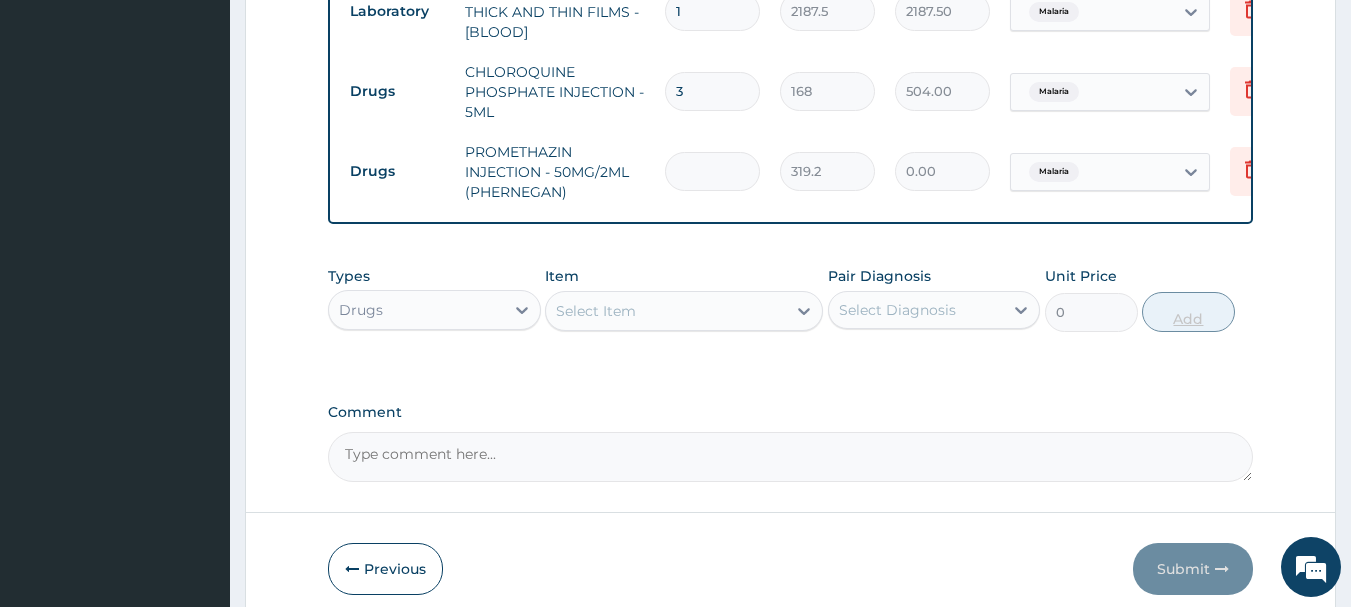 type on "3" 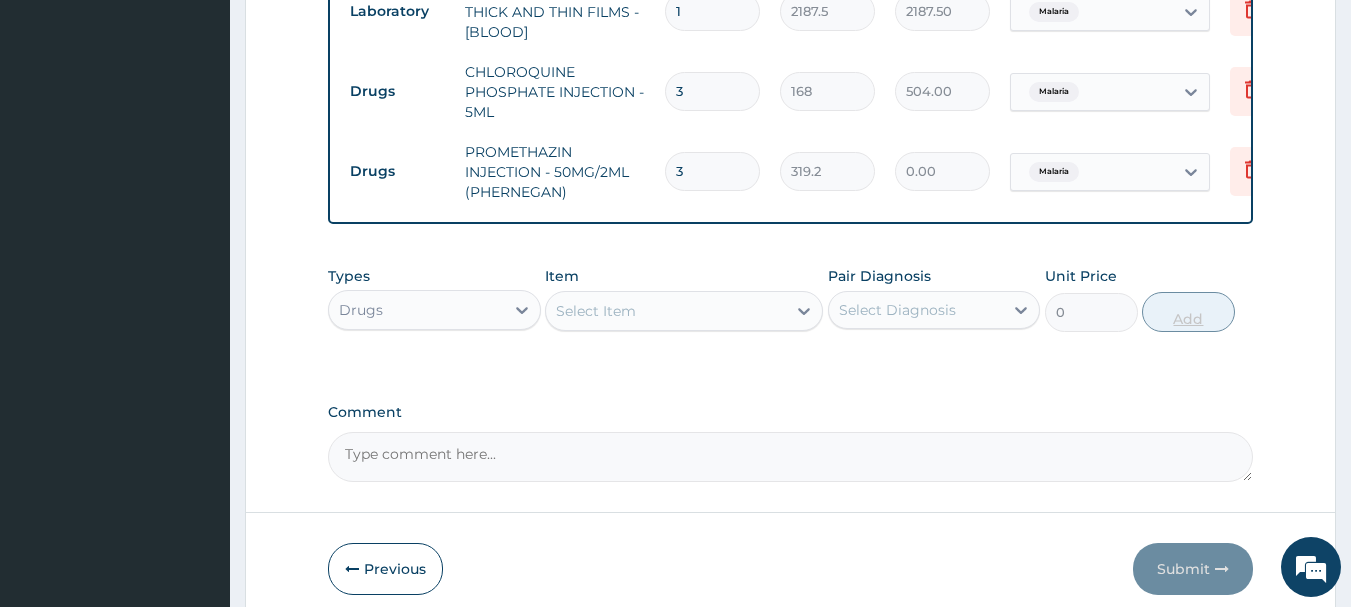 type on "957.60" 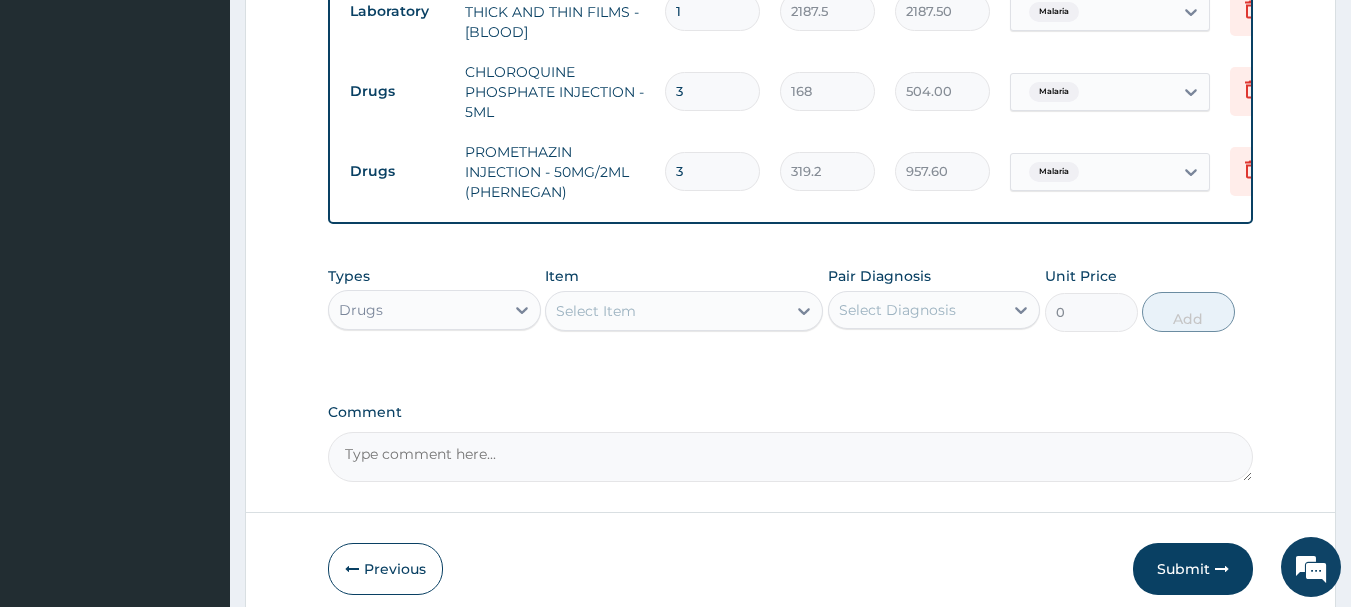type on "3" 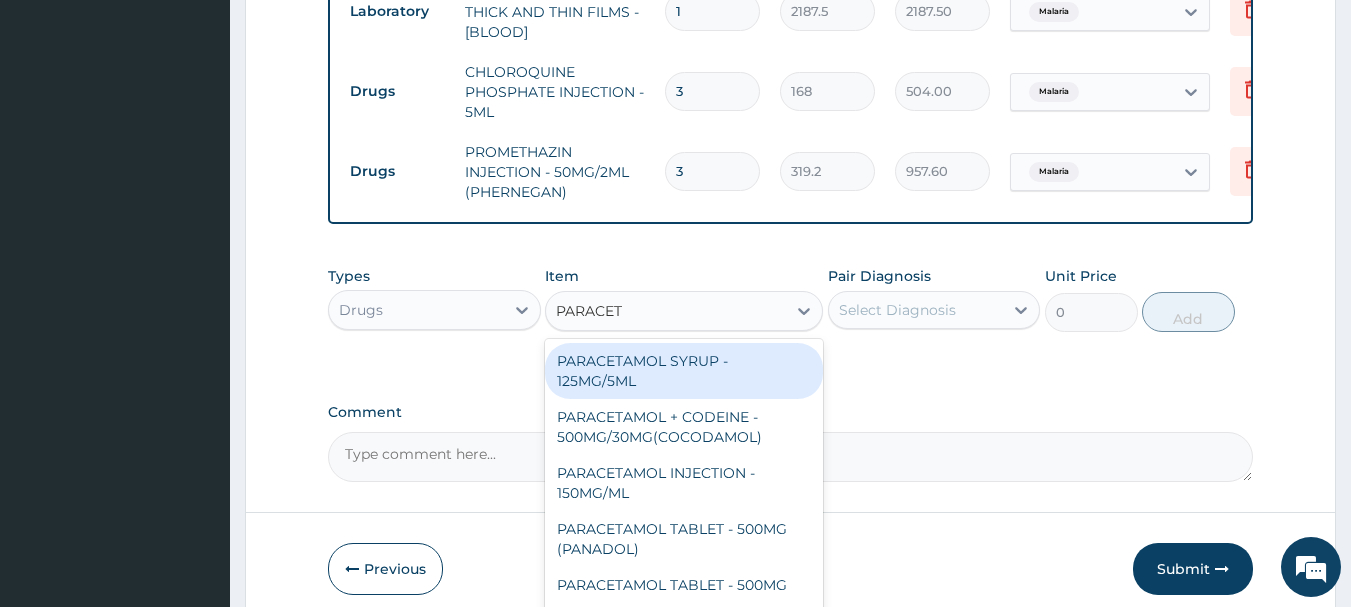 type on "PARACETA" 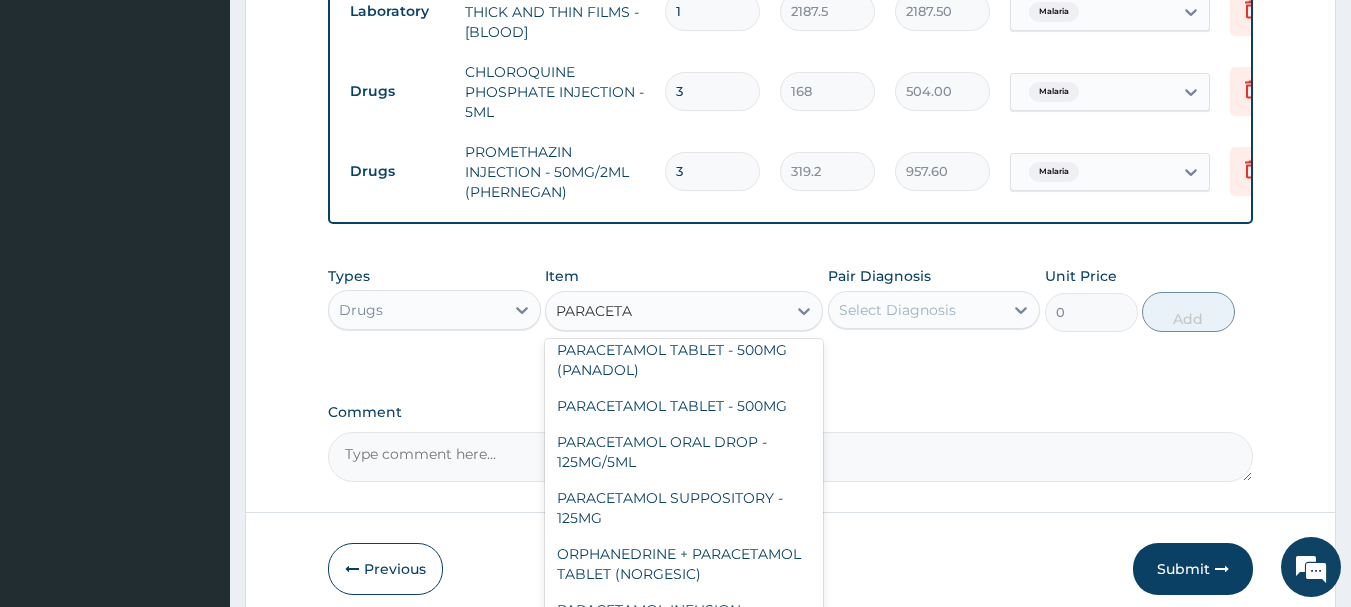 scroll, scrollTop: 181, scrollLeft: 0, axis: vertical 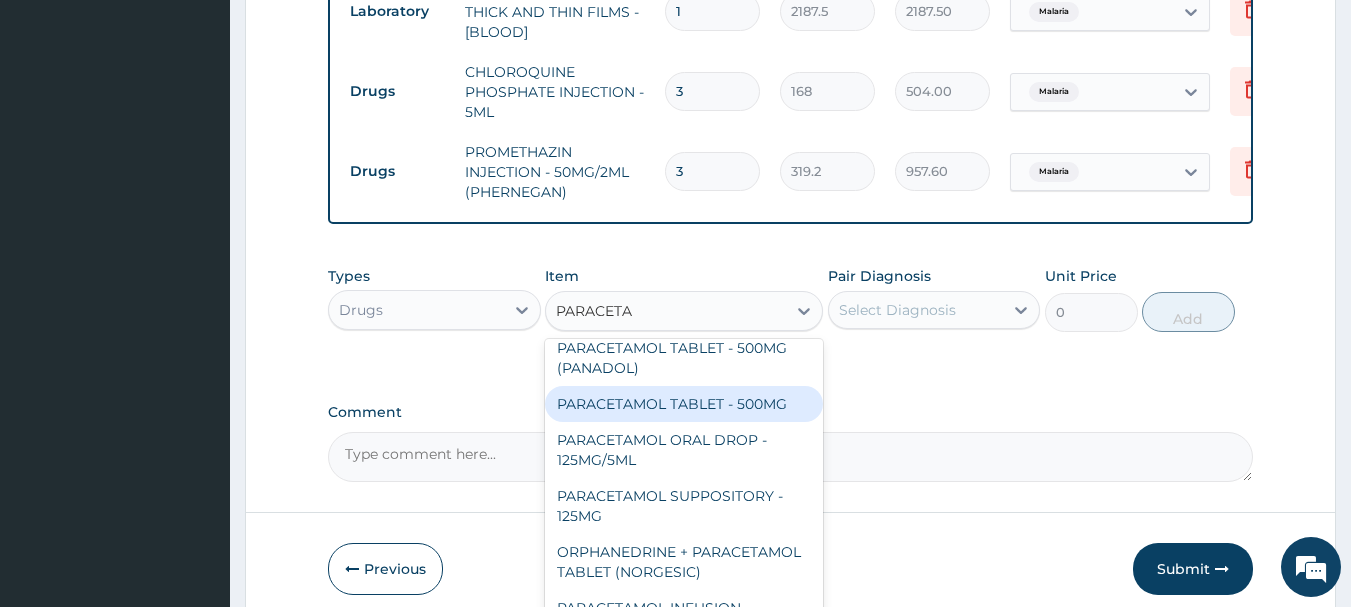 click on "PARACETAMOL TABLET - 500MG" at bounding box center (684, 404) 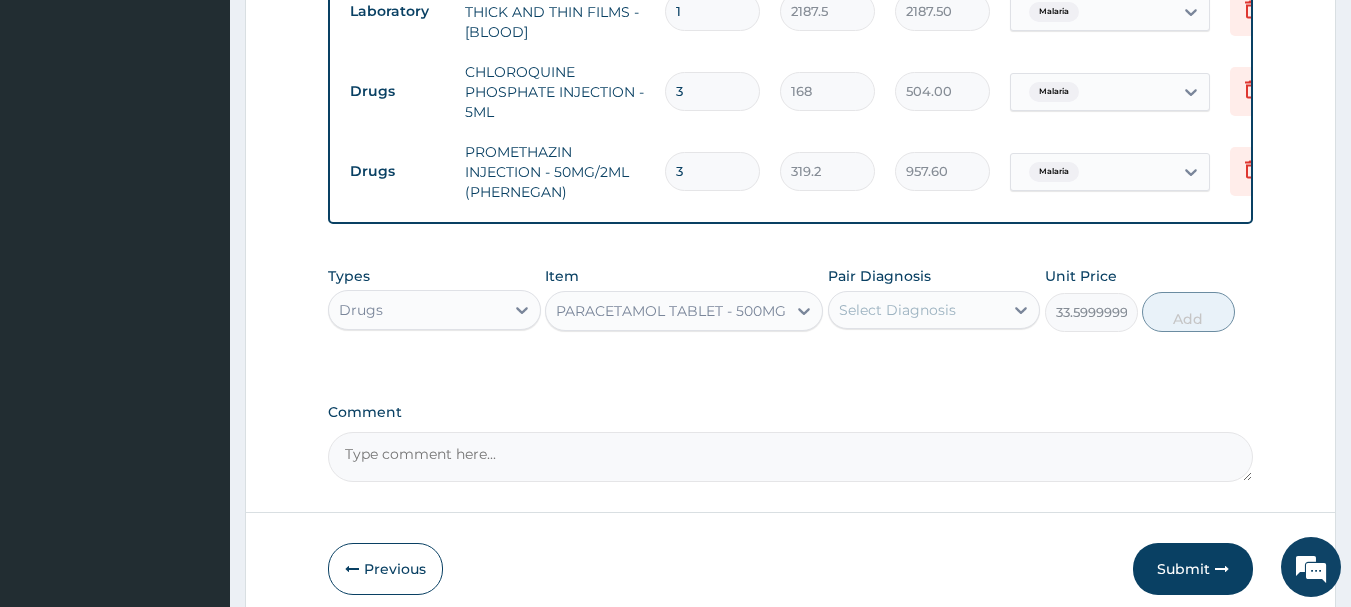 click on "Select Diagnosis" at bounding box center [897, 310] 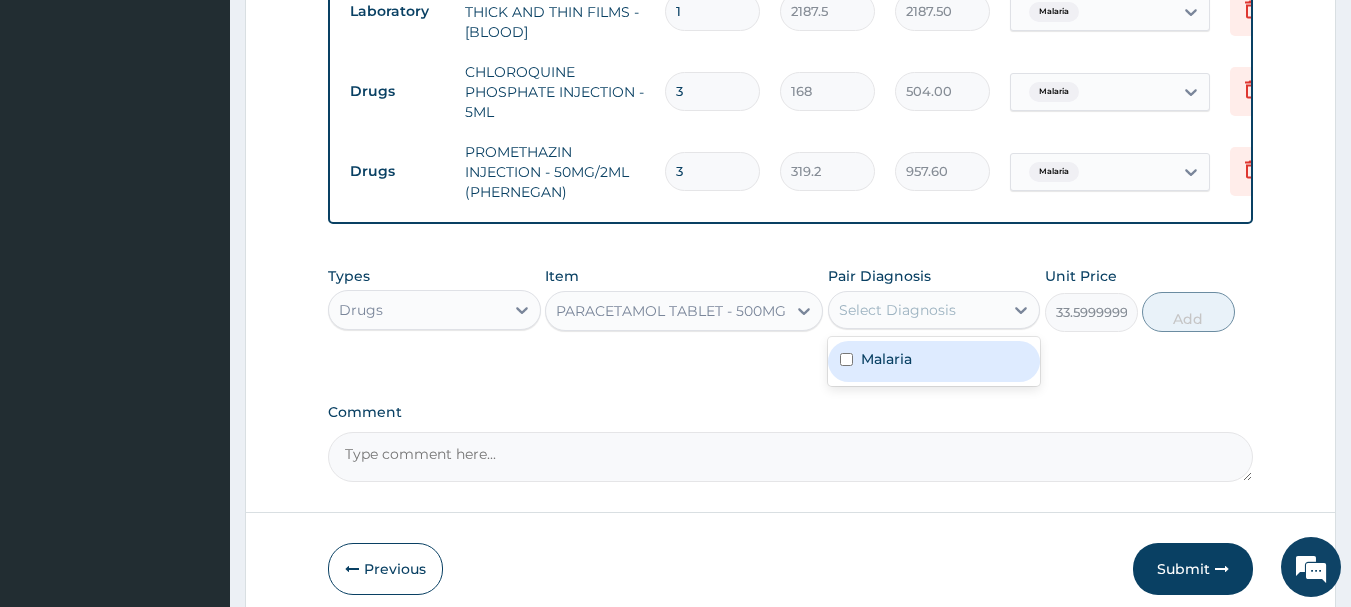 click on "Malaria" at bounding box center [886, 359] 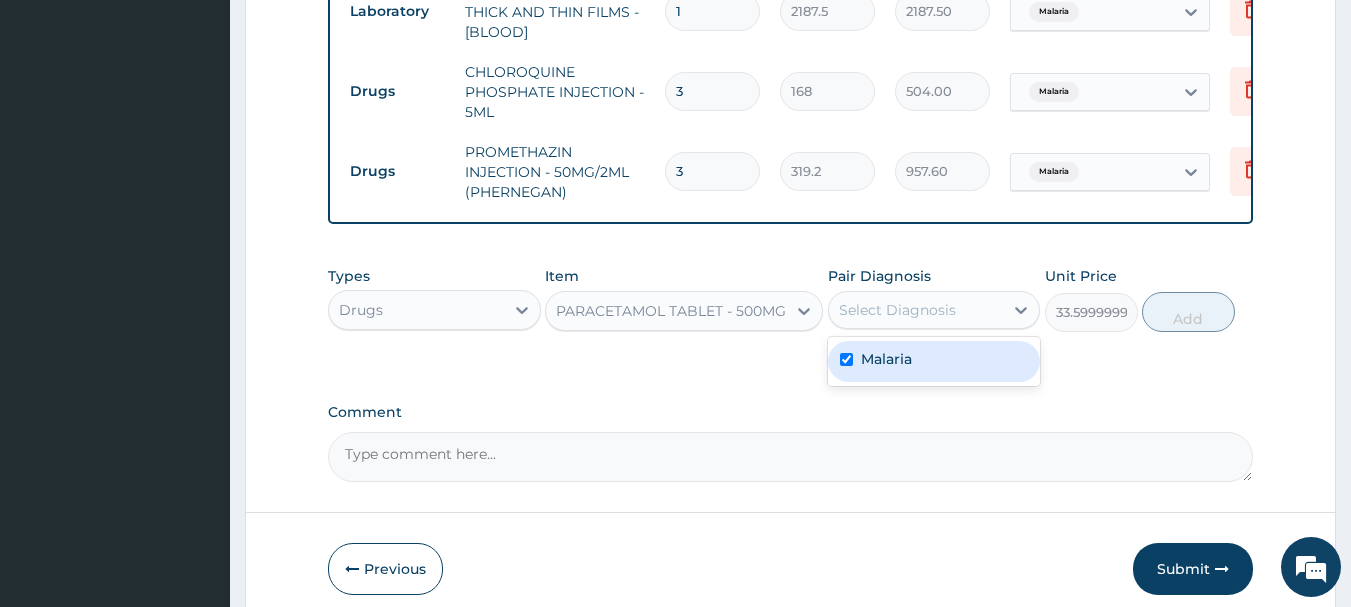checkbox on "true" 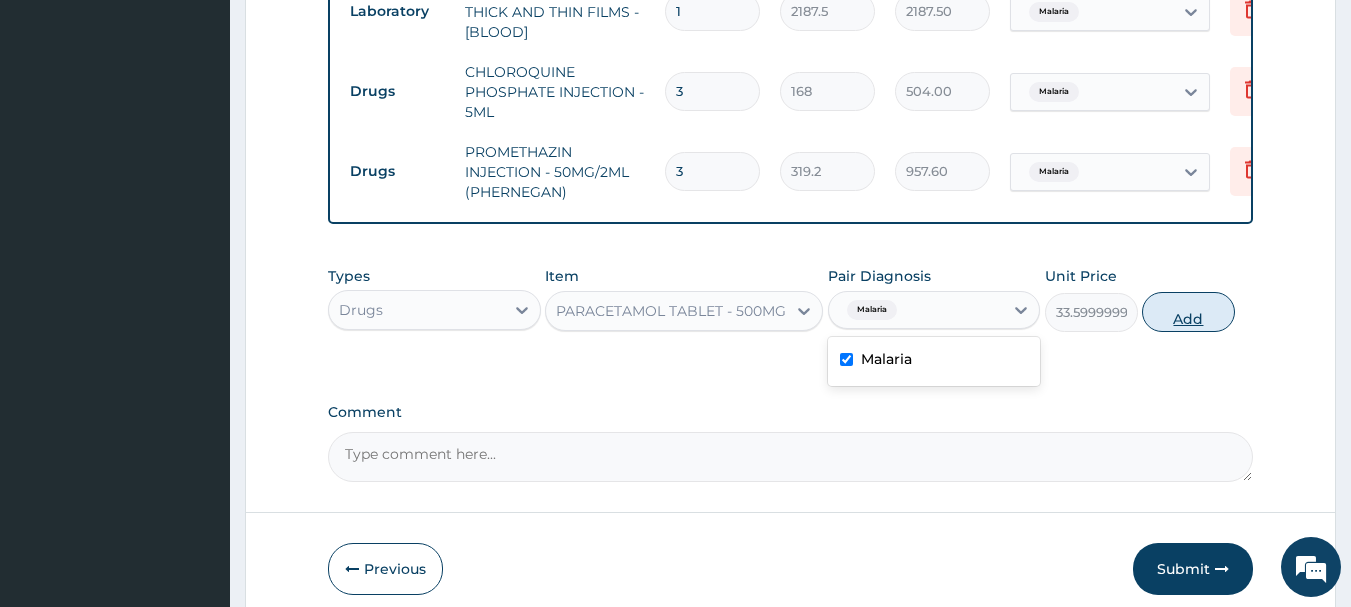 click on "Add" at bounding box center [1188, 312] 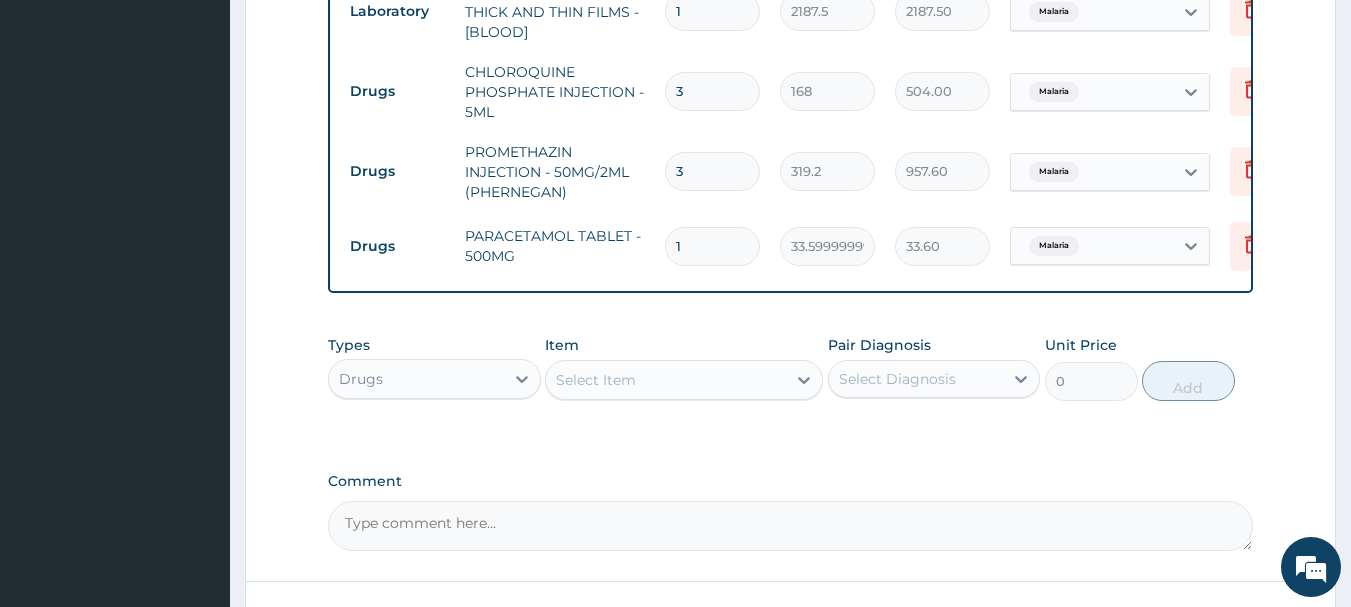 type 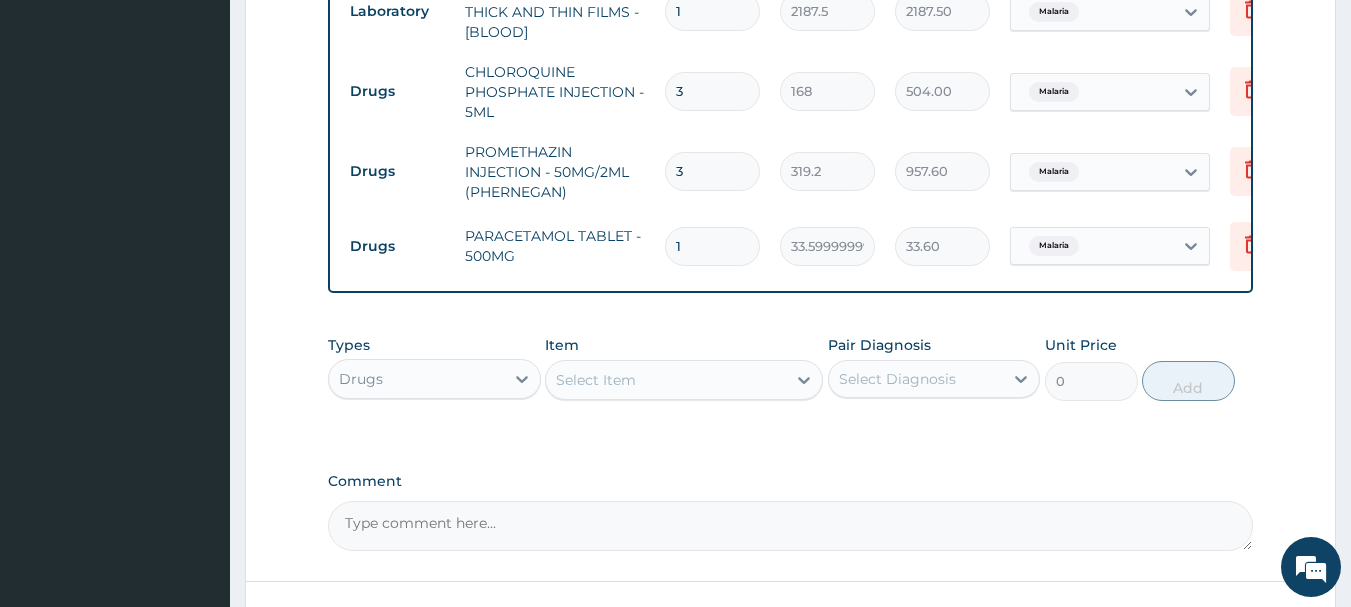 type on "0.00" 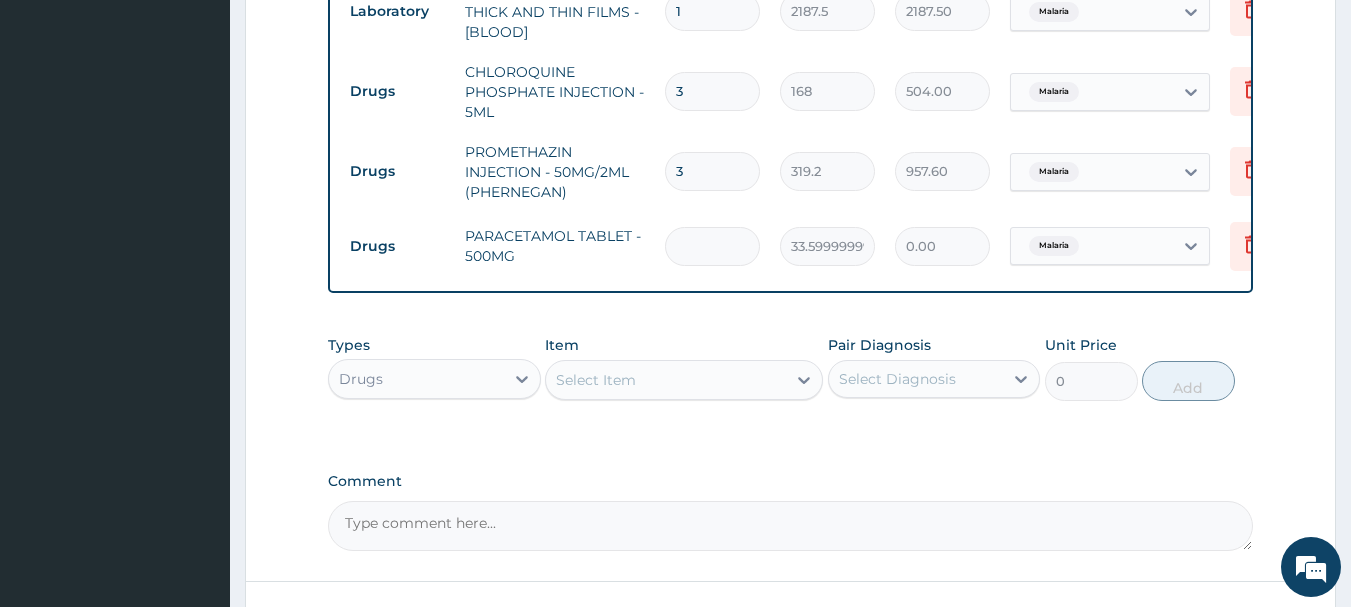type on "3" 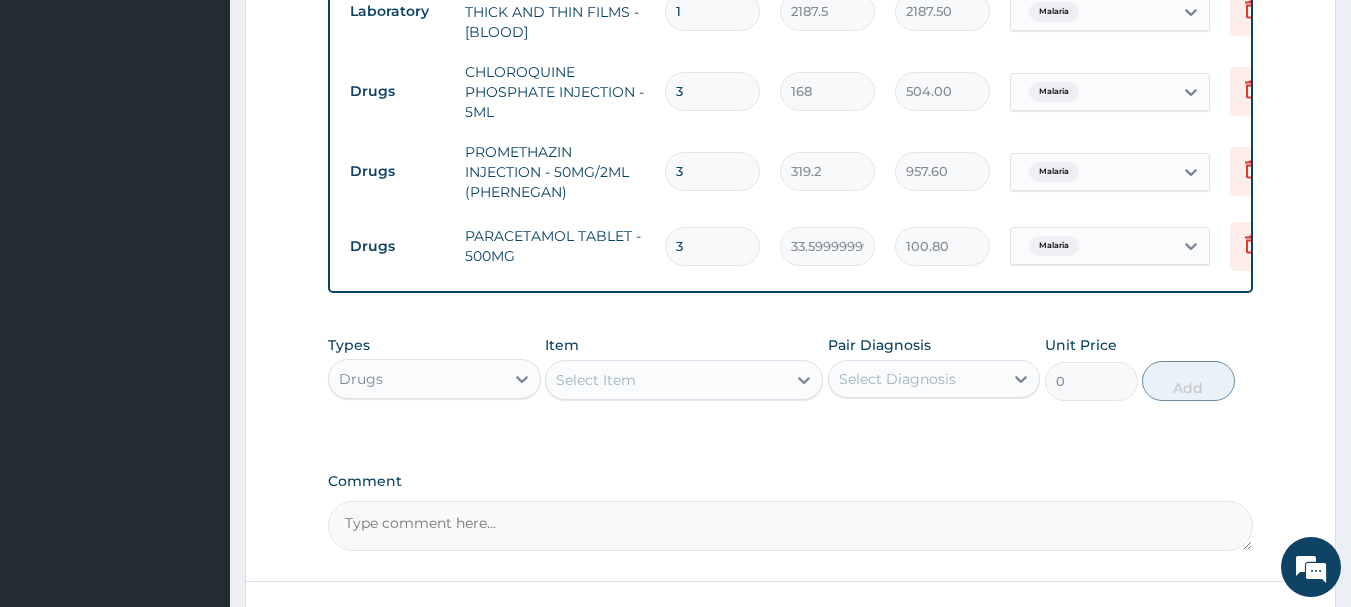 type on "30" 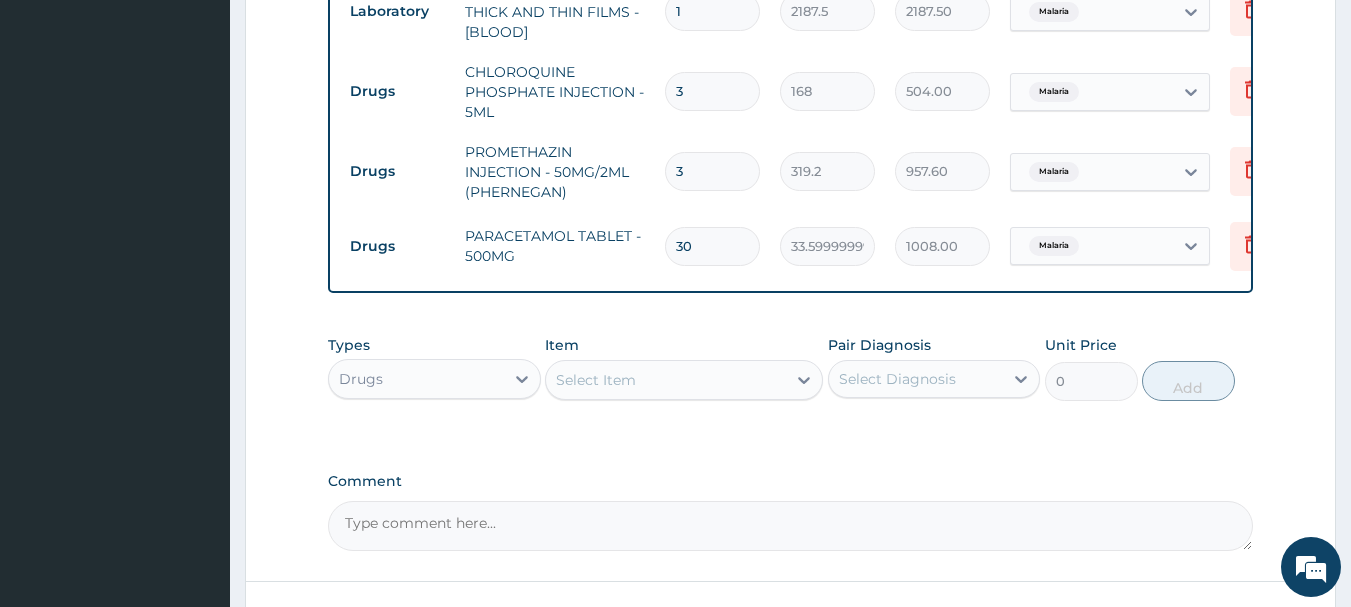type on "30" 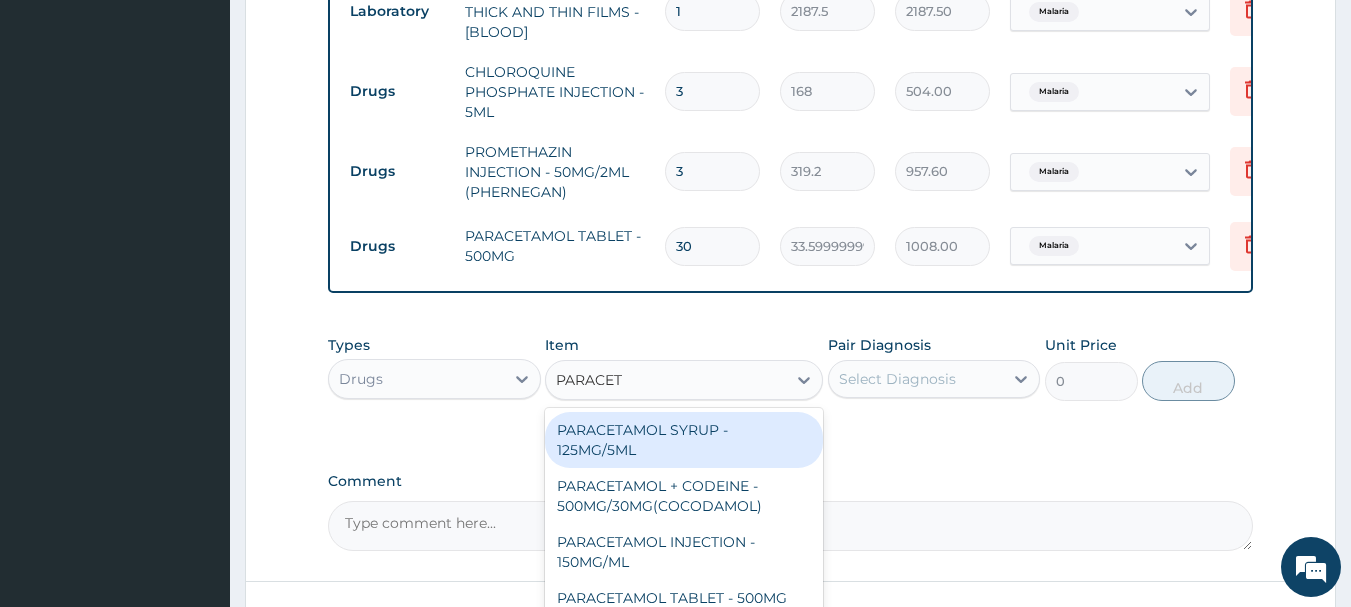type on "PARACETA" 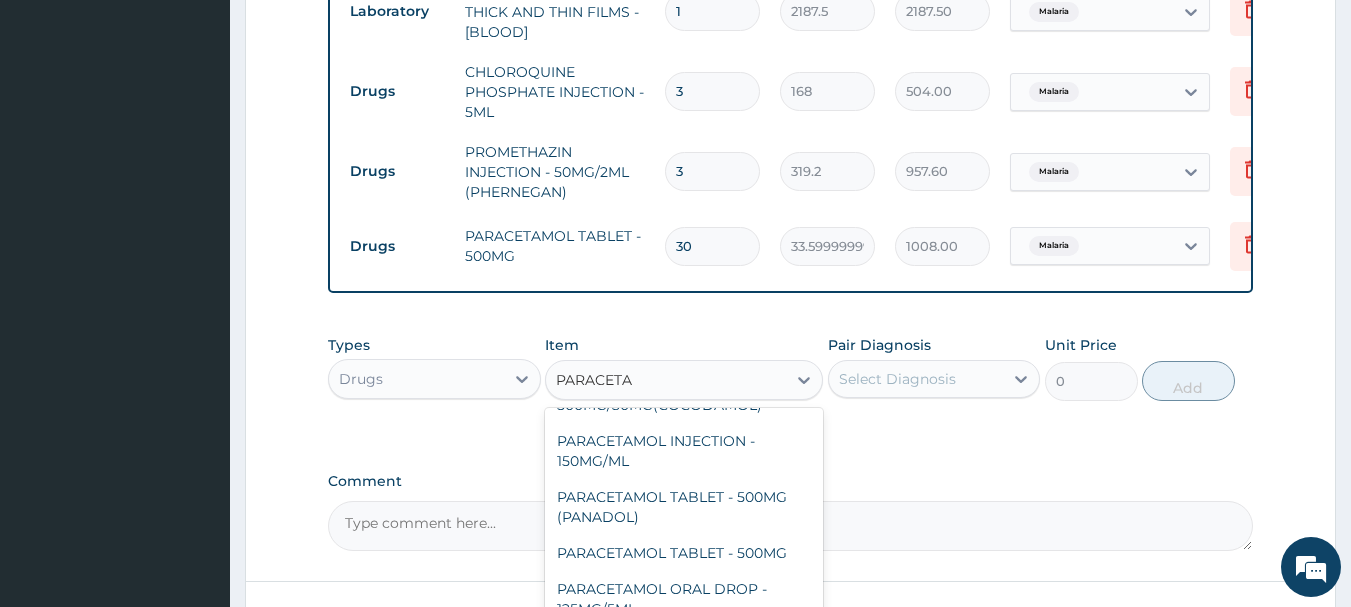 scroll, scrollTop: 109, scrollLeft: 0, axis: vertical 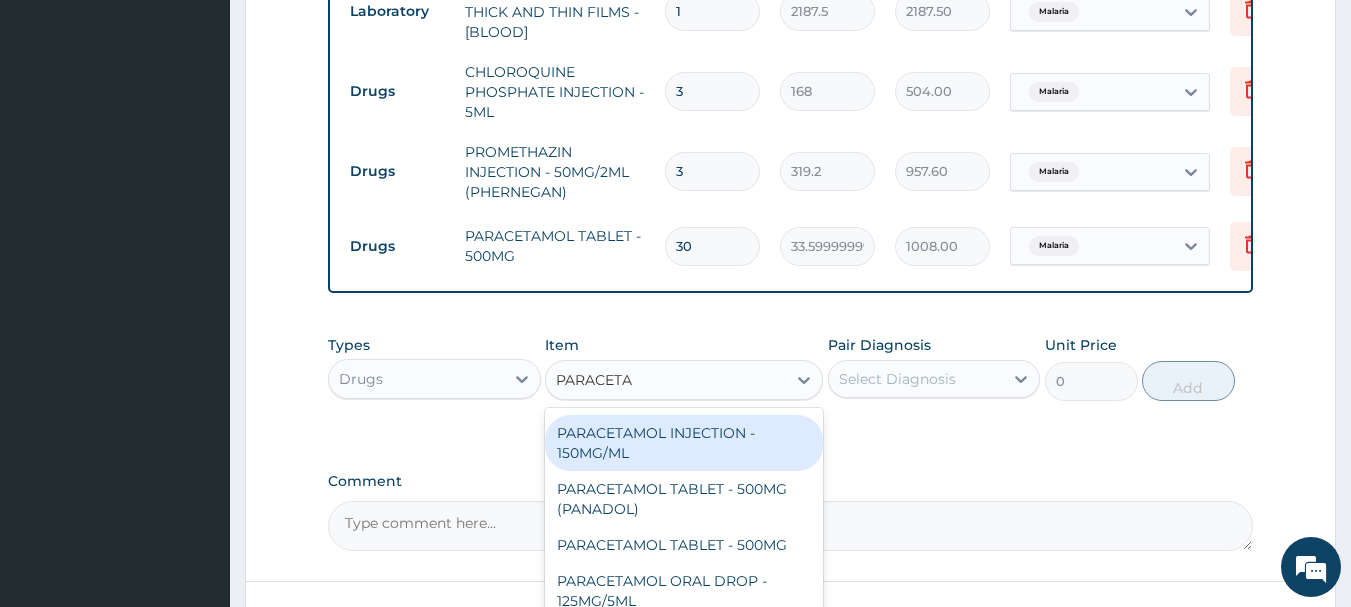 click on "PARACETAMOL INJECTION - 150MG/ML" at bounding box center (684, 443) 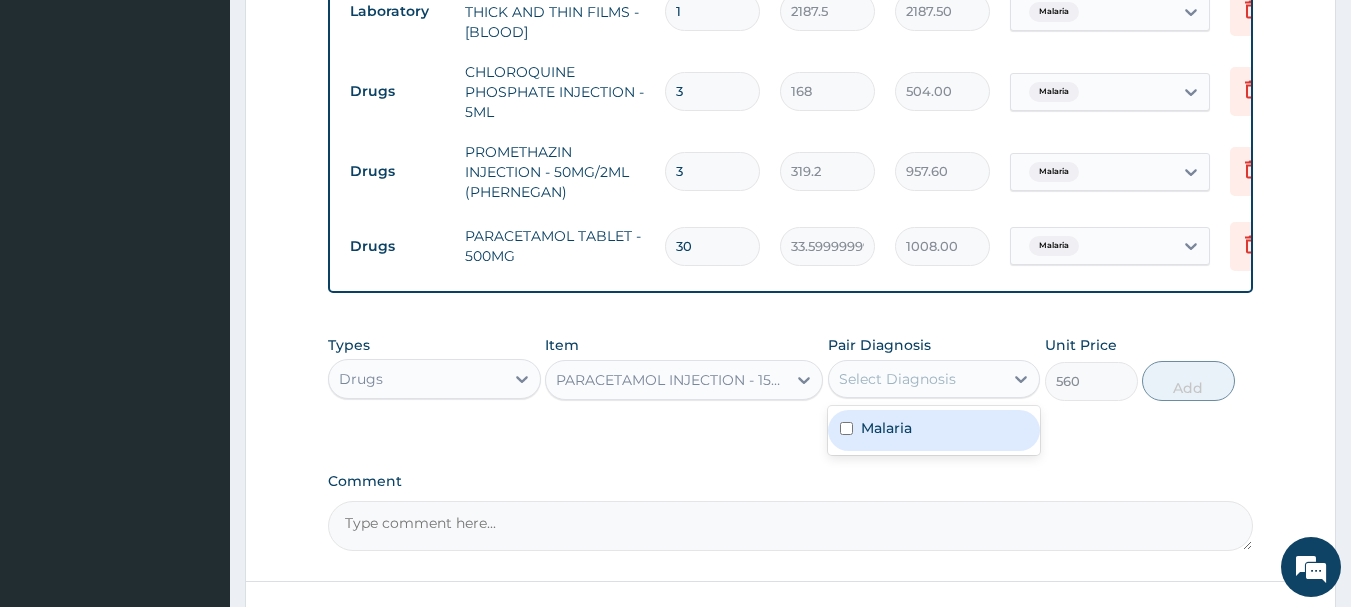 click on "Select Diagnosis" at bounding box center [916, 379] 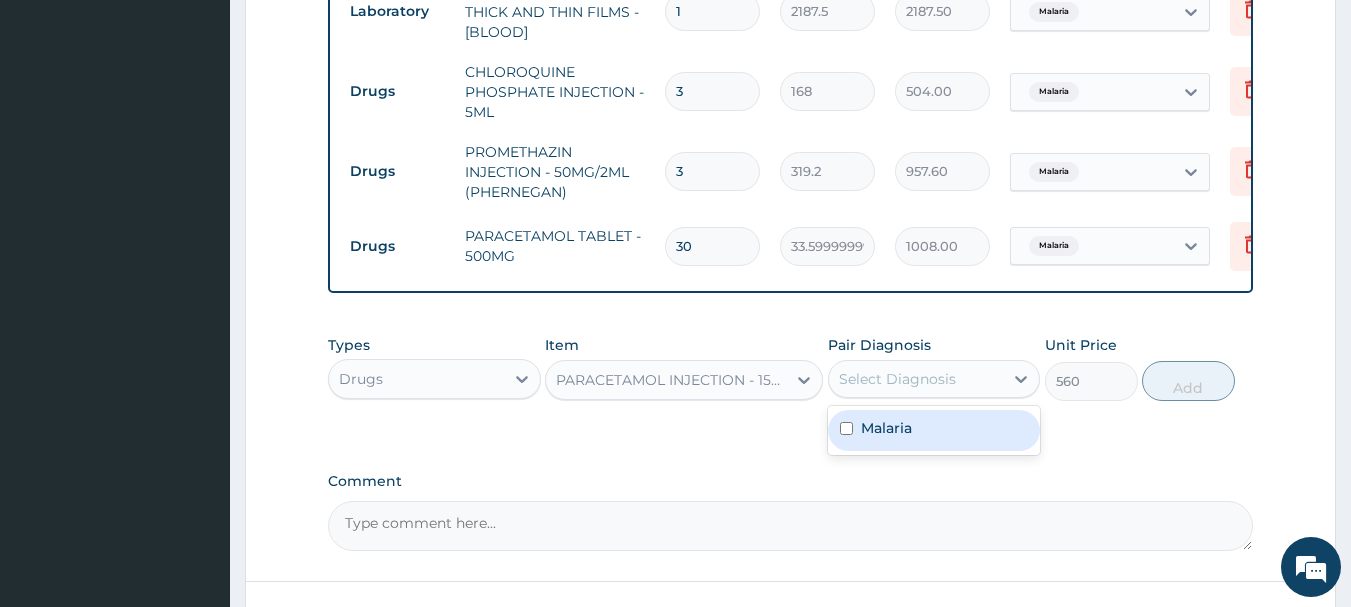 click on "Malaria" at bounding box center [934, 430] 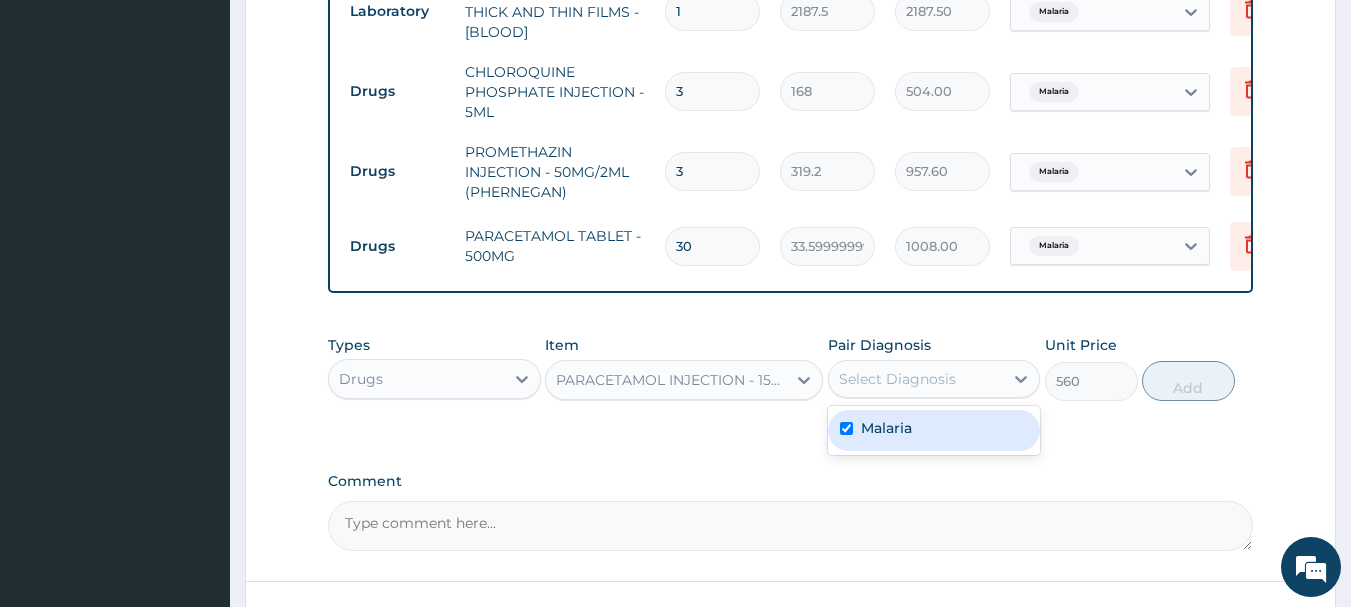 checkbox on "true" 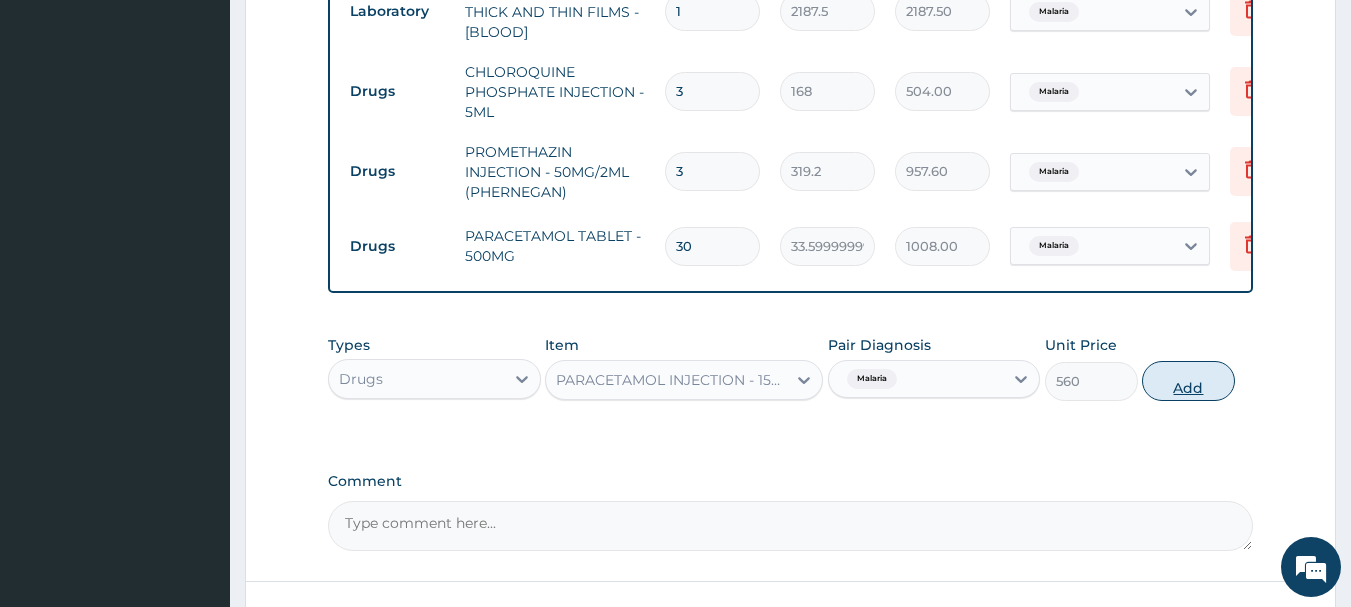 click on "Add" at bounding box center [1188, 381] 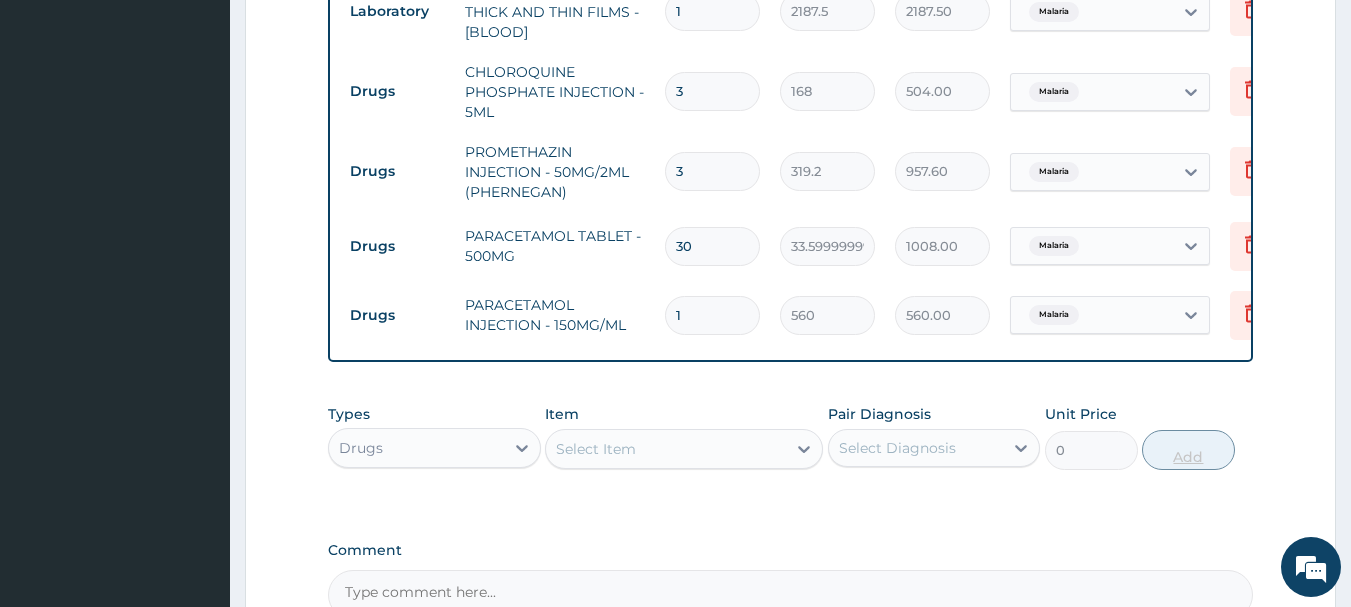 type 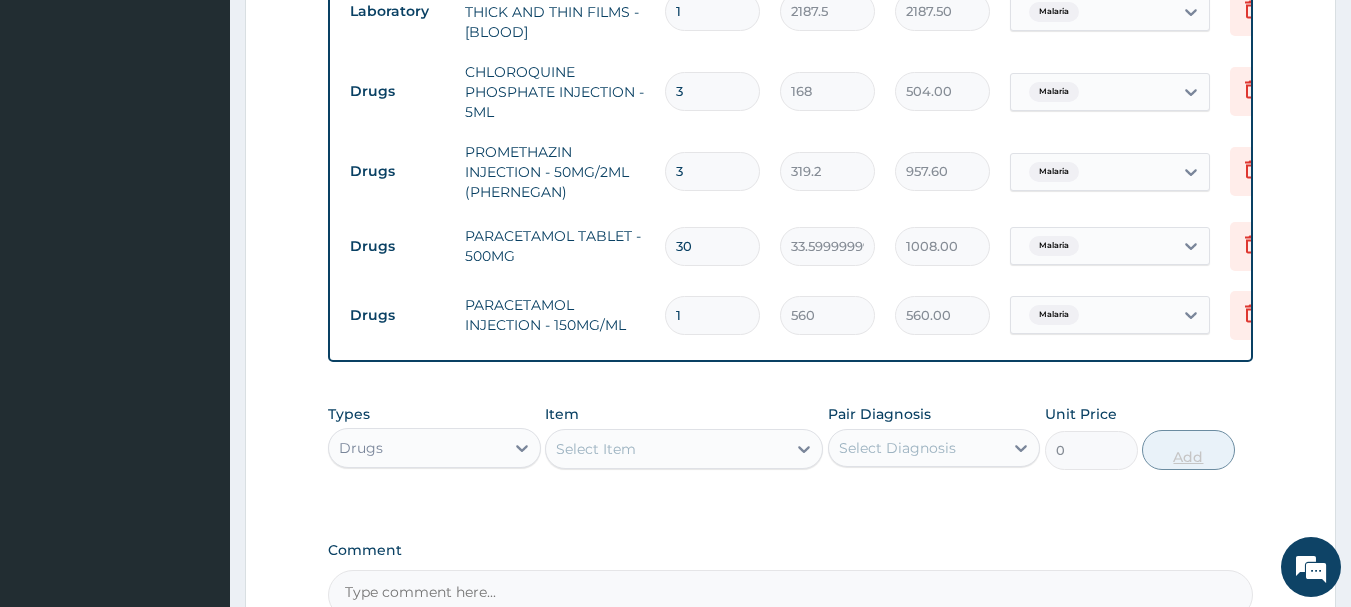 type on "0.00" 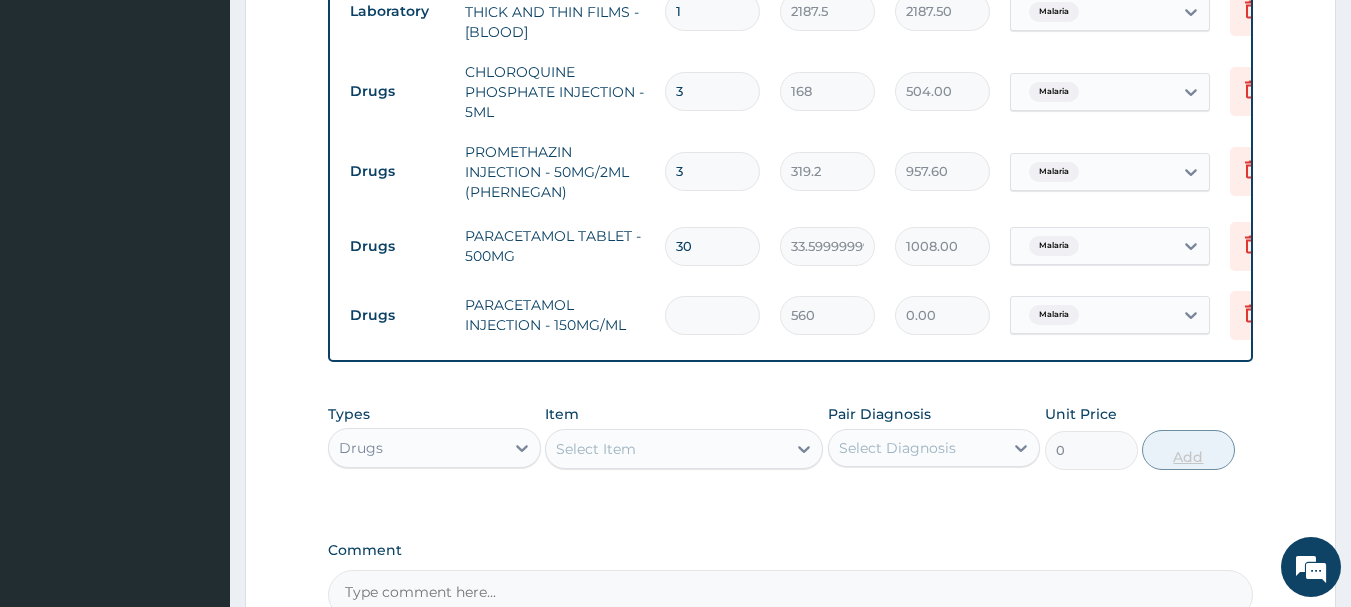 type on "3" 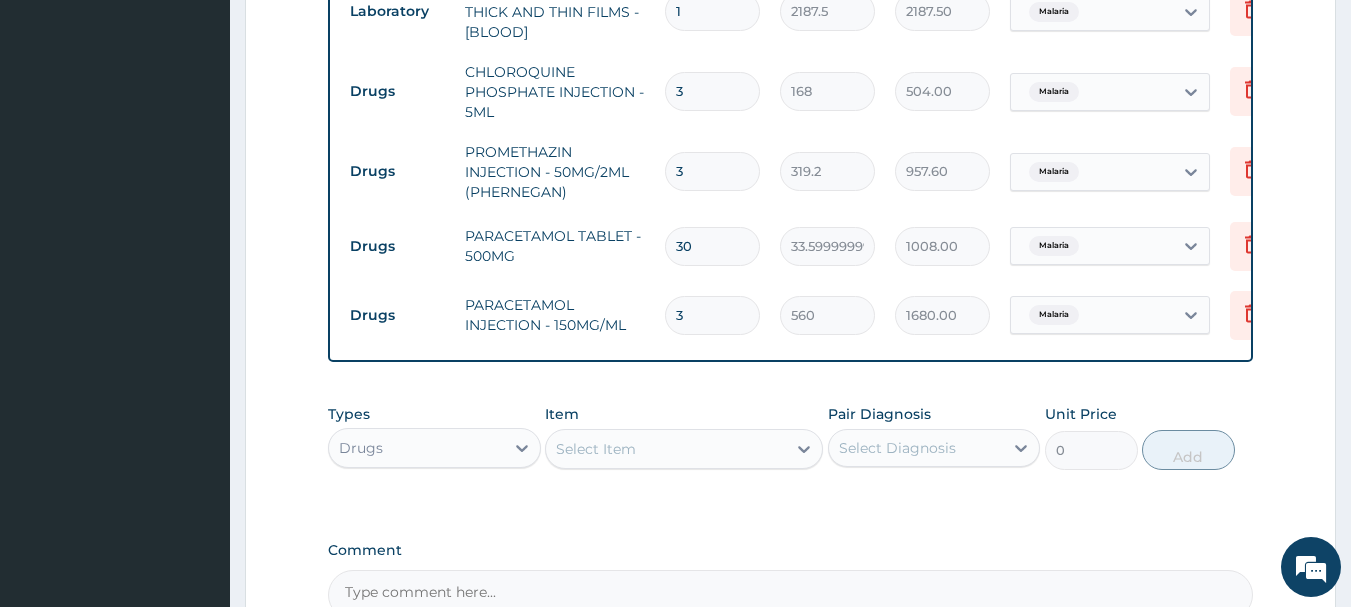 type on "3" 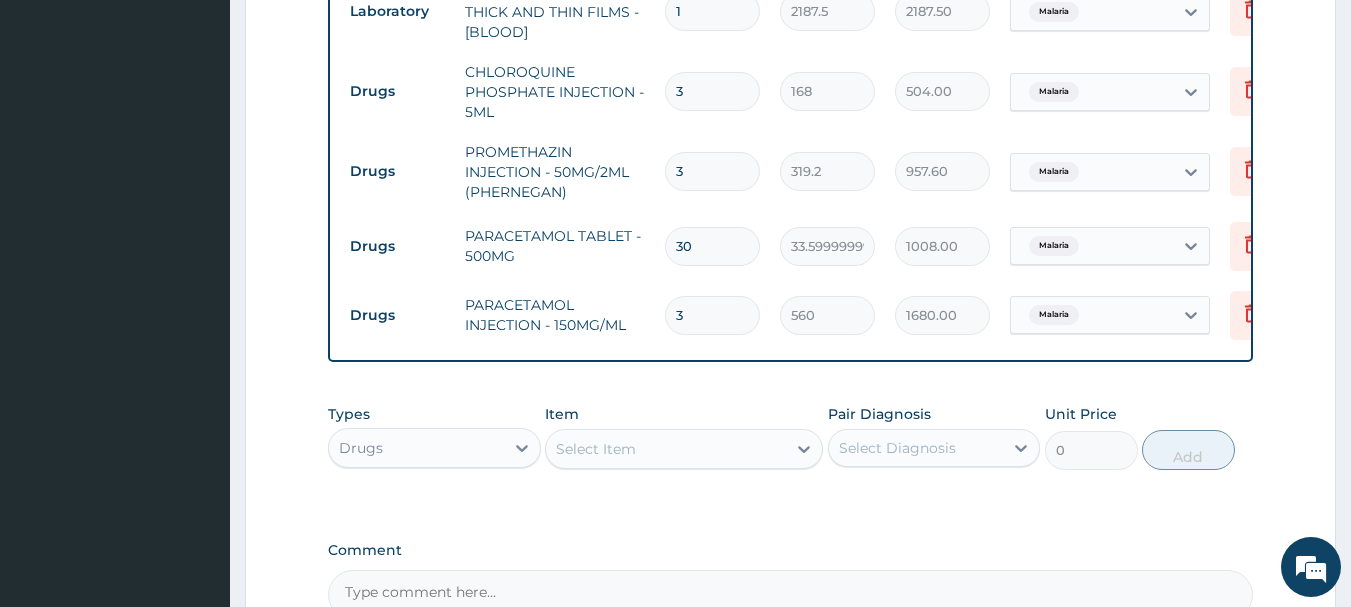 click on "Select Item" at bounding box center [666, 449] 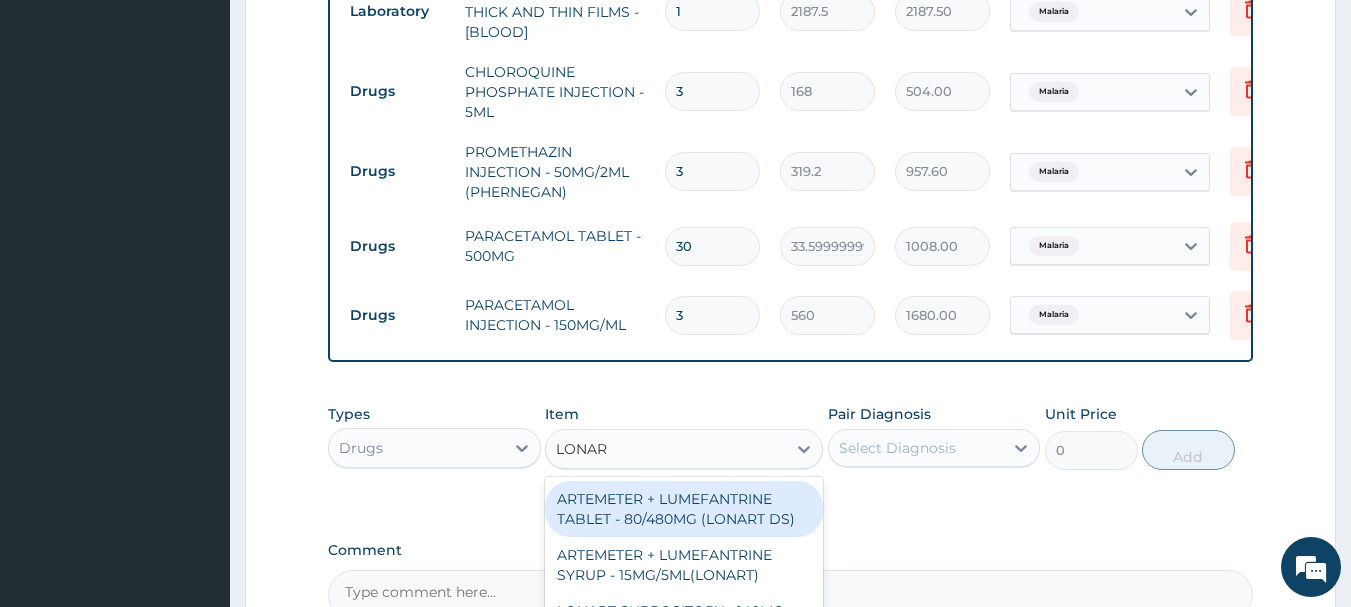 type on "LONART" 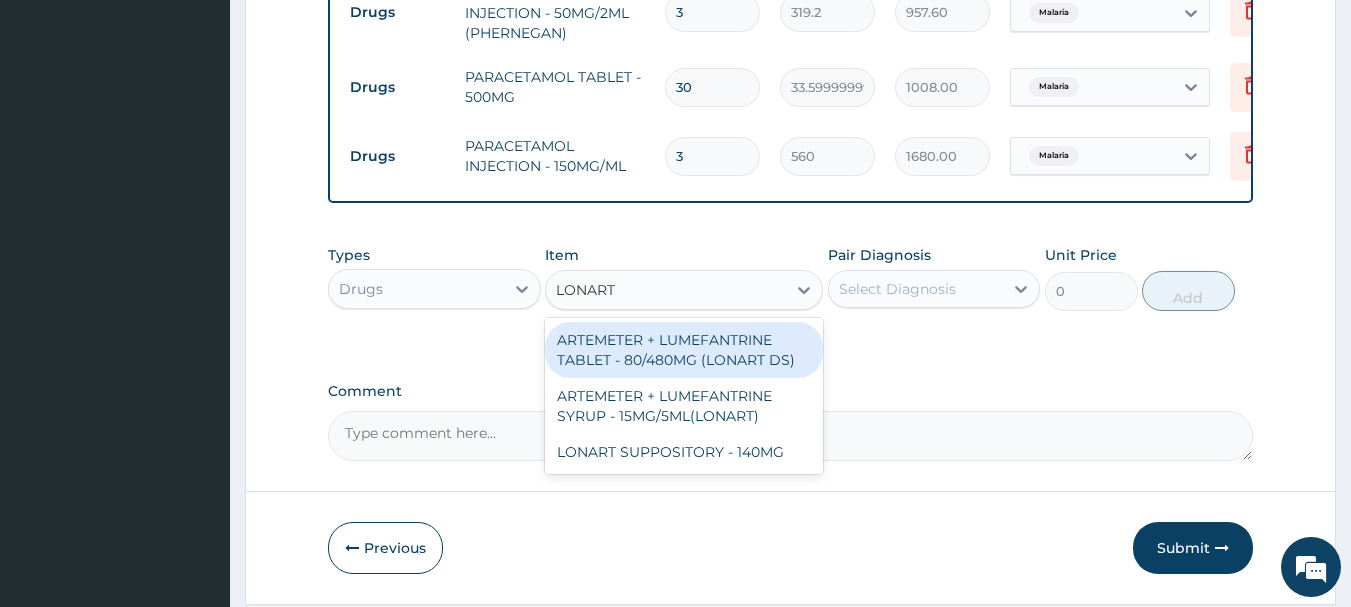 scroll, scrollTop: 1071, scrollLeft: 0, axis: vertical 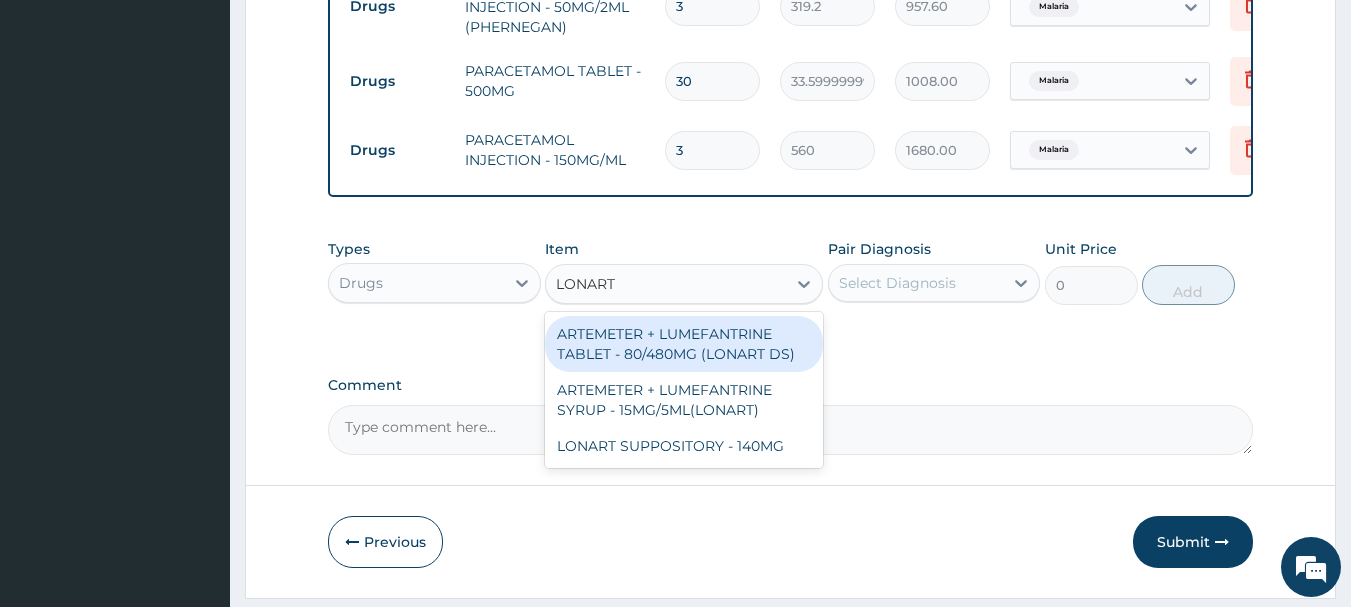click on "ARTEMETER + LUMEFANTRINE TABLET -  80/480MG (LONART DS)" at bounding box center (684, 344) 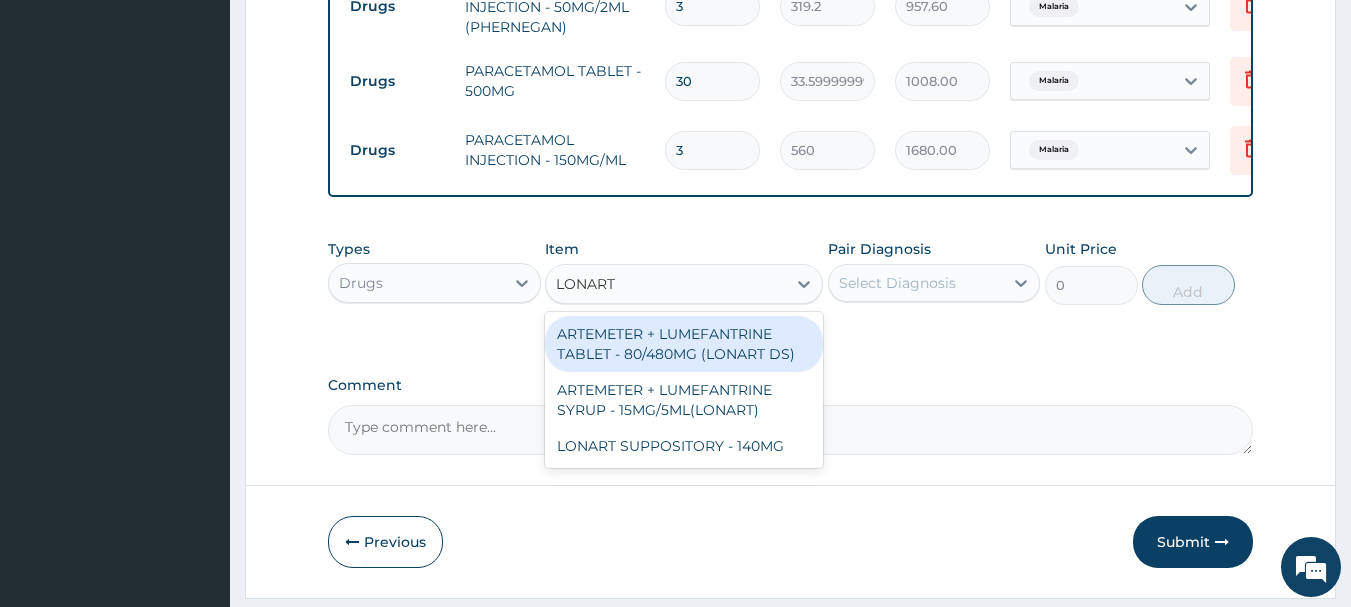 type 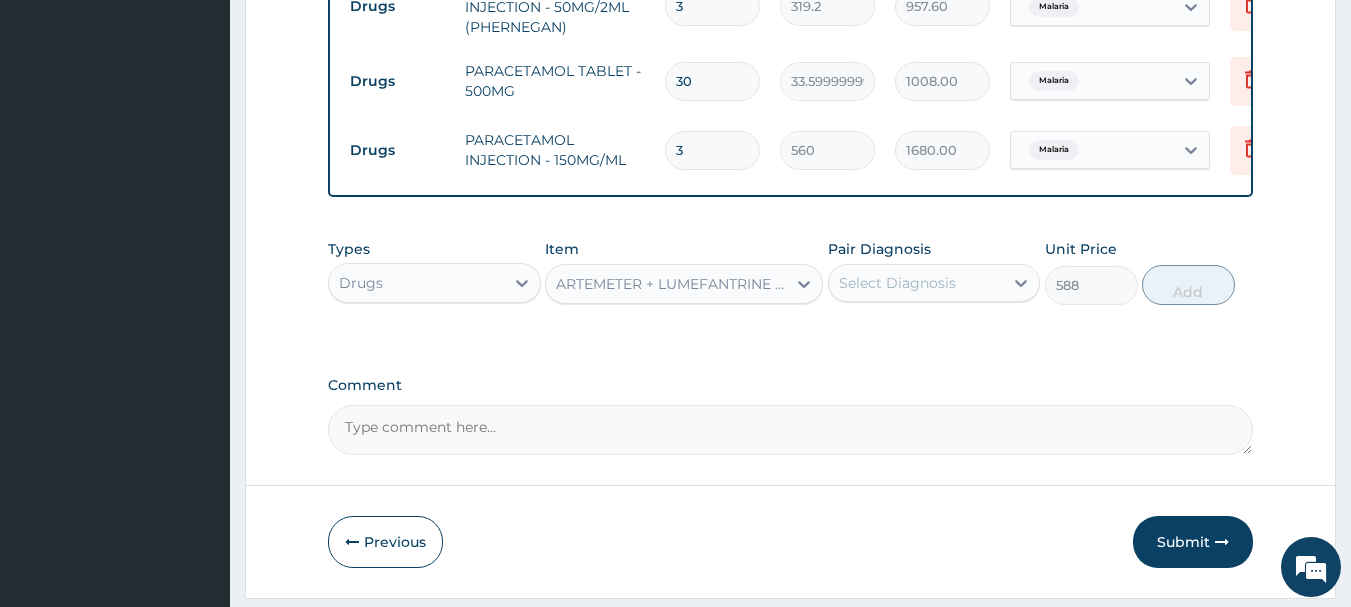 click on "Select Diagnosis" at bounding box center [897, 283] 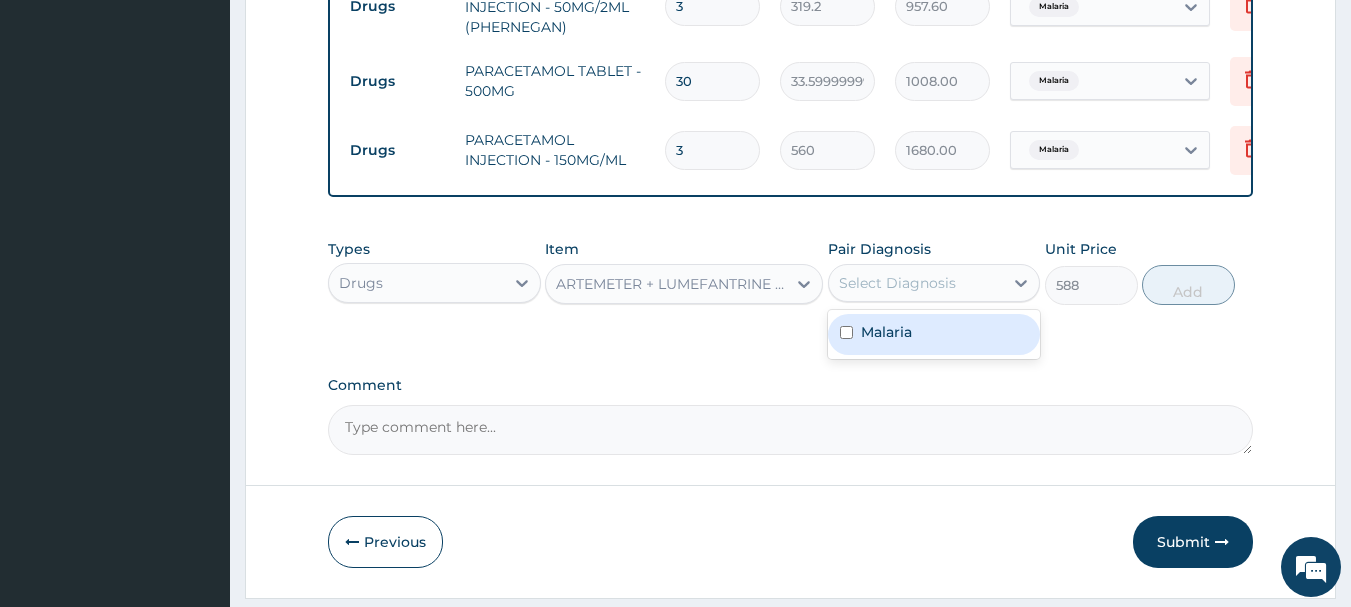 click on "Malaria" at bounding box center [886, 332] 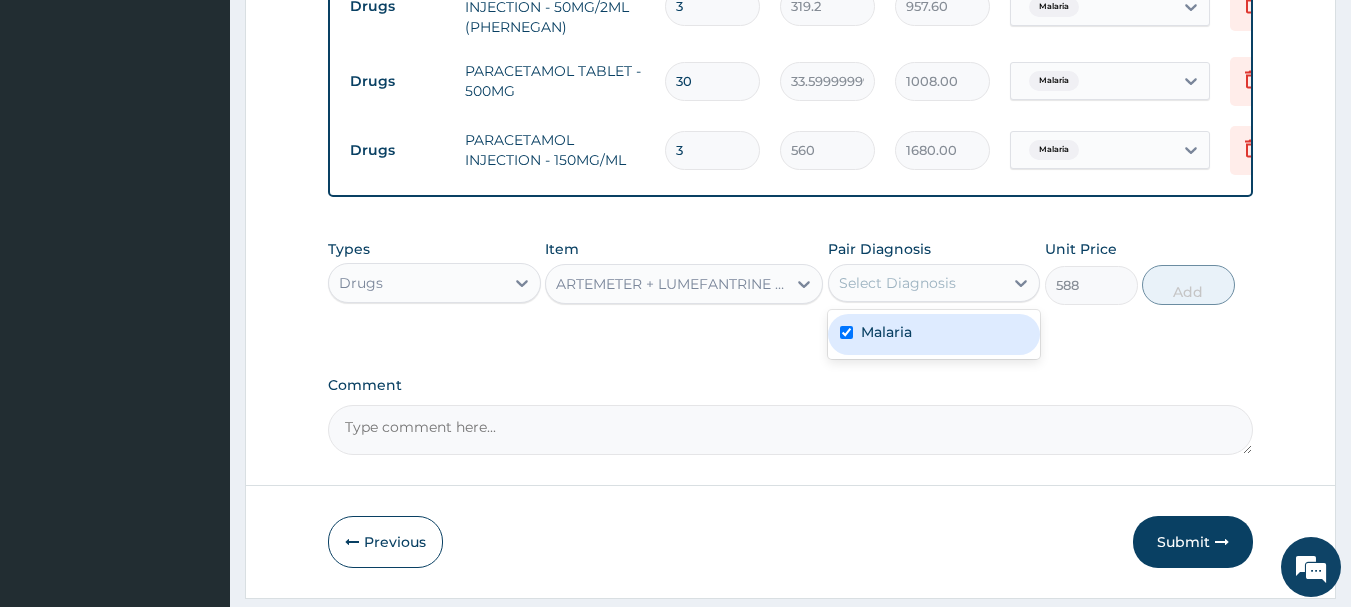 checkbox on "true" 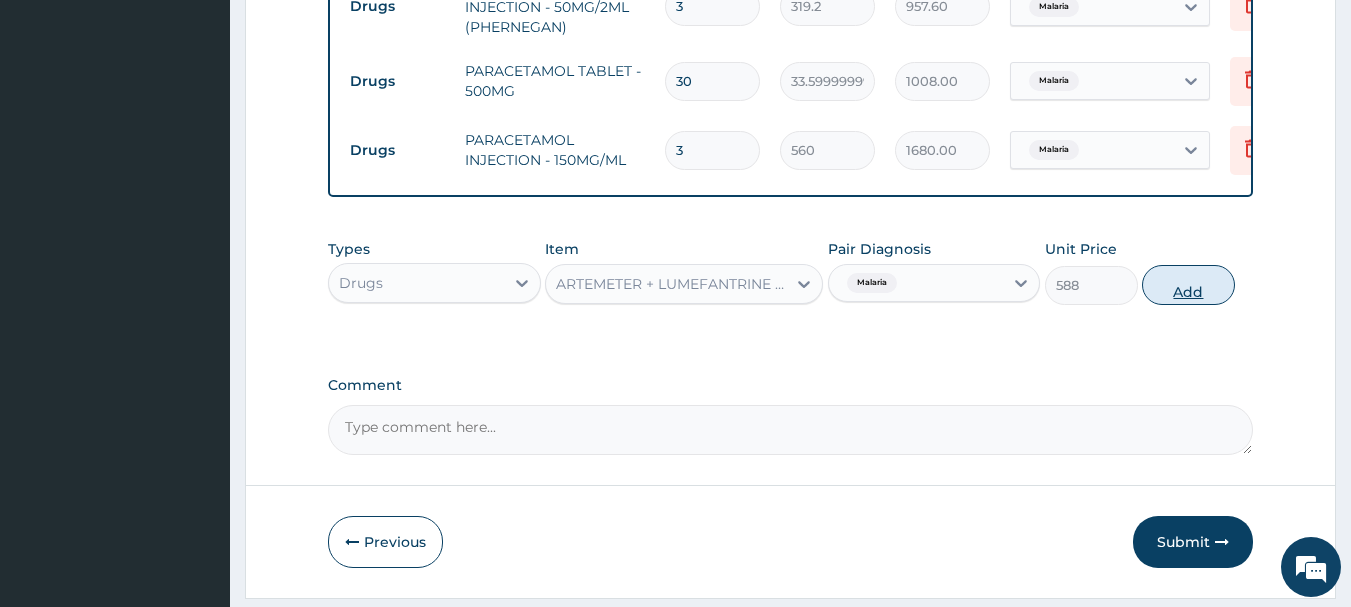 click on "Add" at bounding box center [1188, 285] 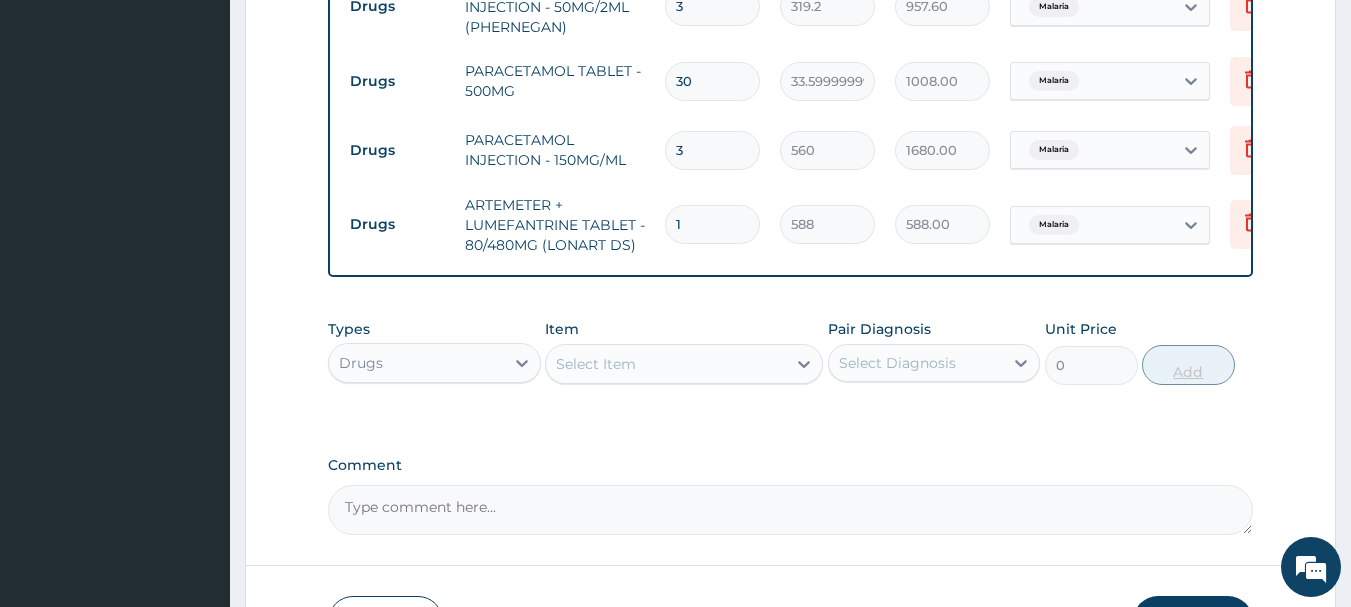 type 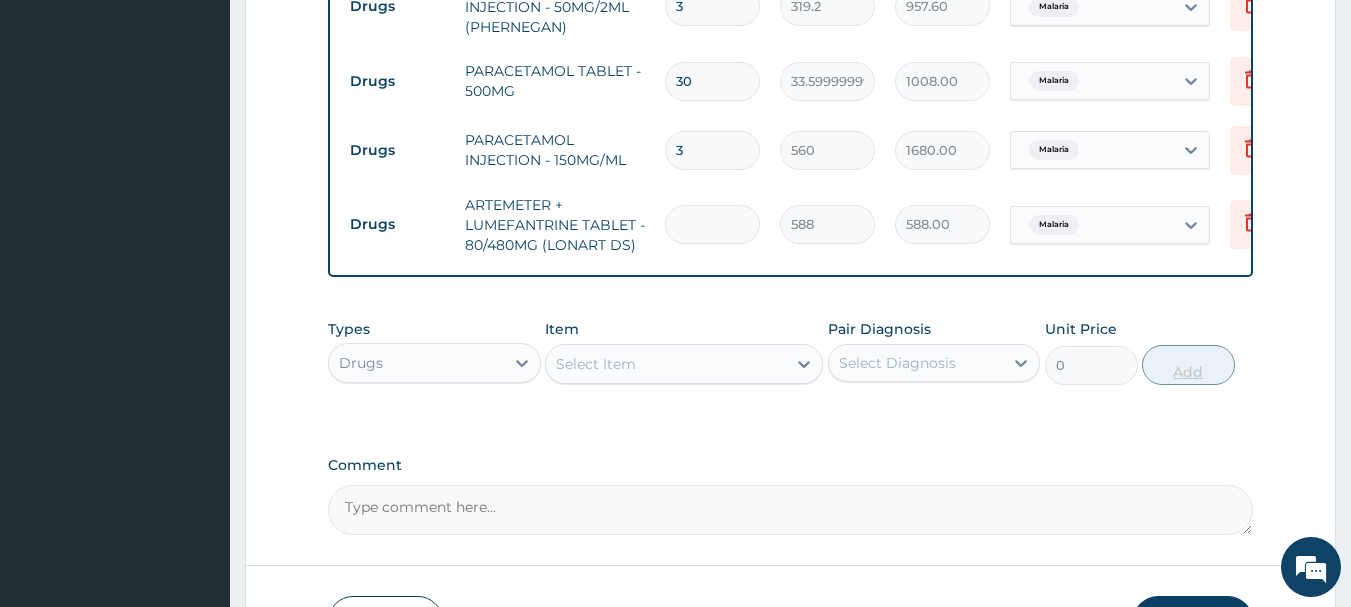 type on "0.00" 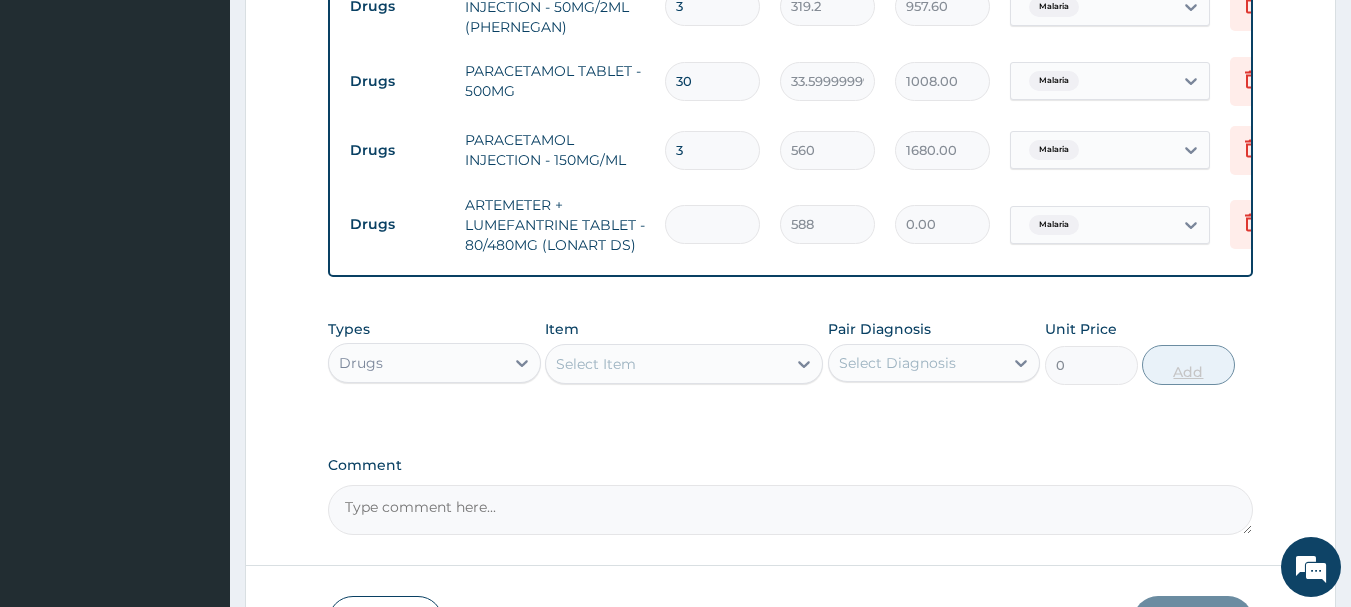 type on "6" 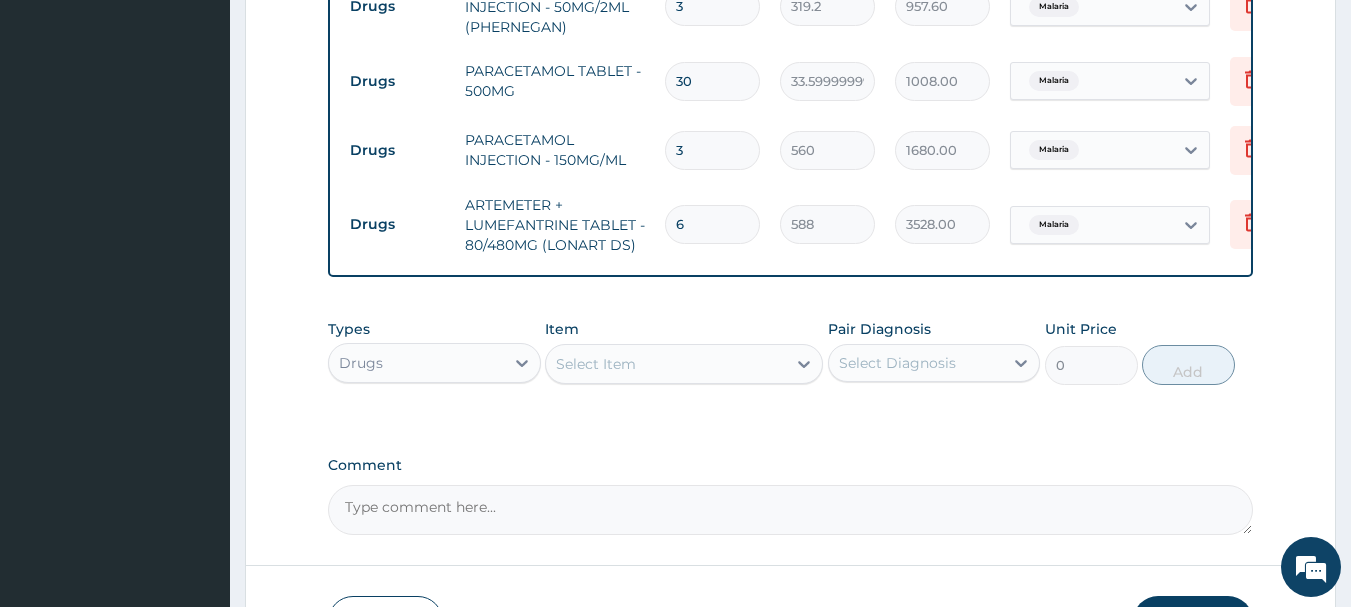 scroll, scrollTop: 1224, scrollLeft: 0, axis: vertical 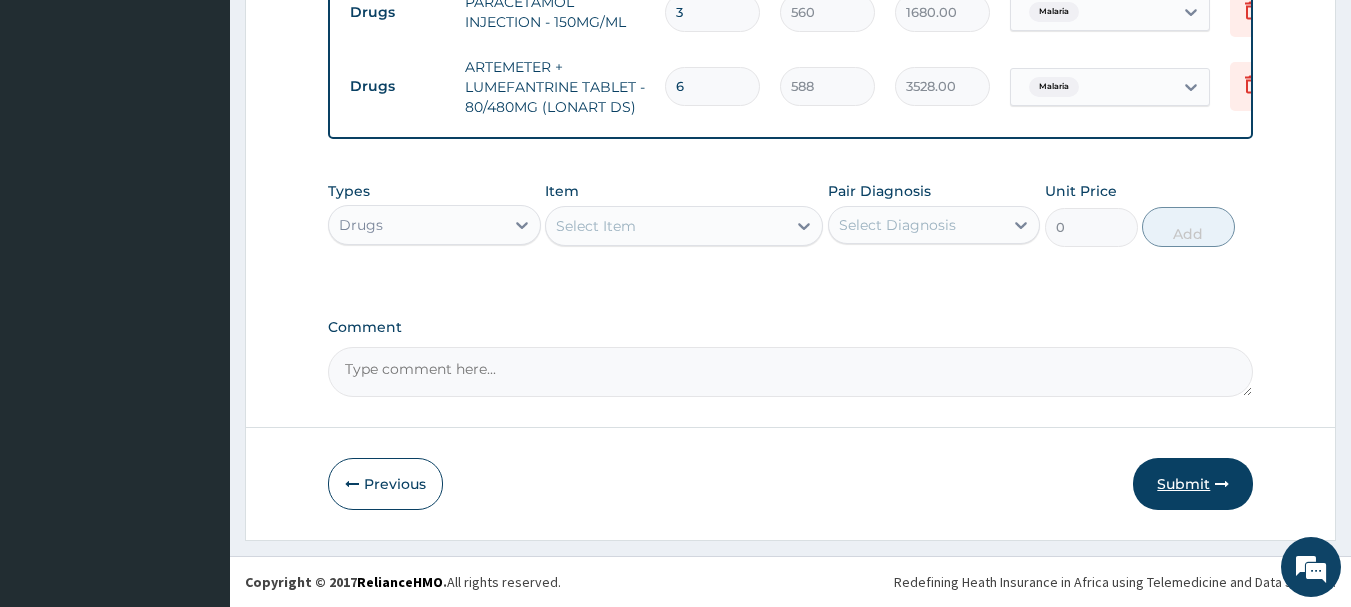 type on "6" 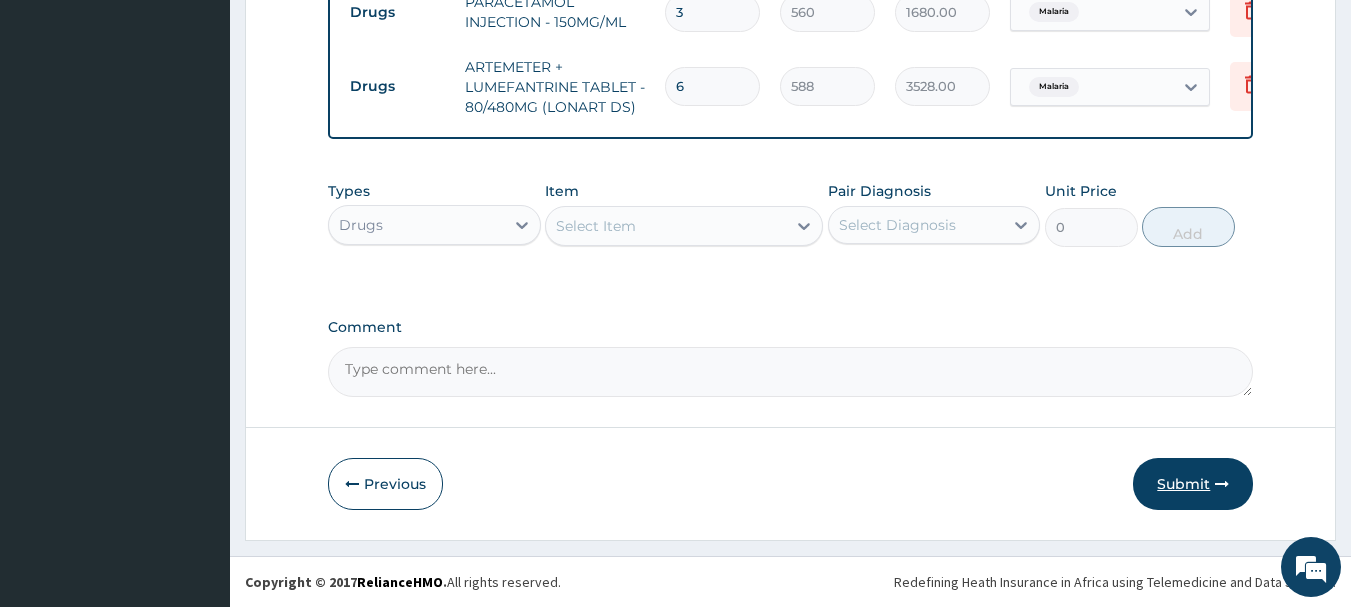 click on "Submit" at bounding box center [1193, 484] 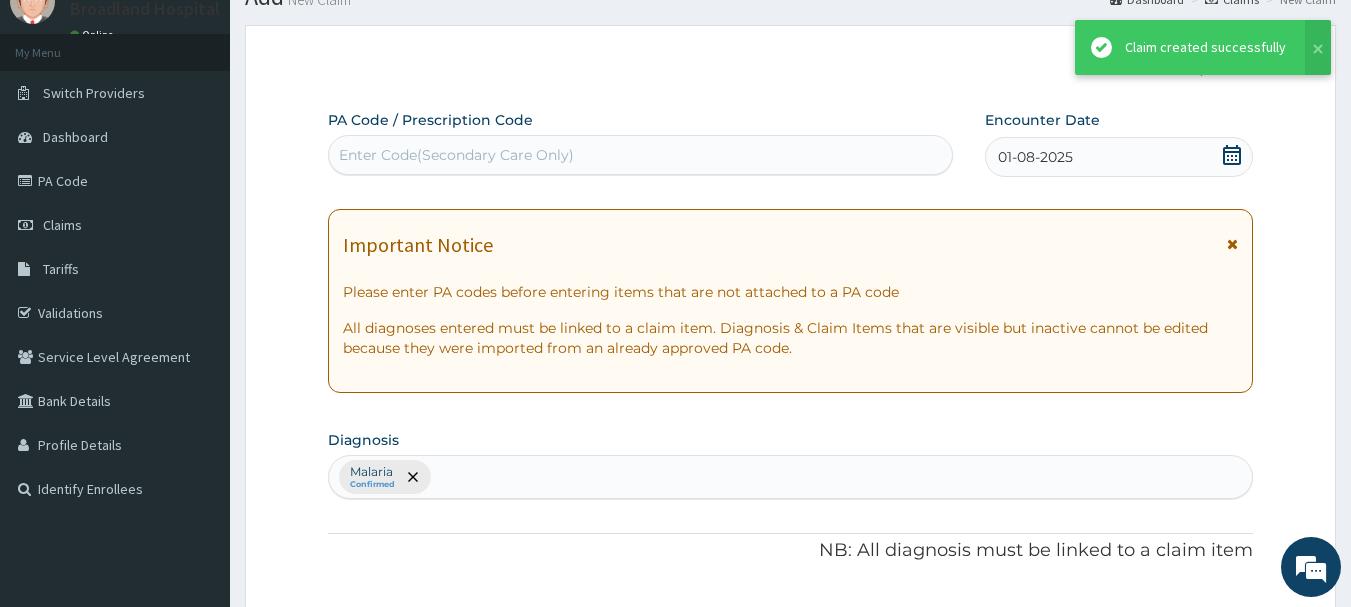 scroll, scrollTop: 1224, scrollLeft: 0, axis: vertical 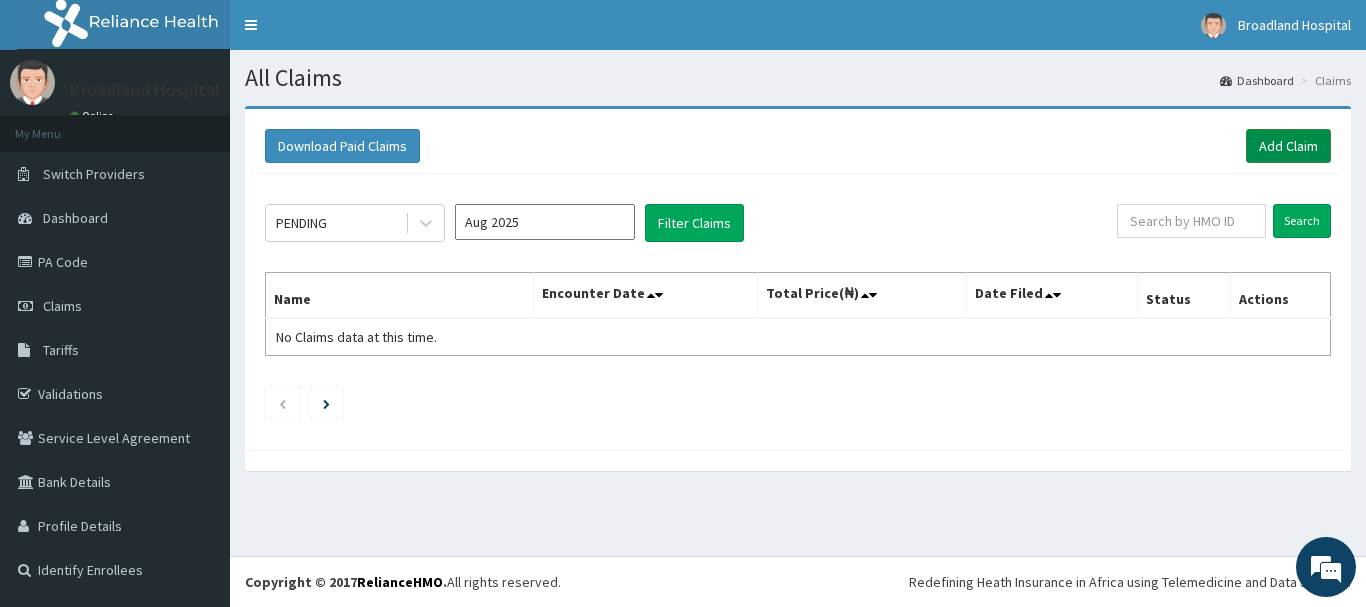 click on "Add Claim" at bounding box center [1288, 146] 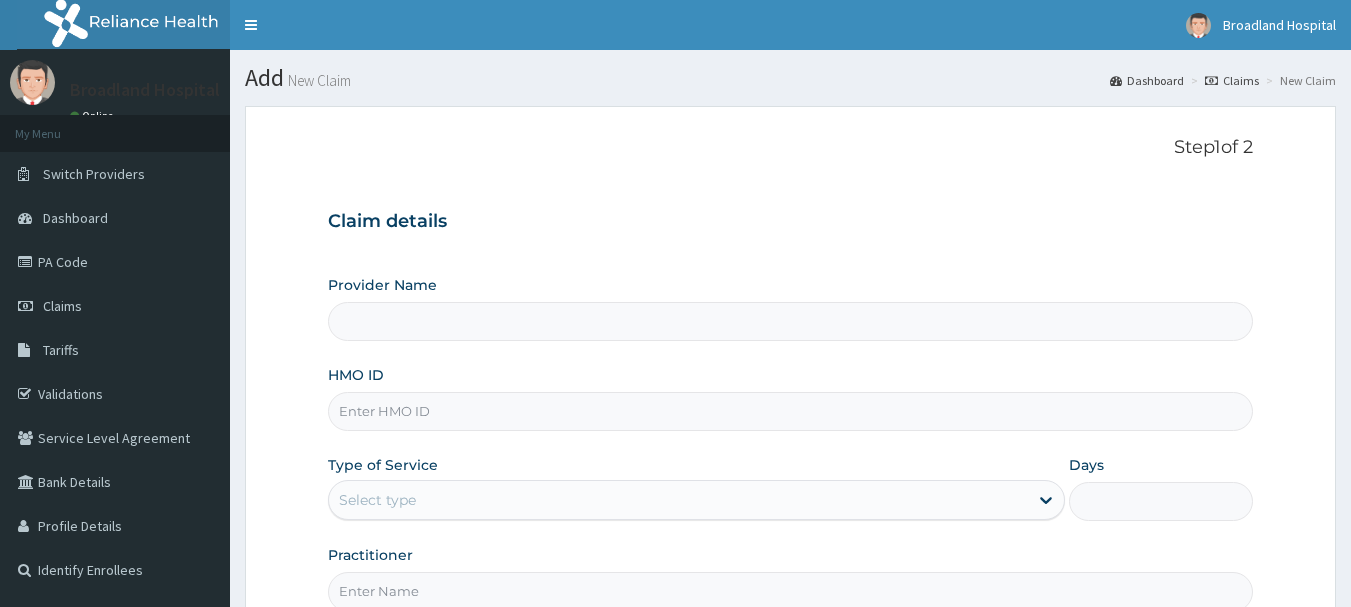 scroll, scrollTop: 0, scrollLeft: 0, axis: both 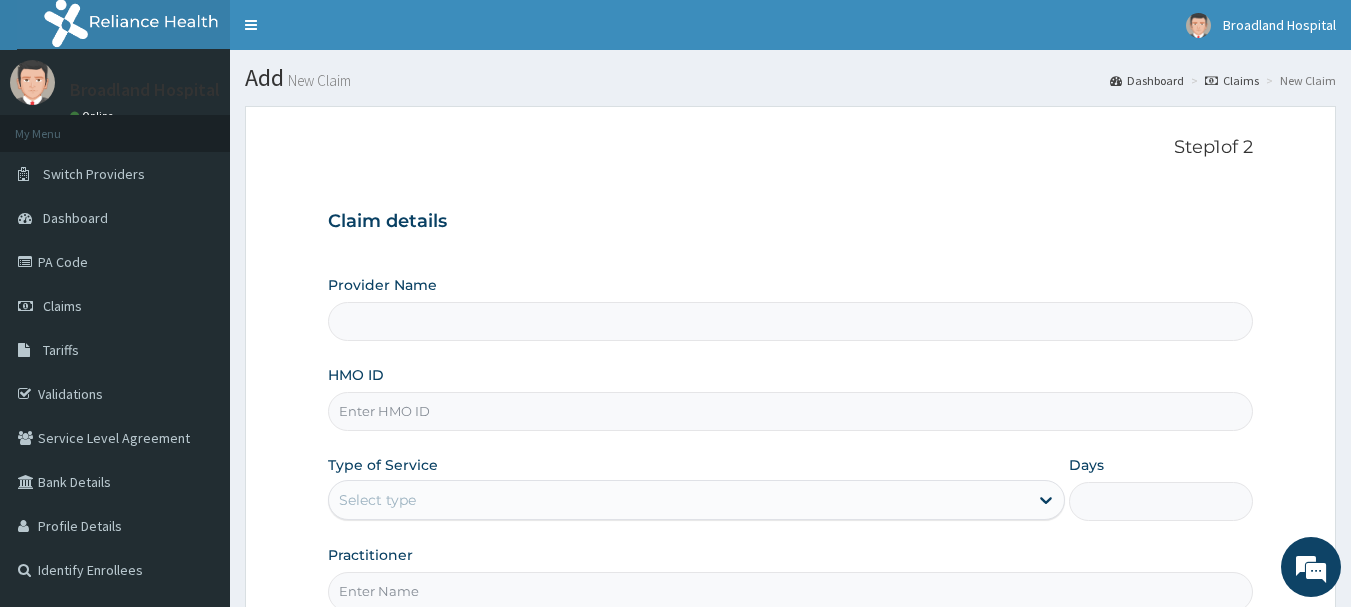 type on "Broadland Hospital" 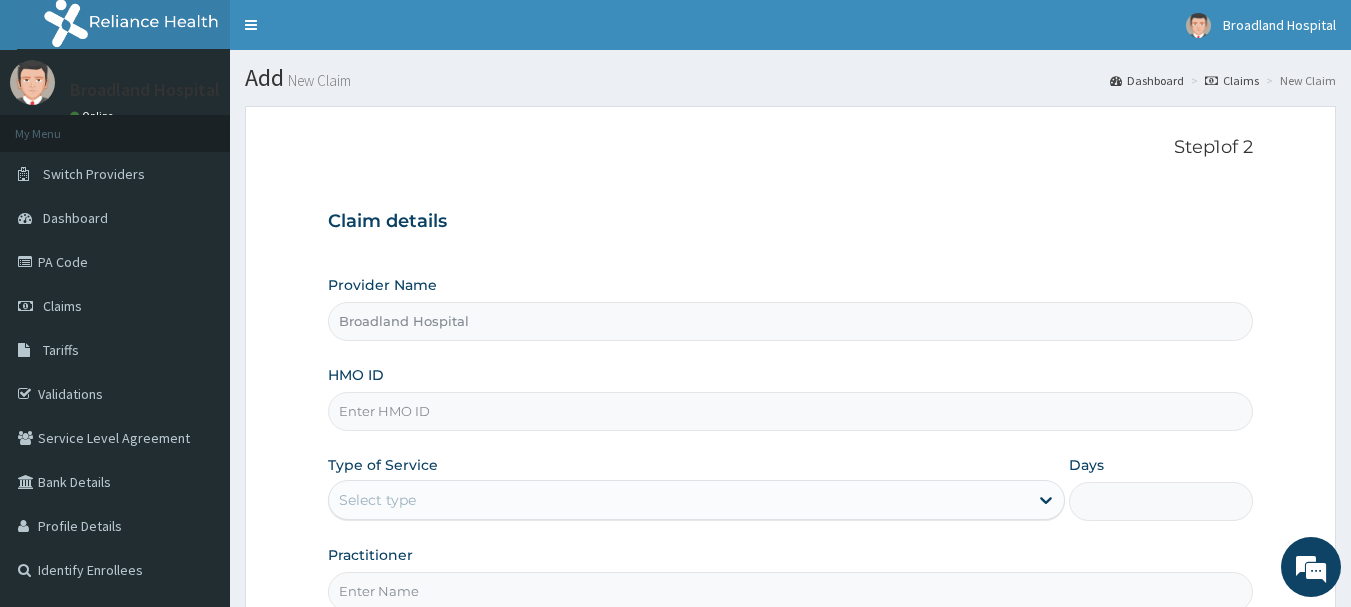 scroll, scrollTop: 0, scrollLeft: 0, axis: both 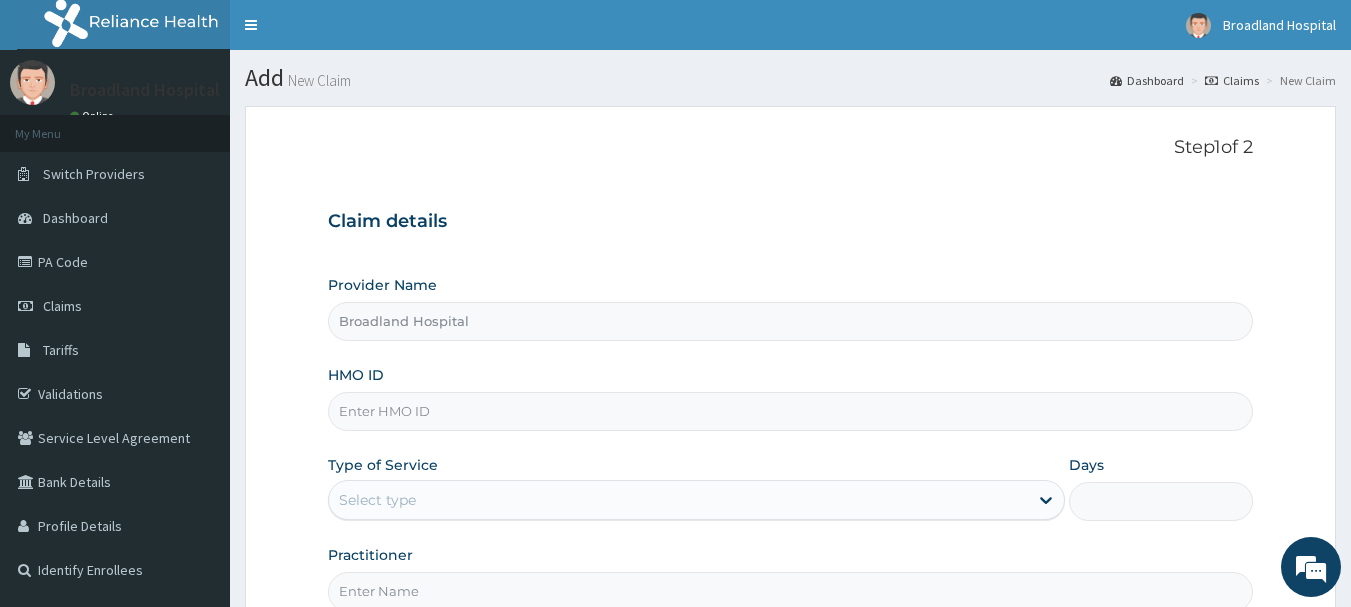 click on "HMO ID" at bounding box center (791, 411) 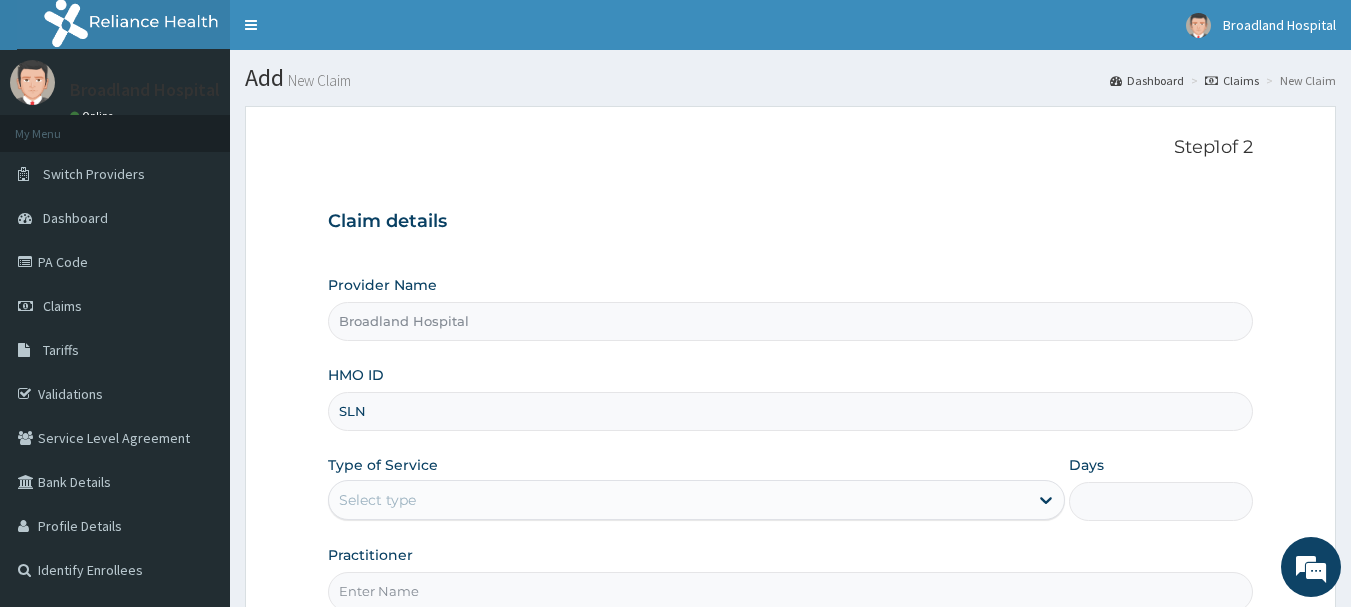 type on "SLN/10028/A" 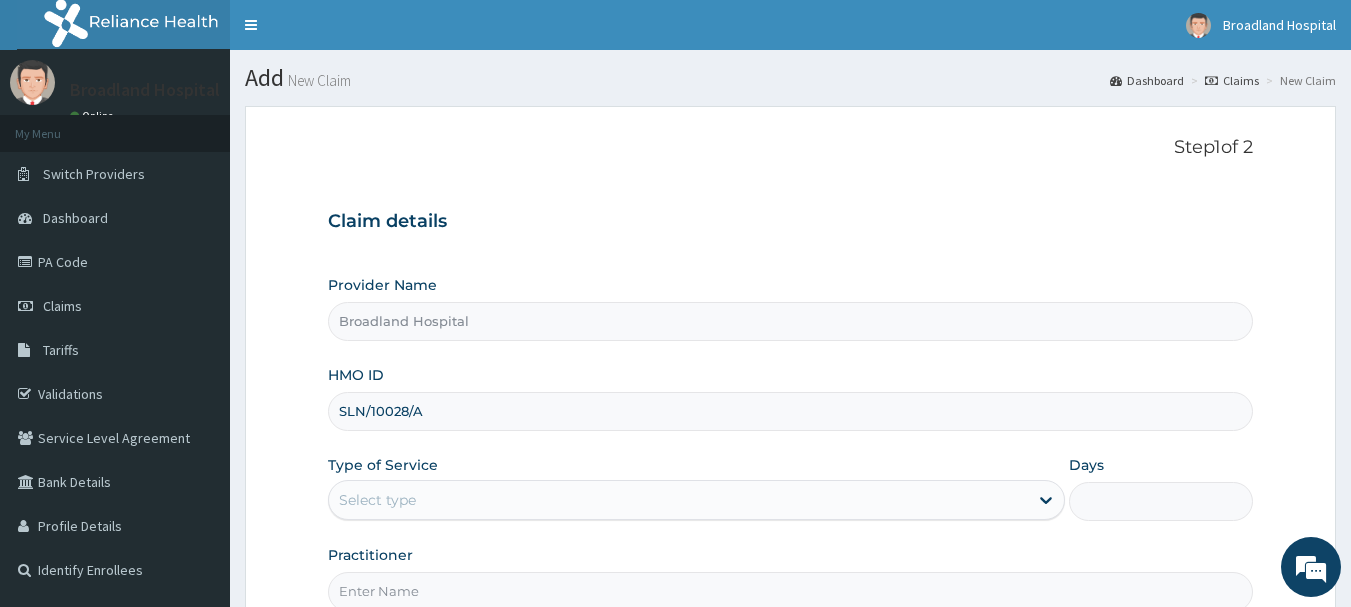 click on "Select type" at bounding box center [678, 500] 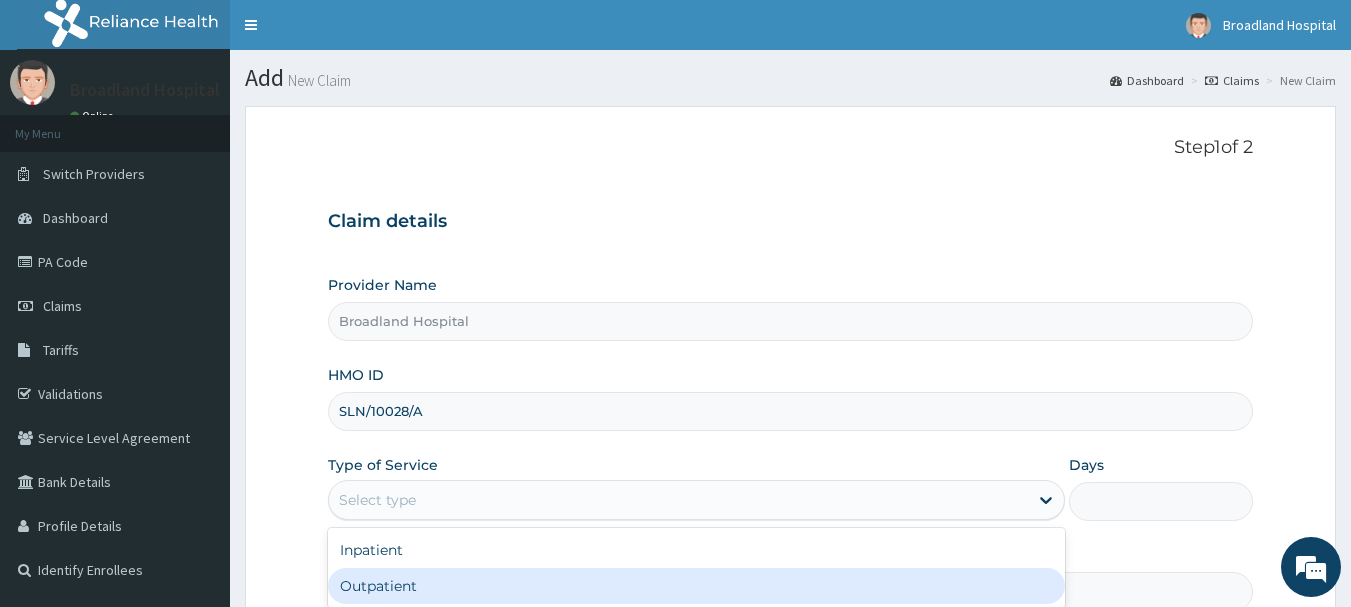 click on "Outpatient" at bounding box center [696, 586] 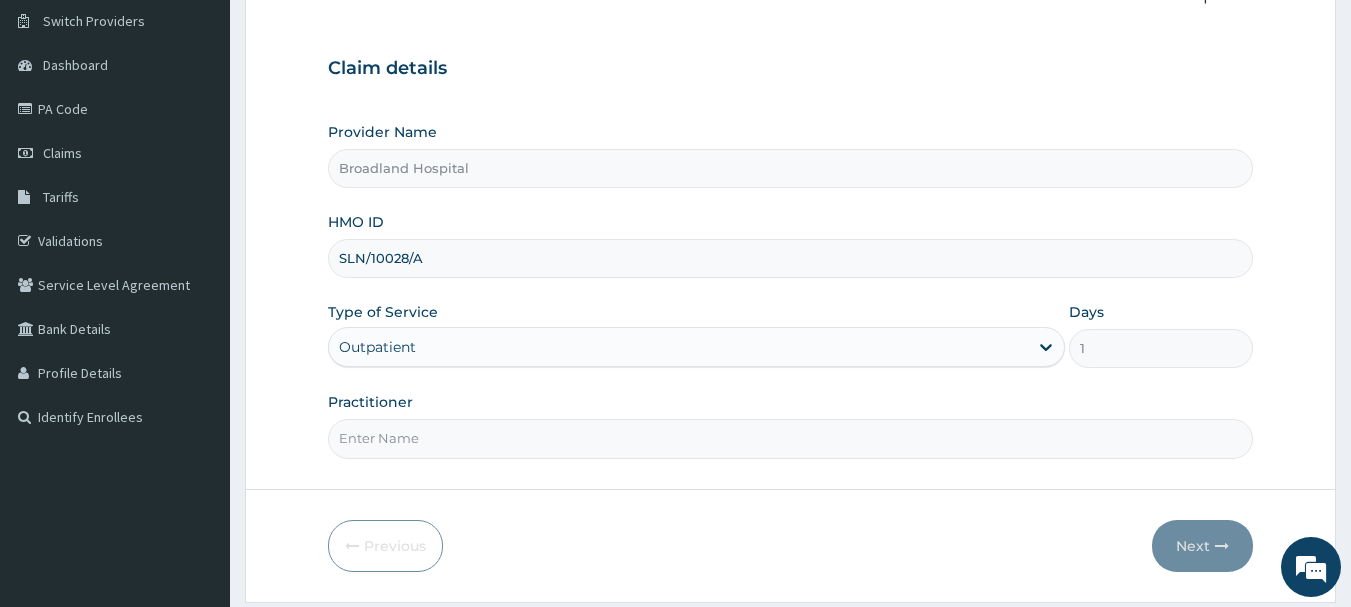 scroll, scrollTop: 189, scrollLeft: 0, axis: vertical 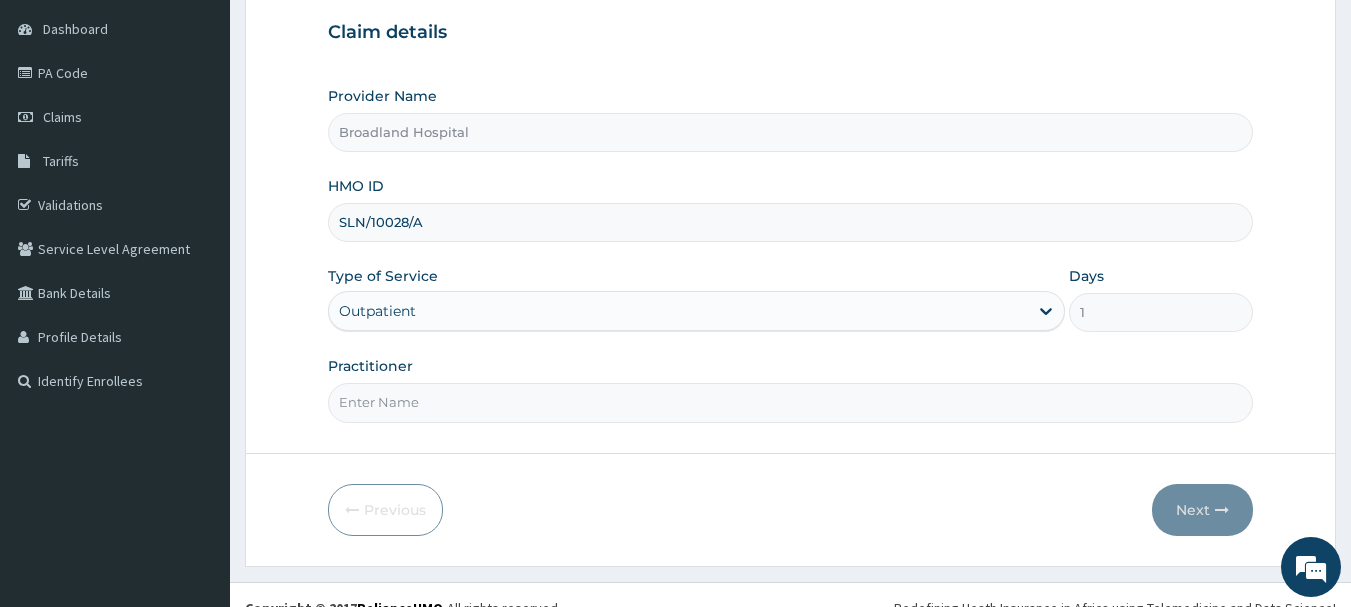 click on "Practitioner" at bounding box center (791, 402) 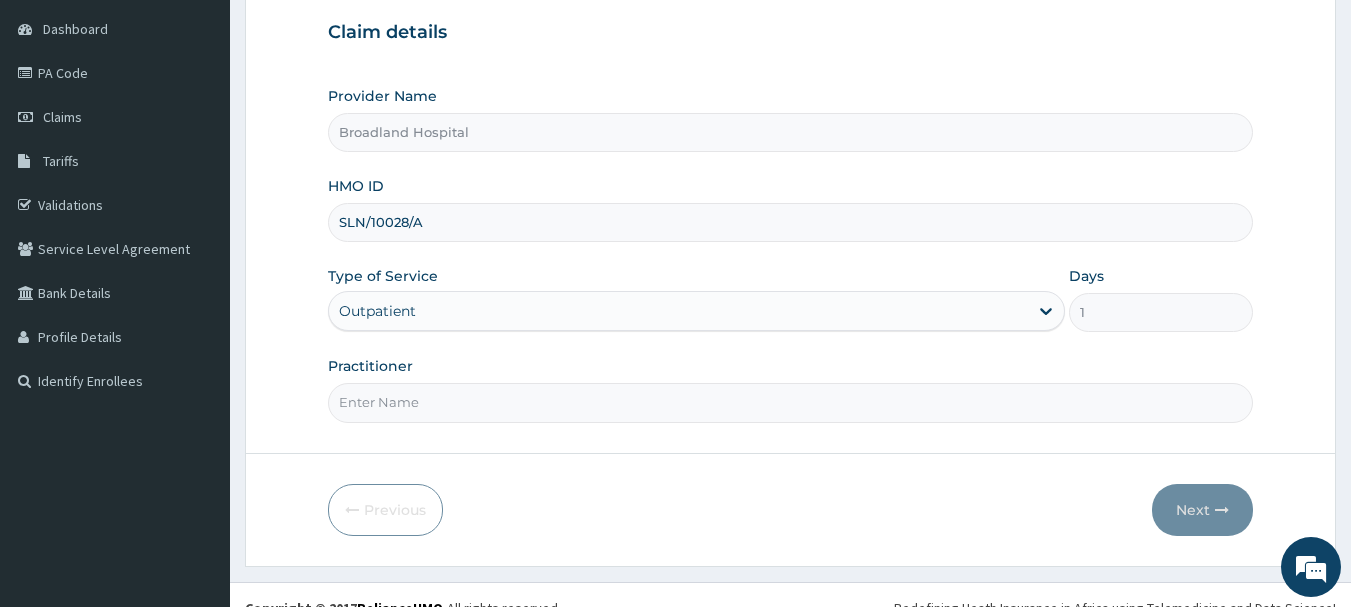type on "DR. [LAST] [LAST]" 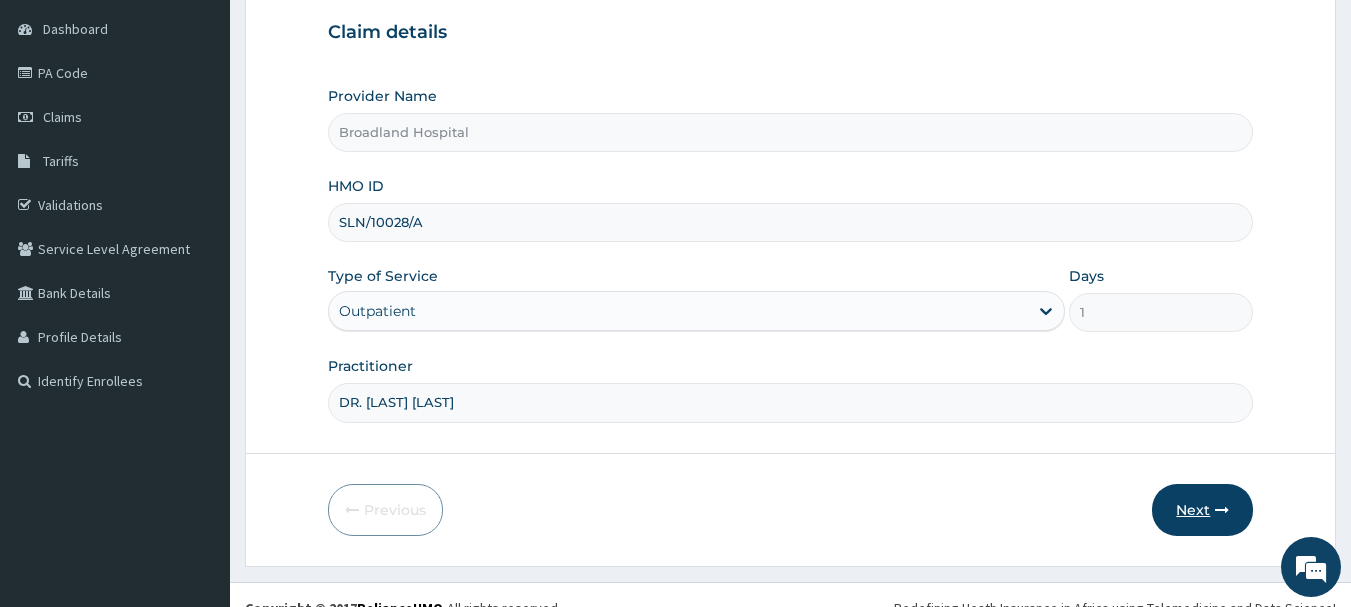 click on "Next" at bounding box center (1202, 510) 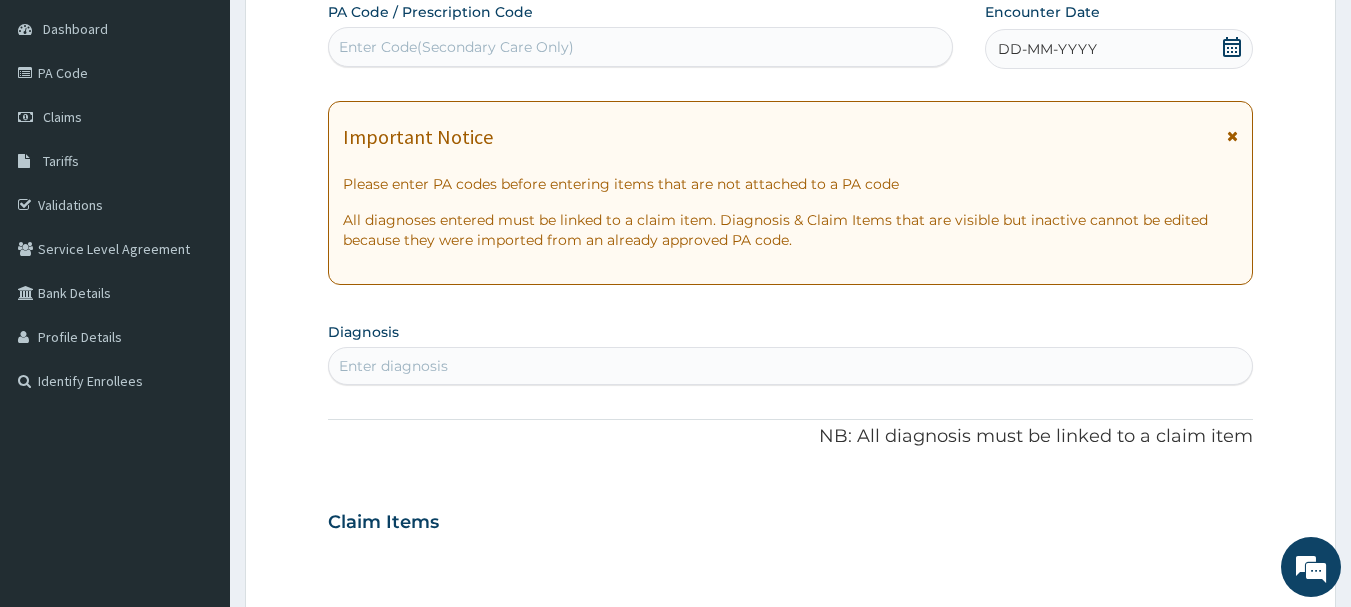 click 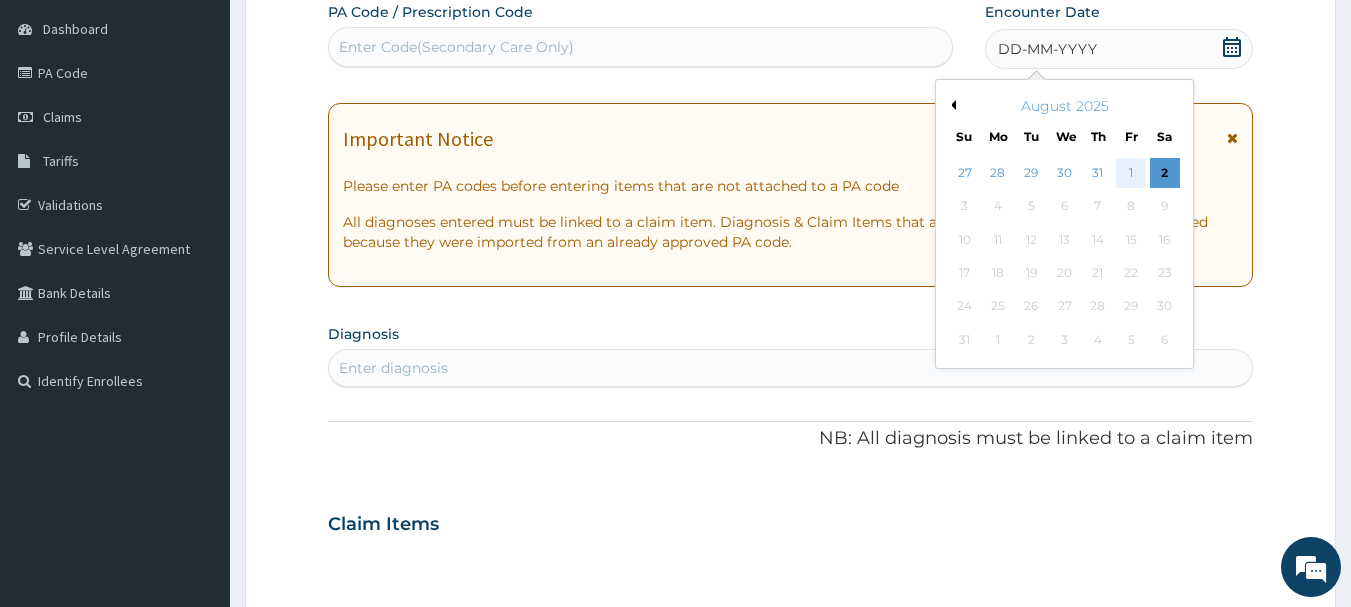 click on "1" at bounding box center (1131, 173) 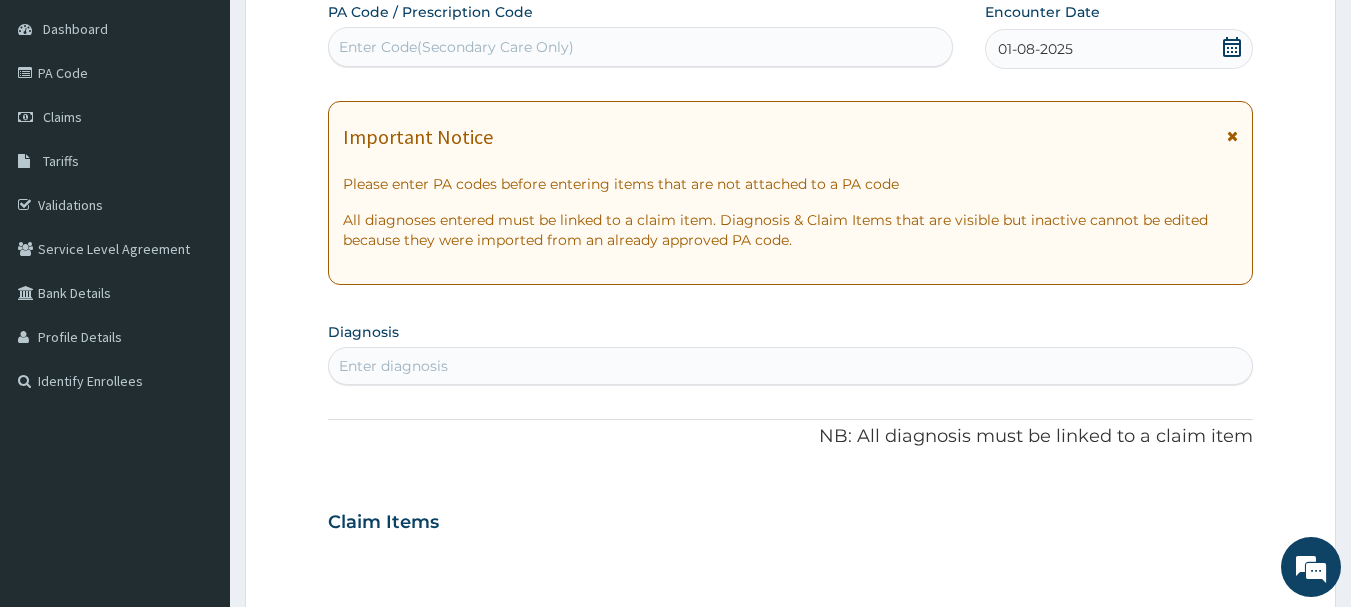 click on "Enter diagnosis" at bounding box center (791, 366) 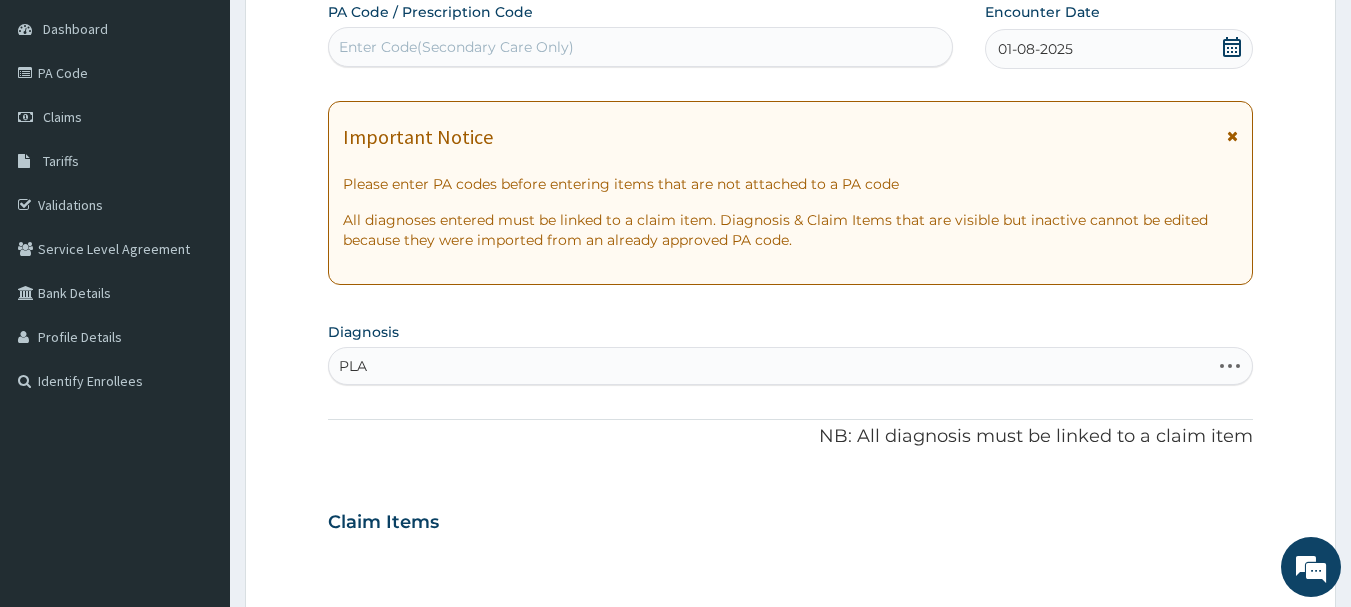 type on "PLAS" 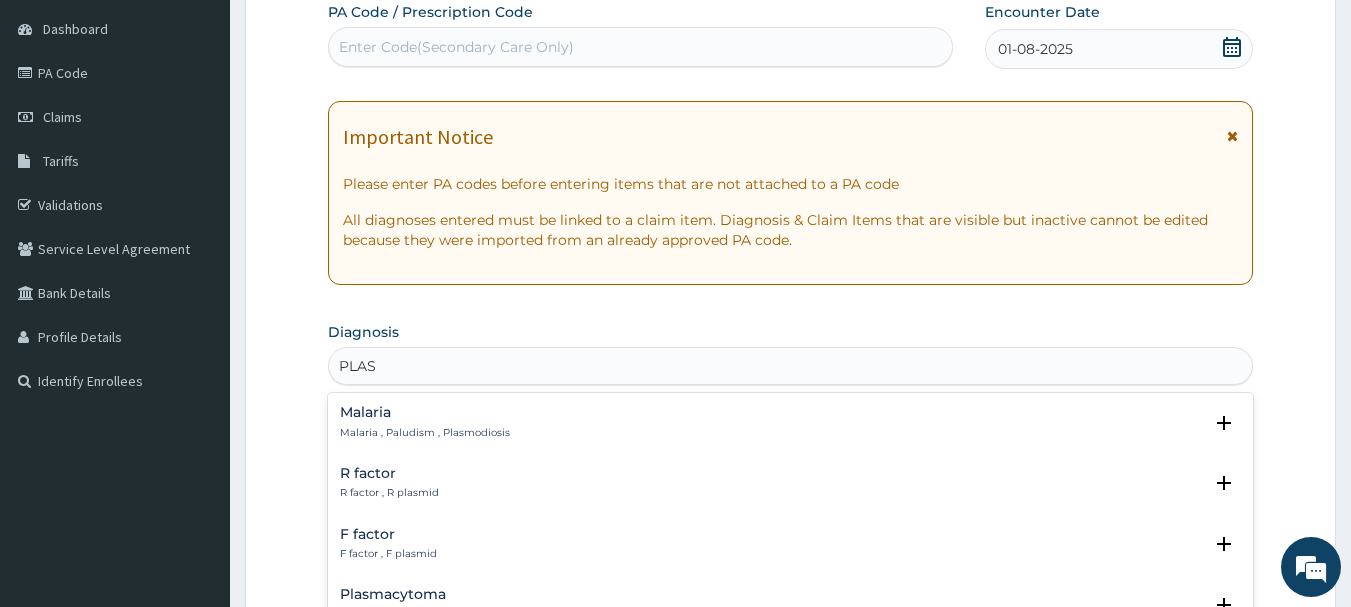 click on "Malaria , Paludism , Plasmodiosis" at bounding box center (425, 433) 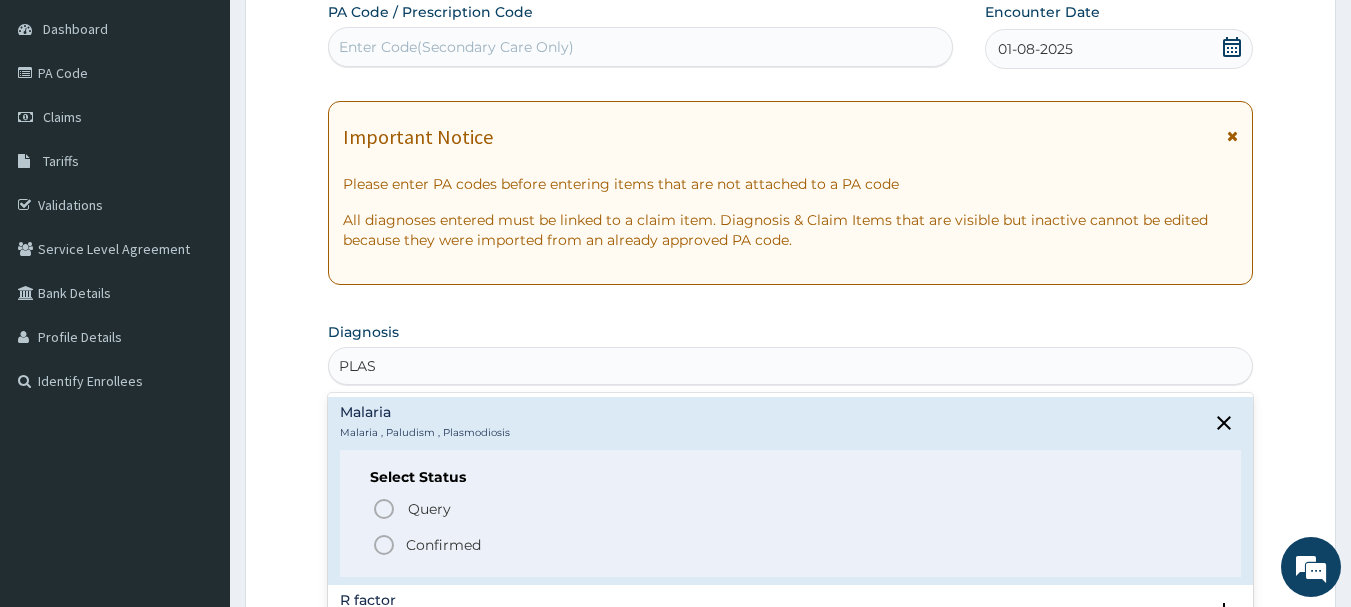 click 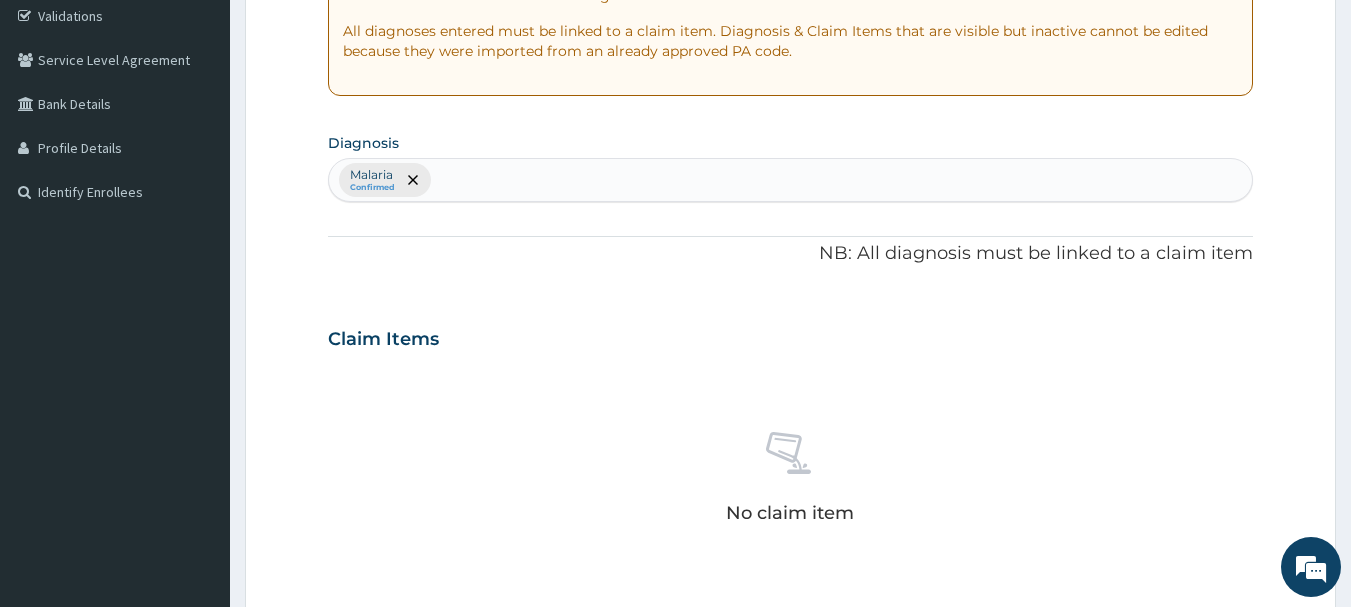 scroll, scrollTop: 386, scrollLeft: 0, axis: vertical 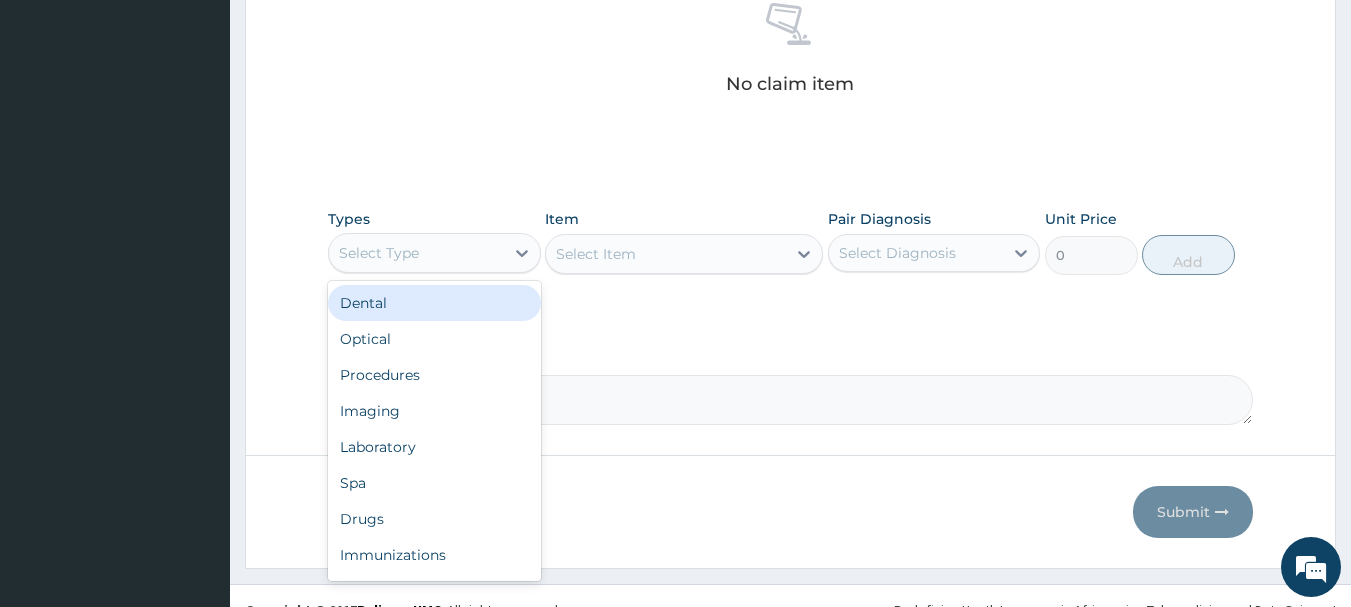 click on "Select Type" at bounding box center [416, 253] 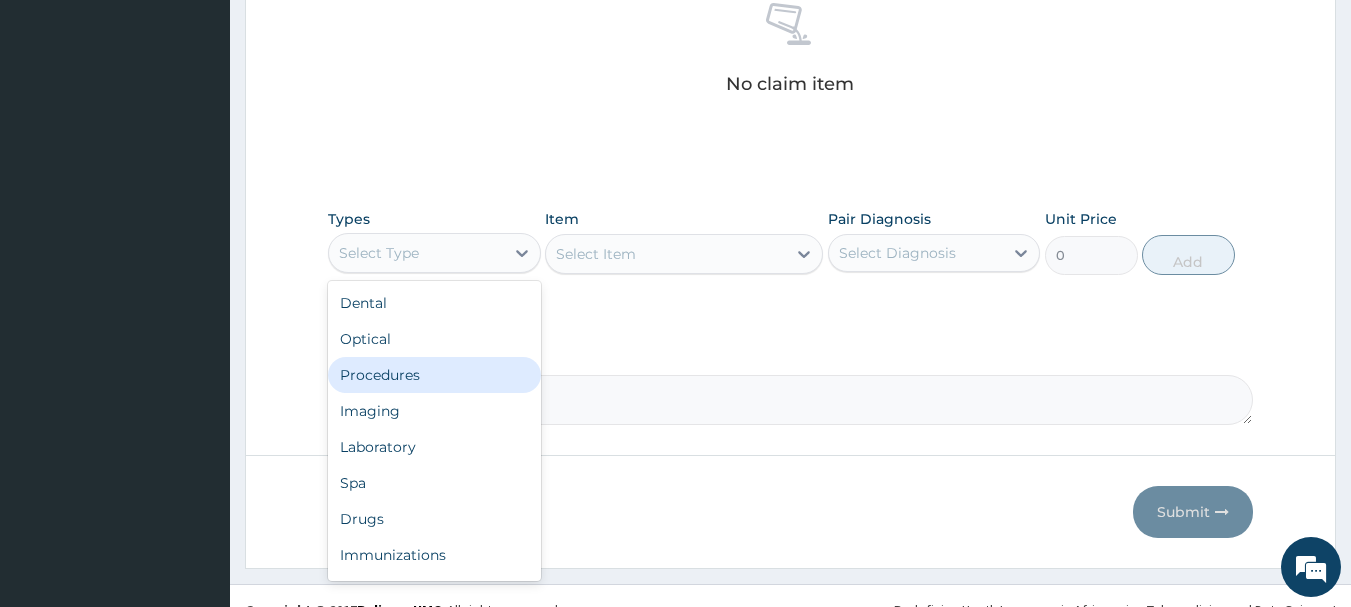 click on "Procedures" at bounding box center [434, 375] 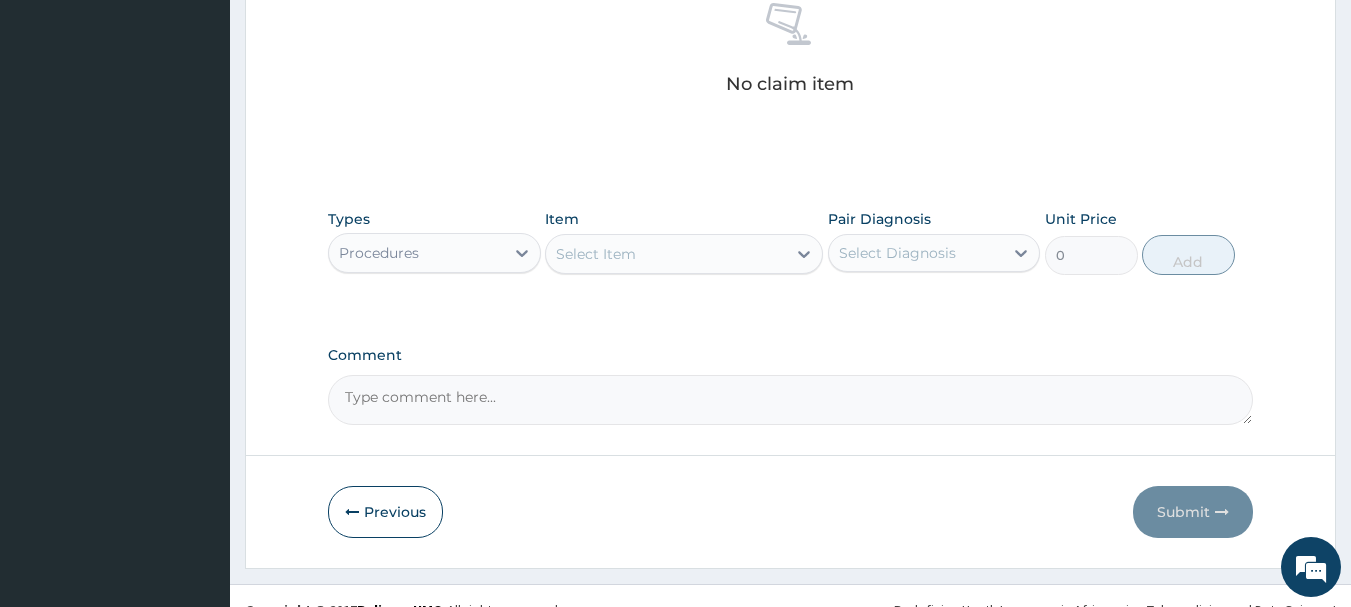 click on "Select Item" at bounding box center [666, 254] 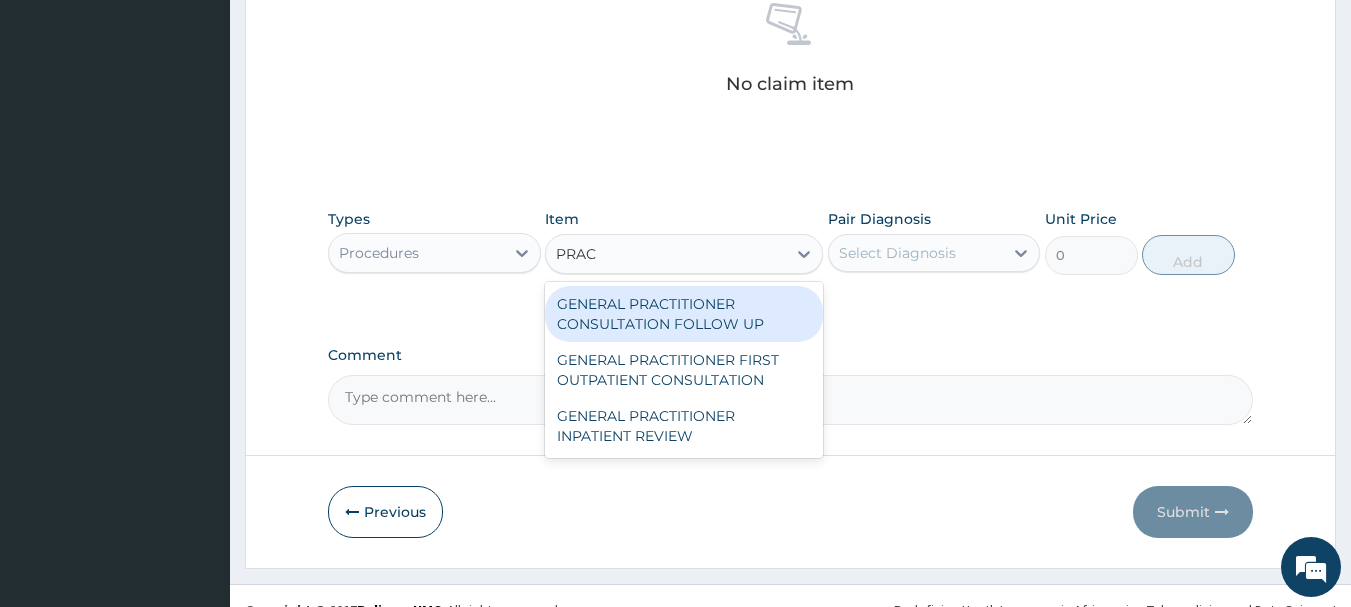 type on "PRACT" 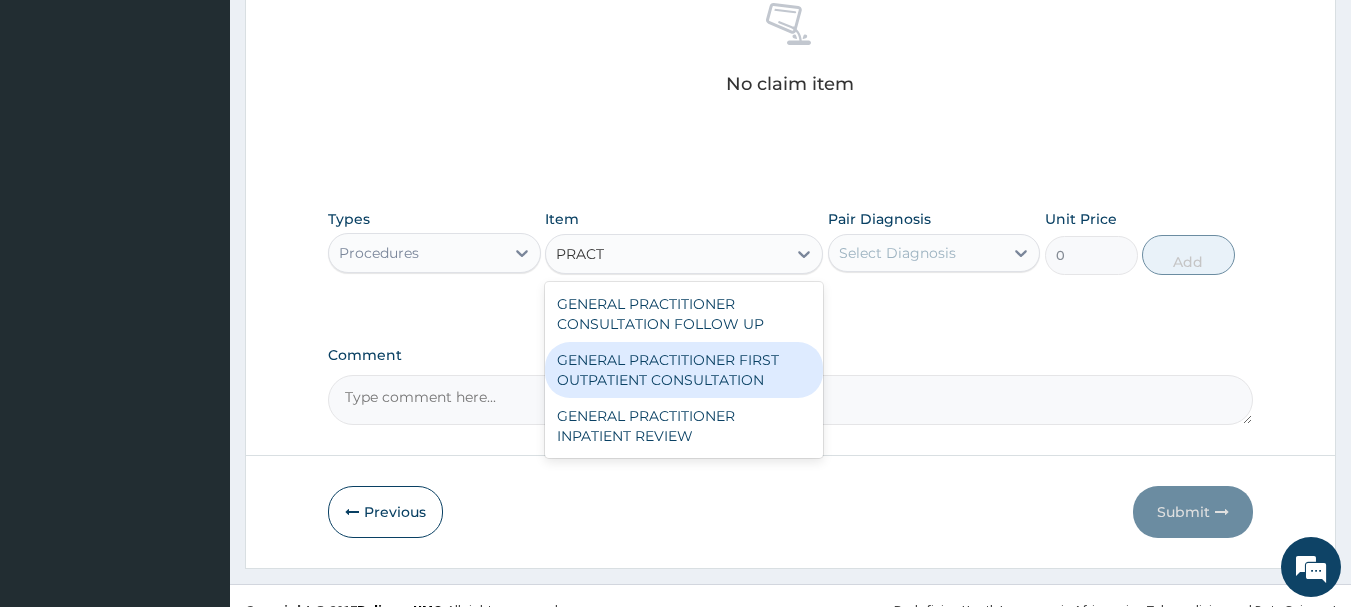 click on "GENERAL PRACTITIONER FIRST OUTPATIENT CONSULTATION" at bounding box center [684, 370] 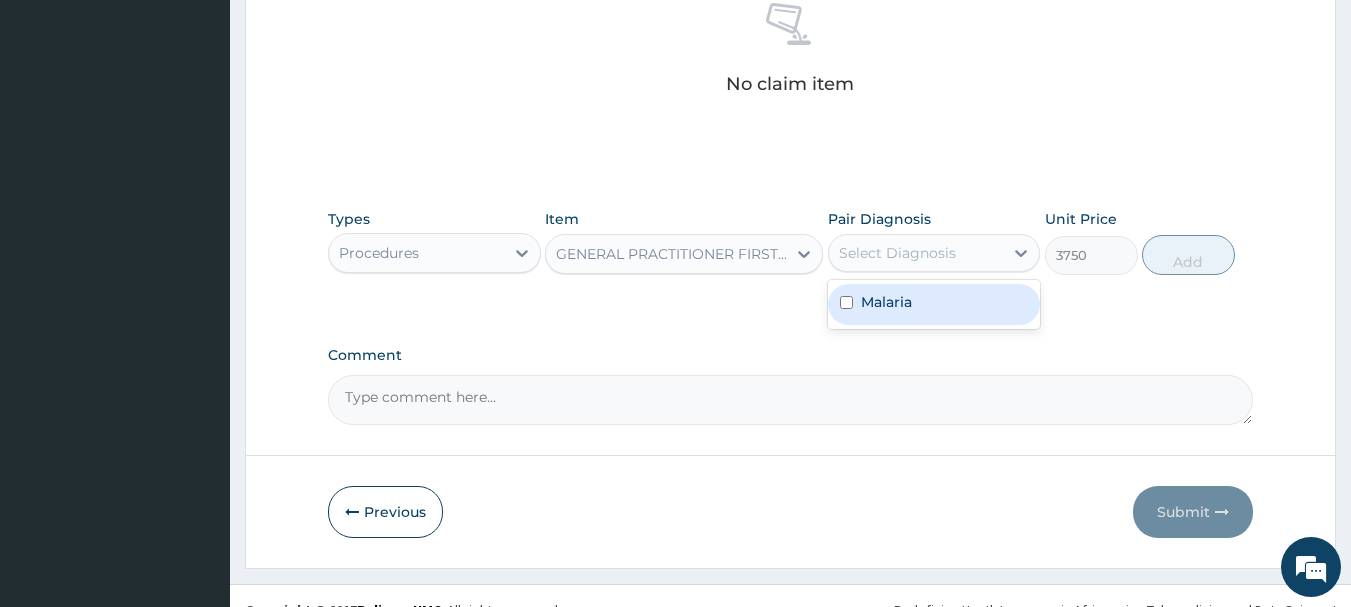 click on "Select Diagnosis" at bounding box center [916, 253] 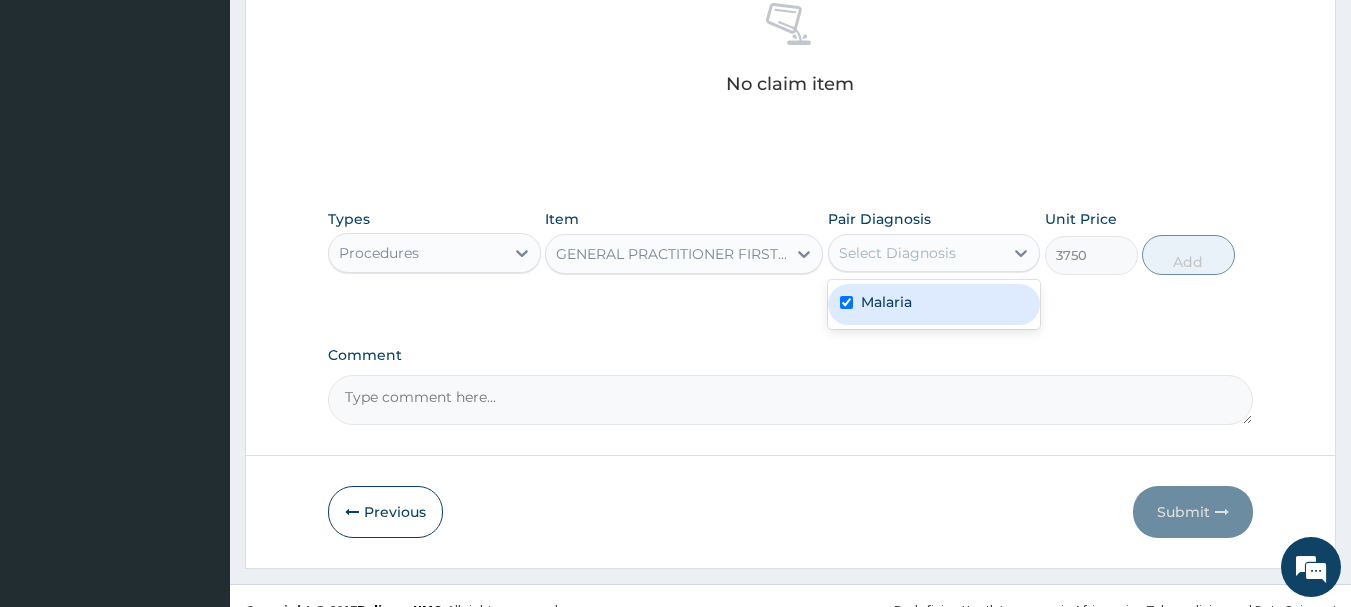 checkbox on "true" 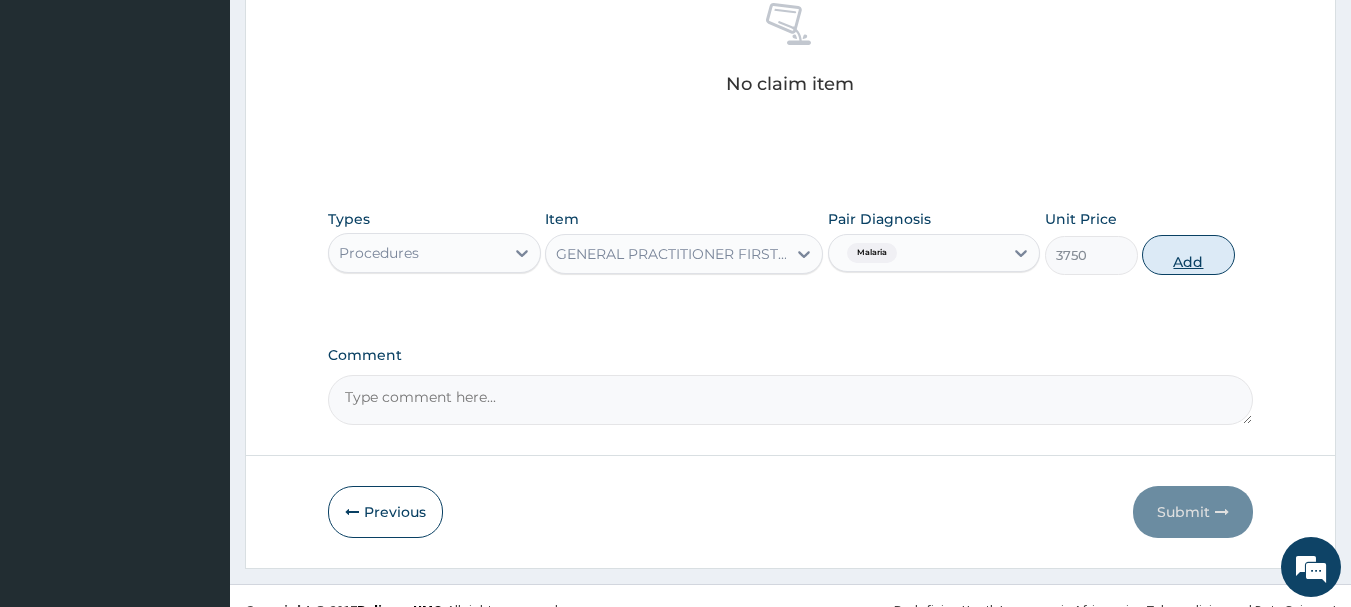 click on "Add" at bounding box center (1188, 255) 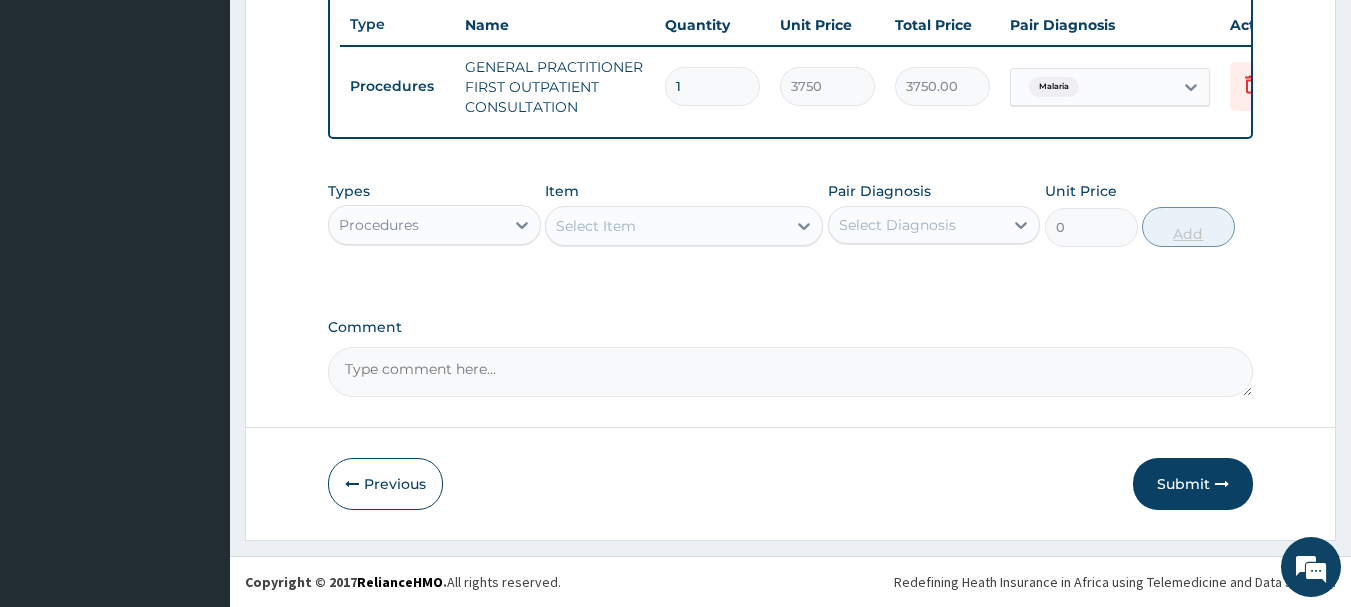 scroll, scrollTop: 766, scrollLeft: 0, axis: vertical 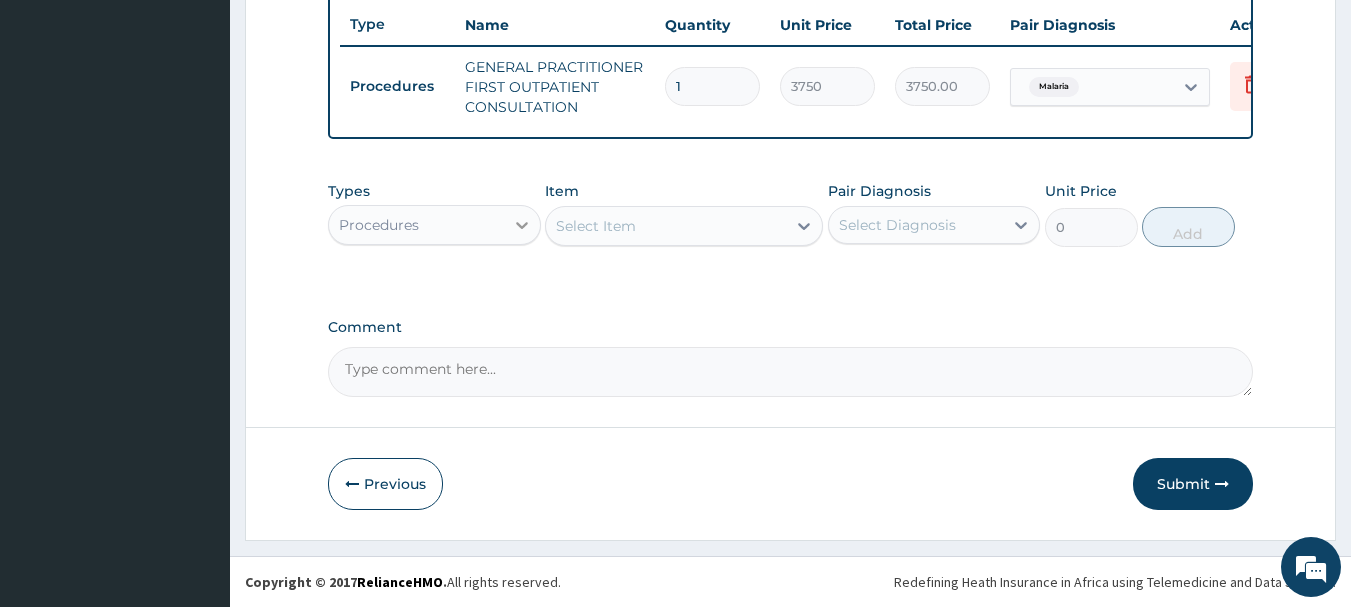 click at bounding box center [522, 225] 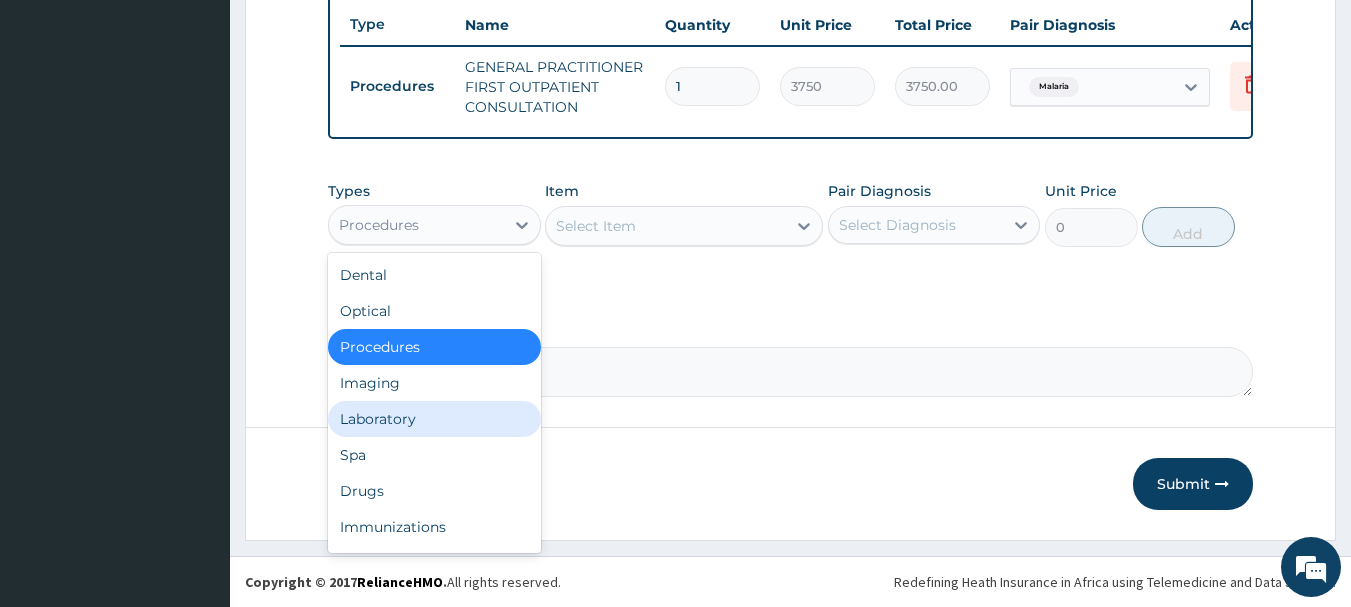 click on "Laboratory" at bounding box center (434, 419) 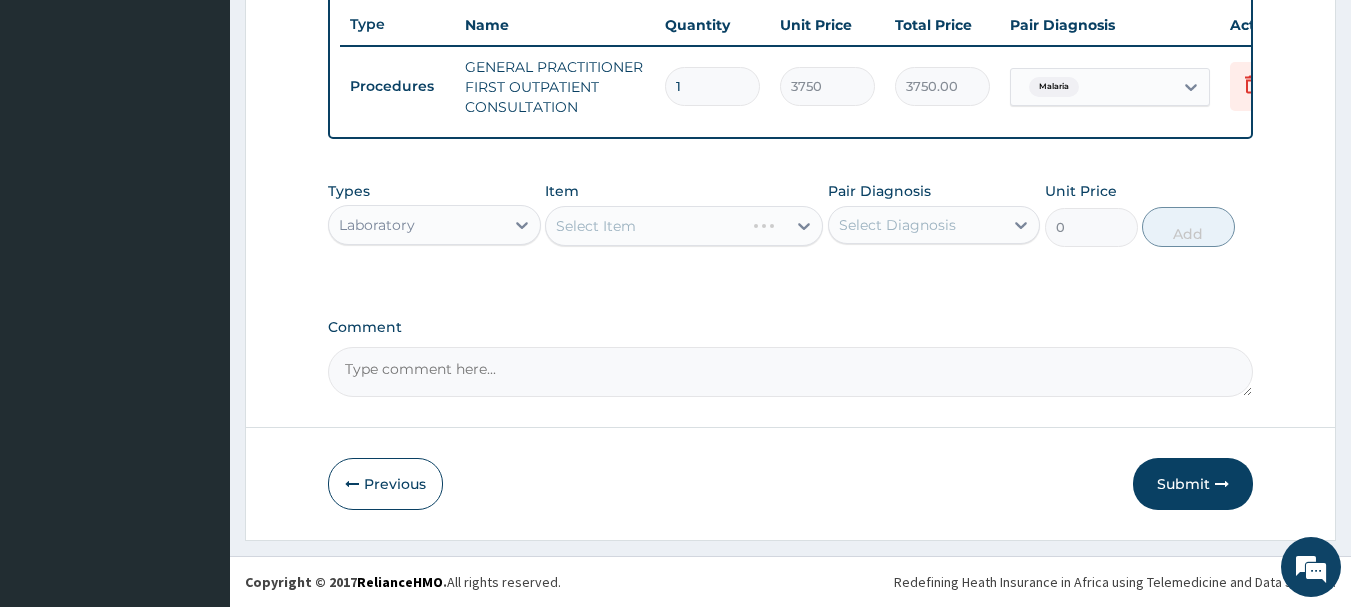 click on "Select Item" at bounding box center [684, 226] 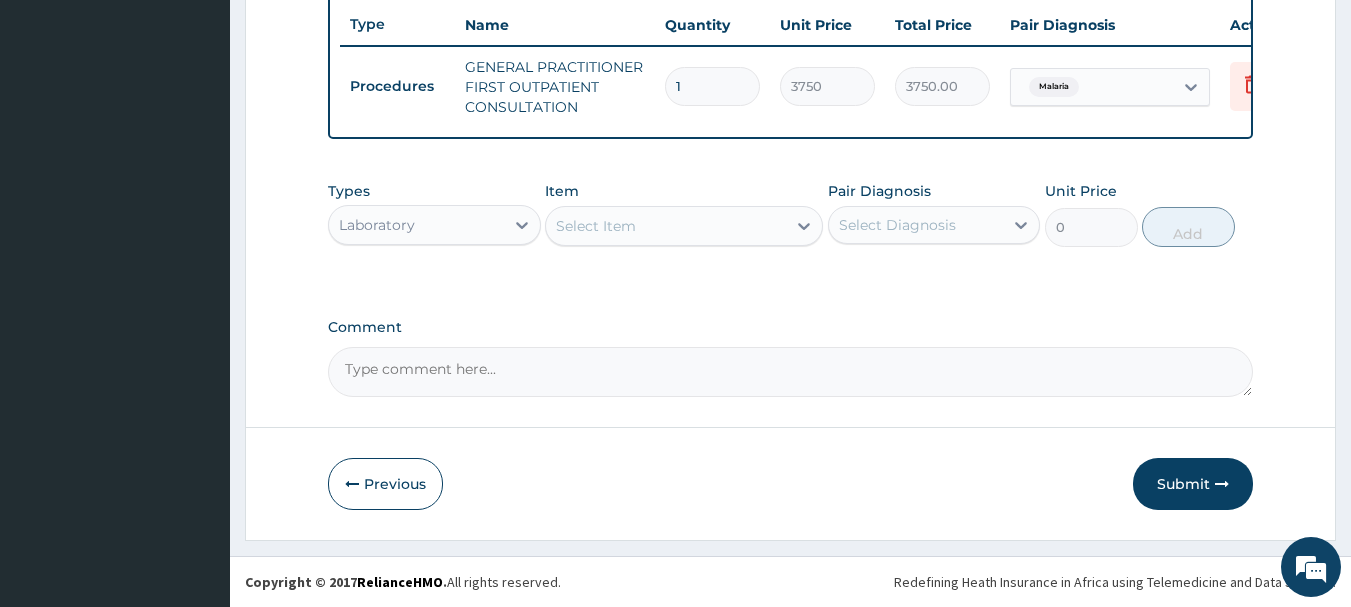 click on "Select Item" at bounding box center (666, 226) 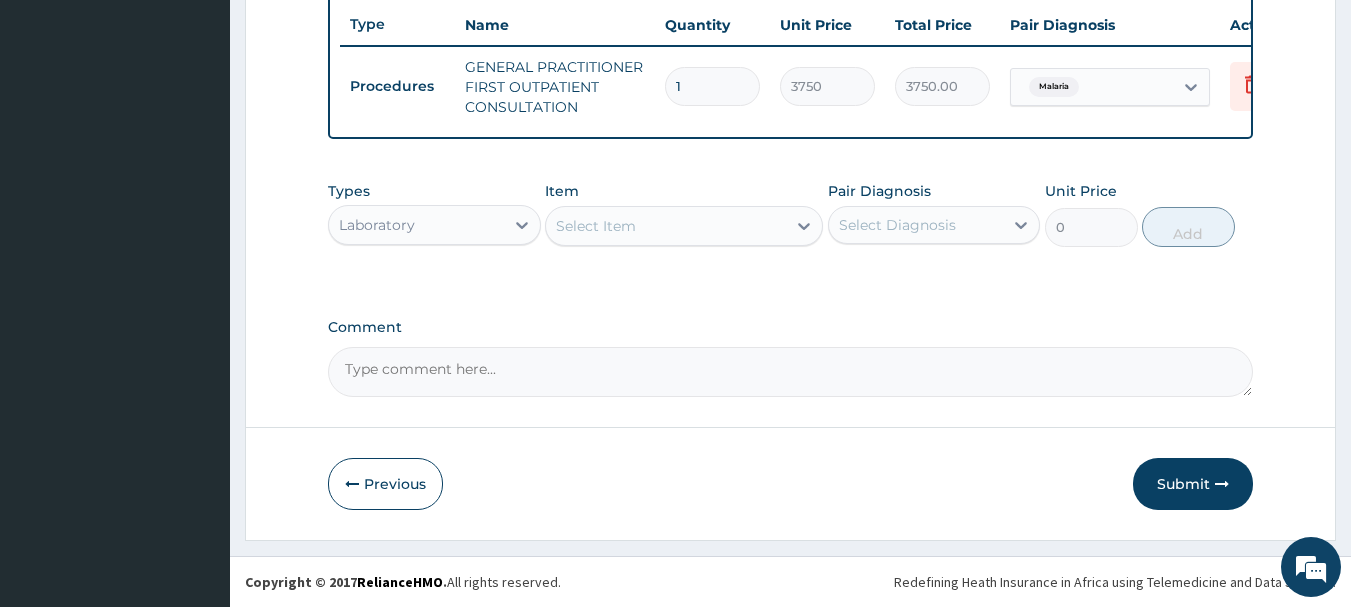 paste on "m" 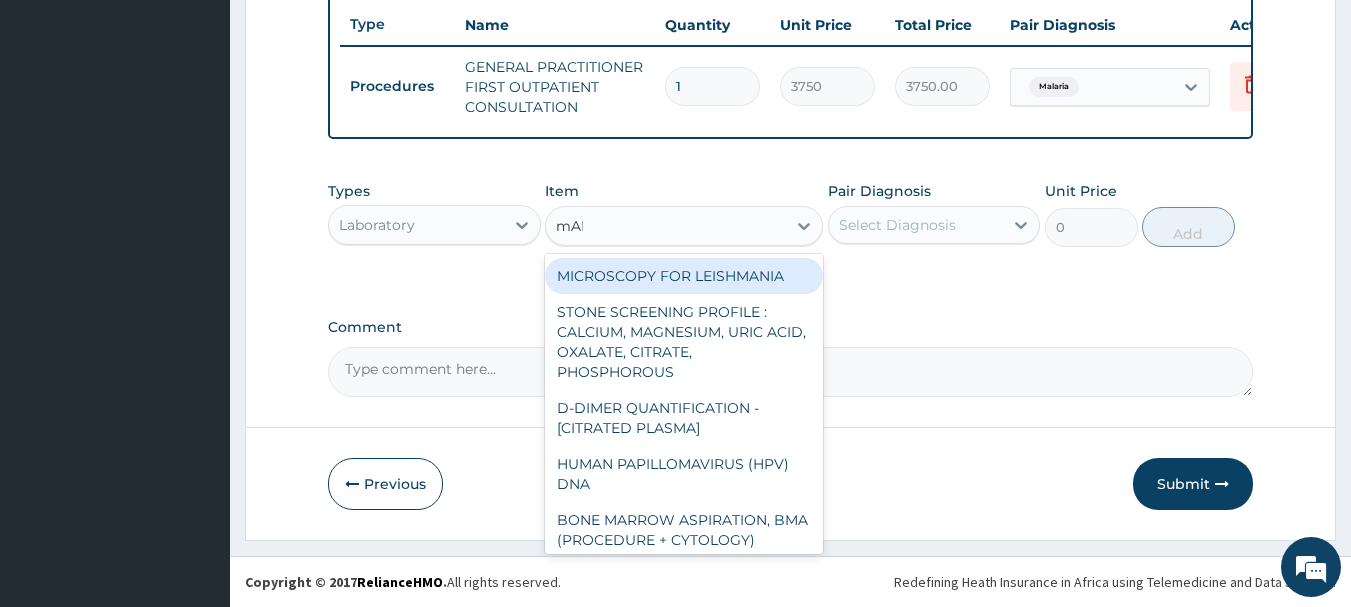 type on "mALA" 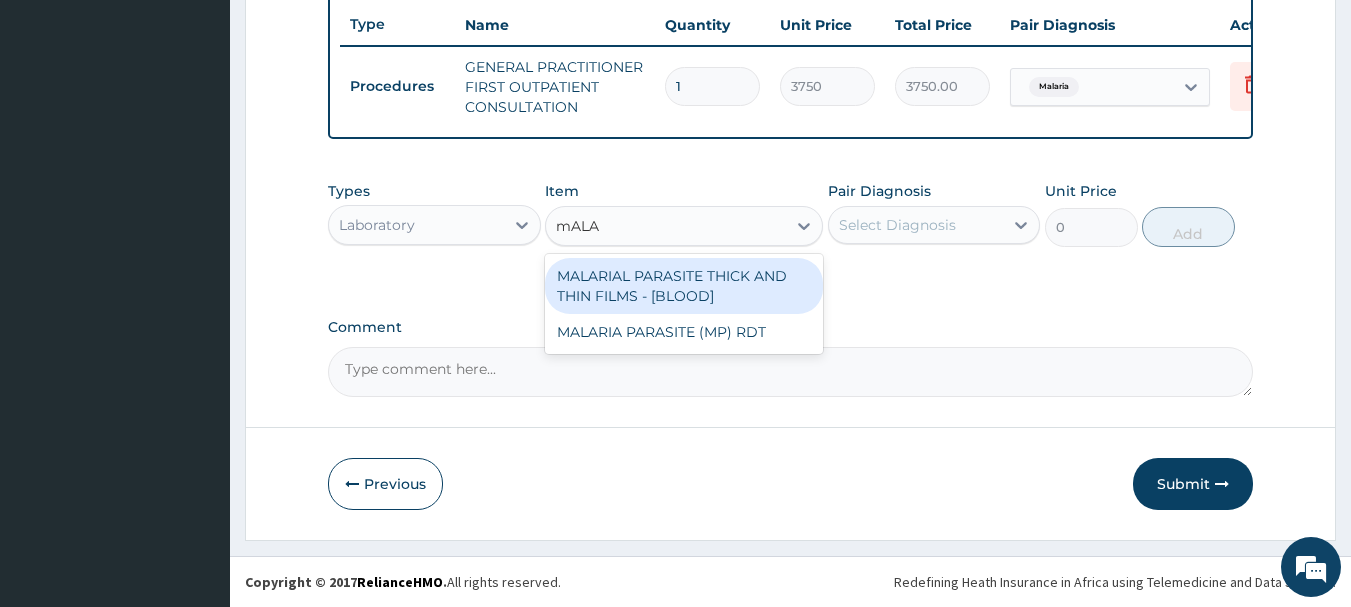 click on "MALARIAL PARASITE THICK AND THIN FILMS - [BLOOD]" at bounding box center [684, 286] 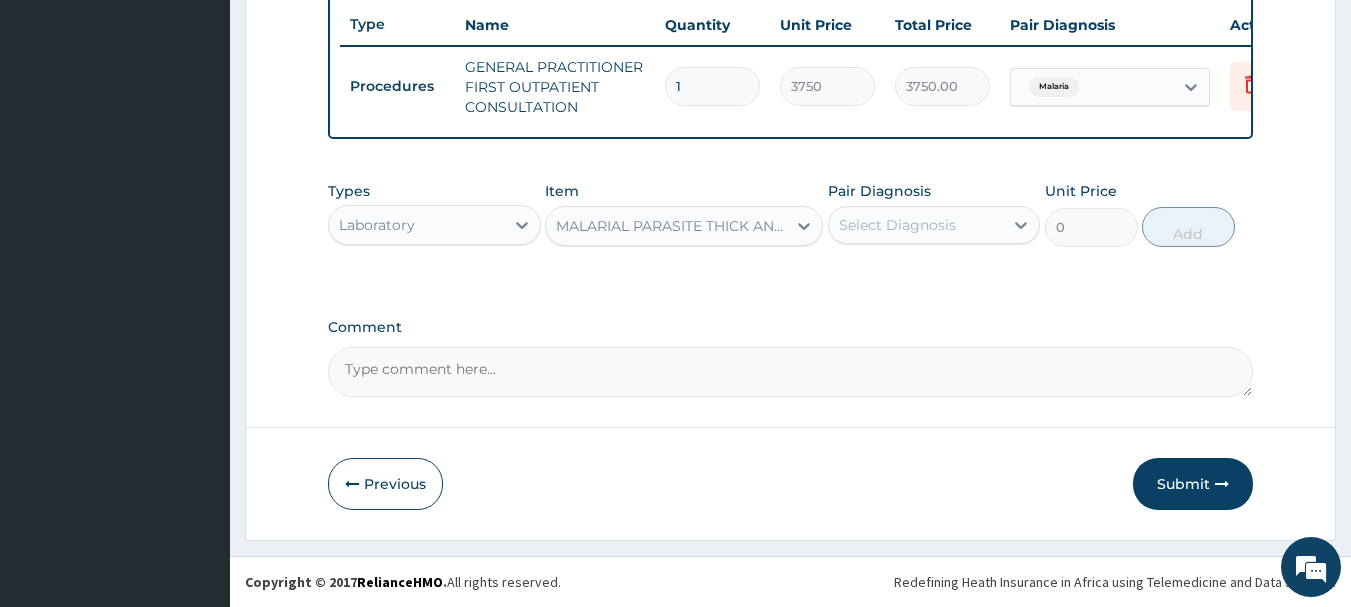 type 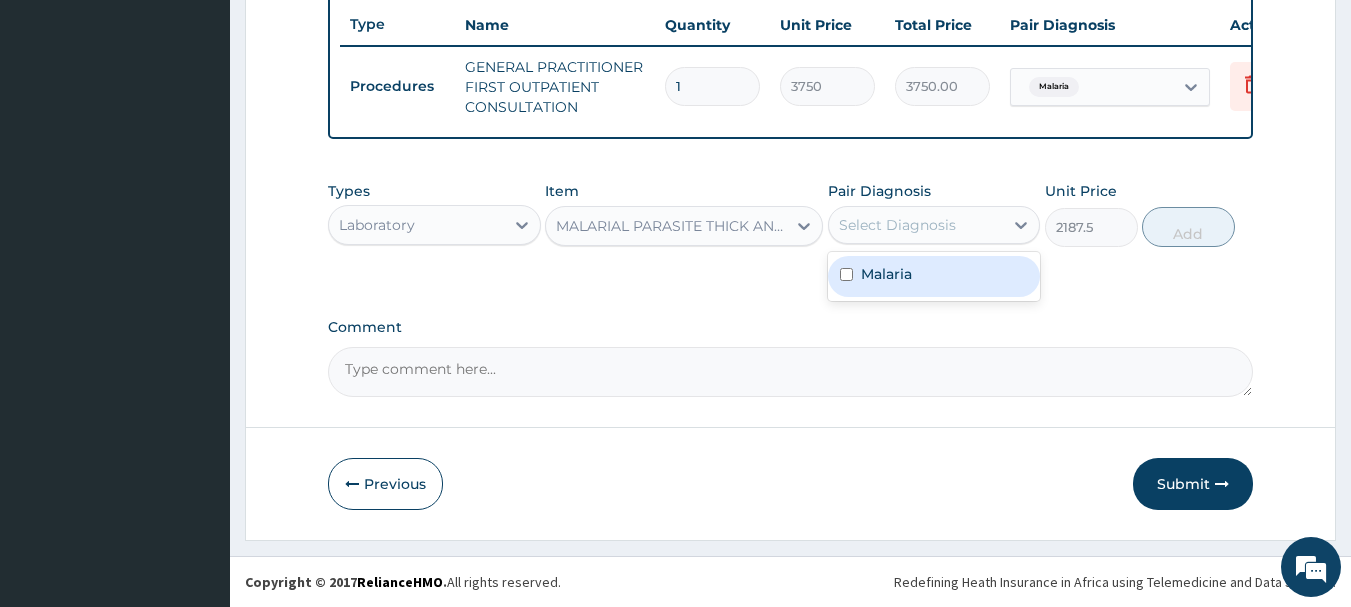 click on "Select Diagnosis" at bounding box center (916, 225) 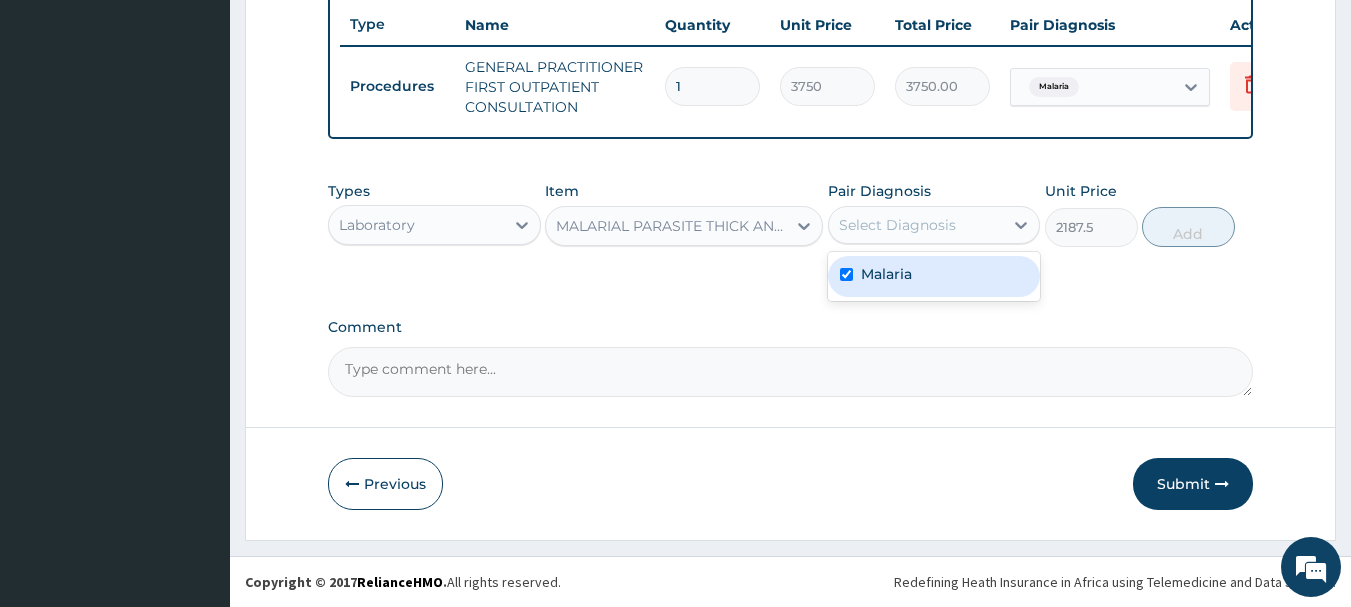 checkbox on "true" 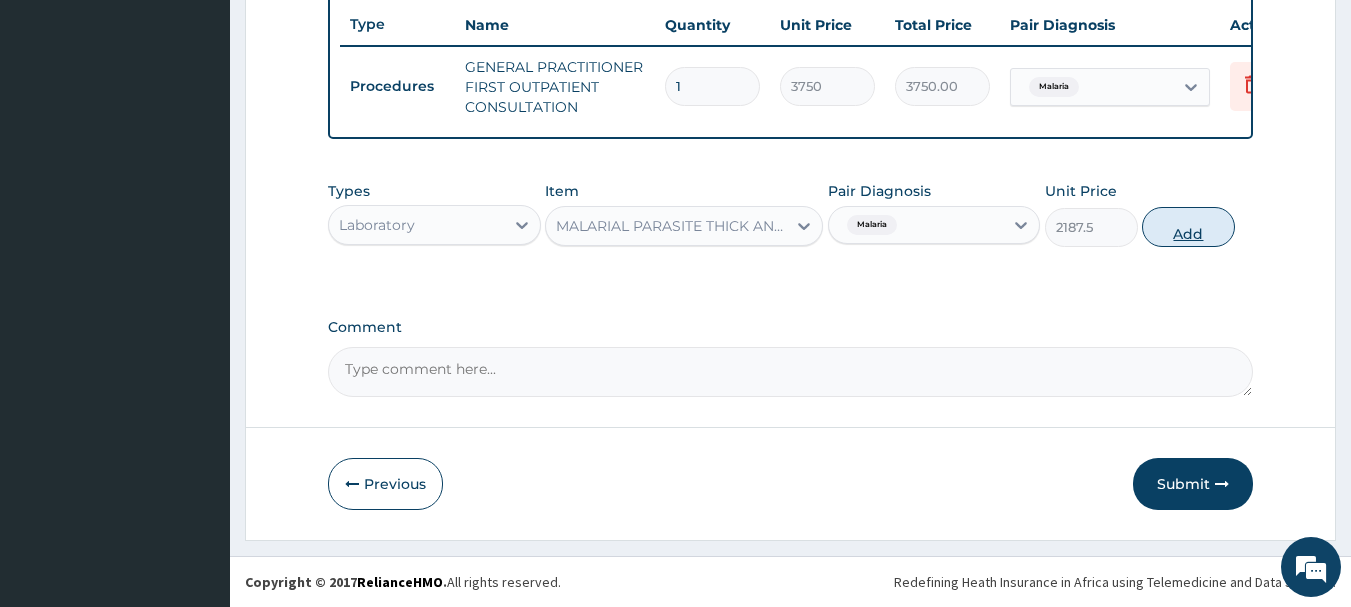 click on "Add" at bounding box center (1188, 227) 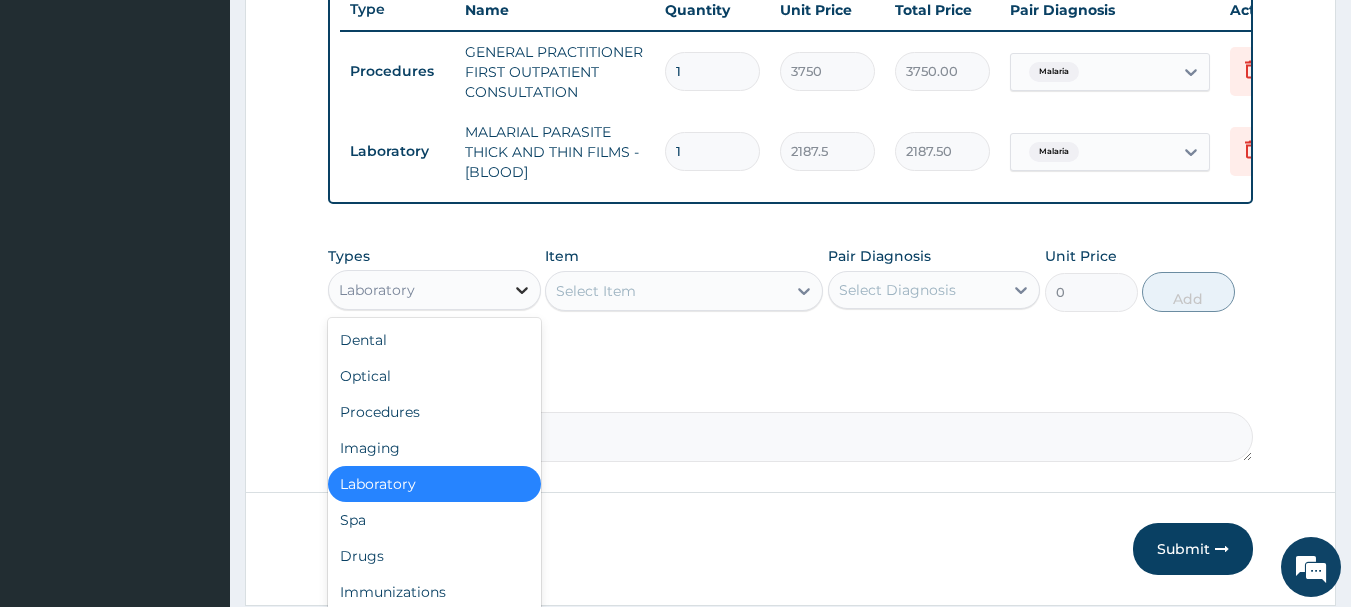 click at bounding box center (522, 290) 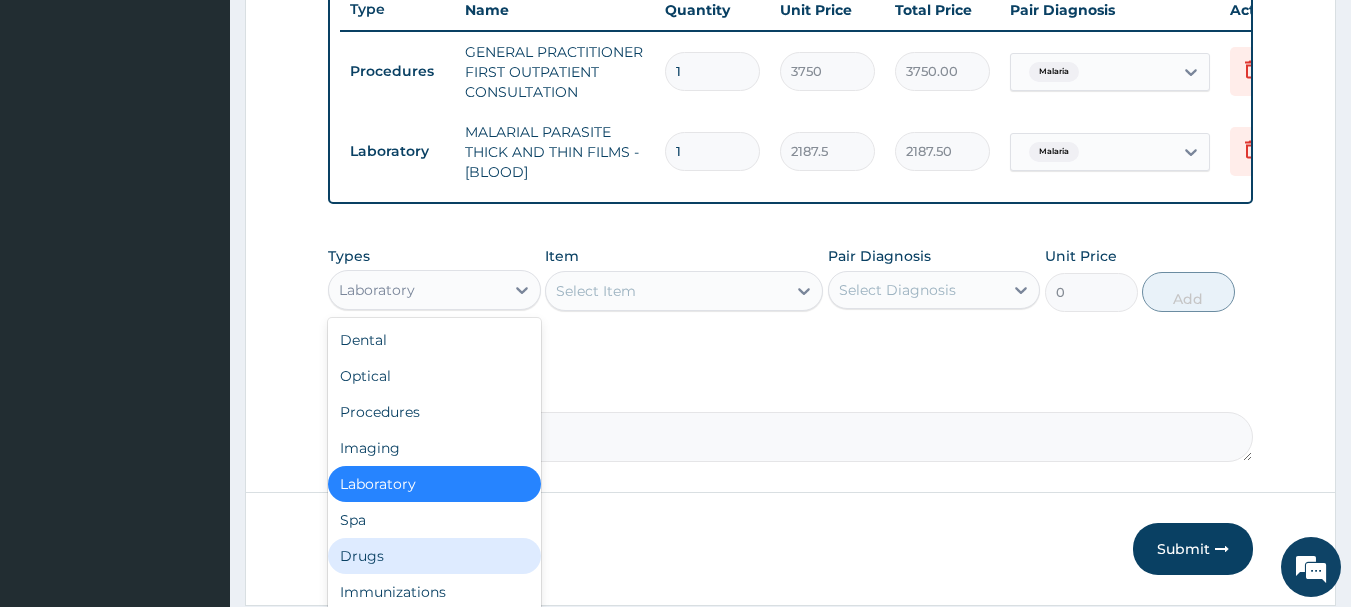 click on "Drugs" at bounding box center (434, 556) 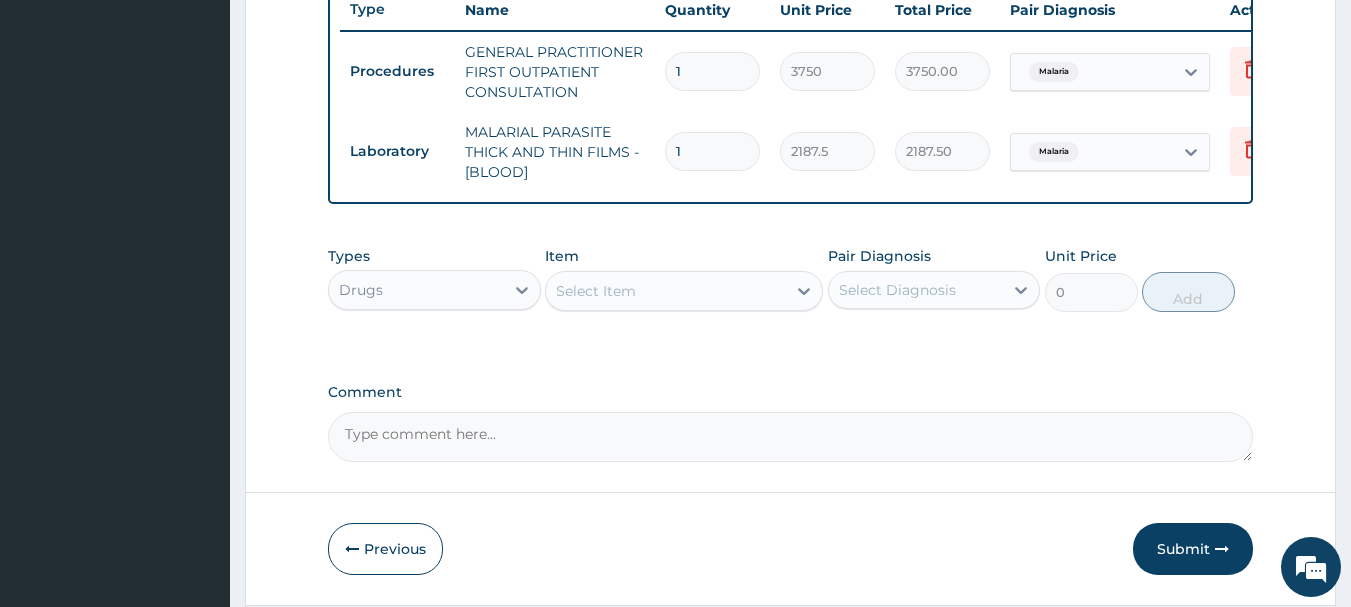 click on "Select Item" at bounding box center (596, 291) 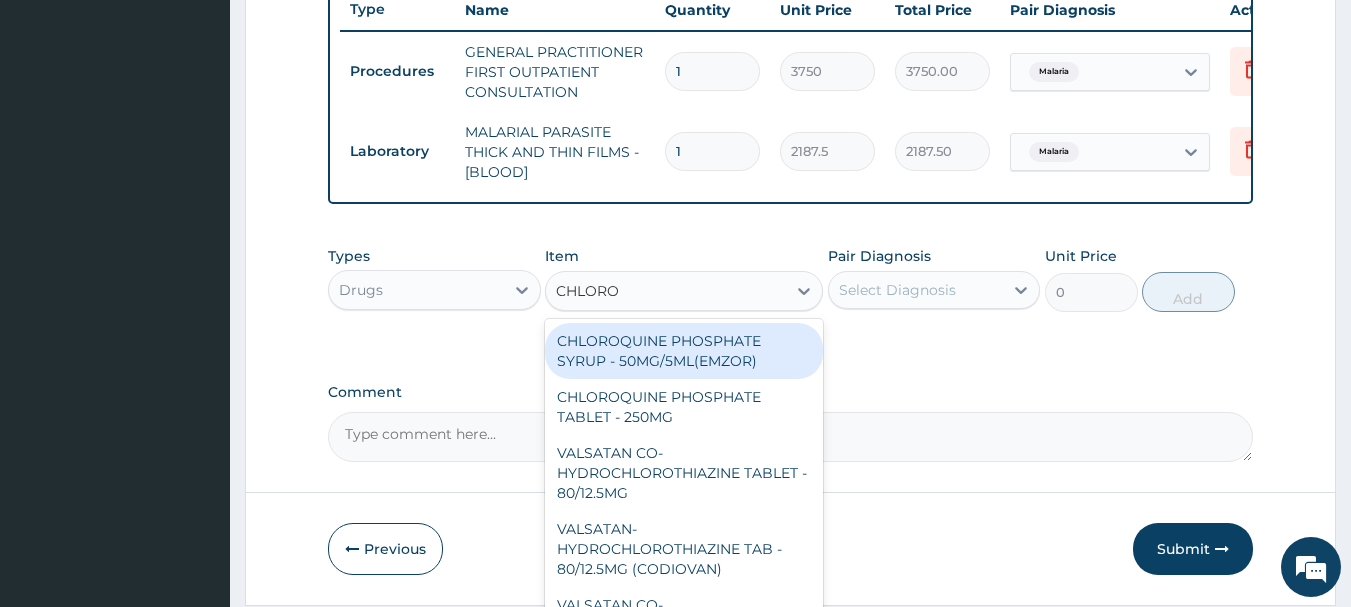 type on "CHLORO" 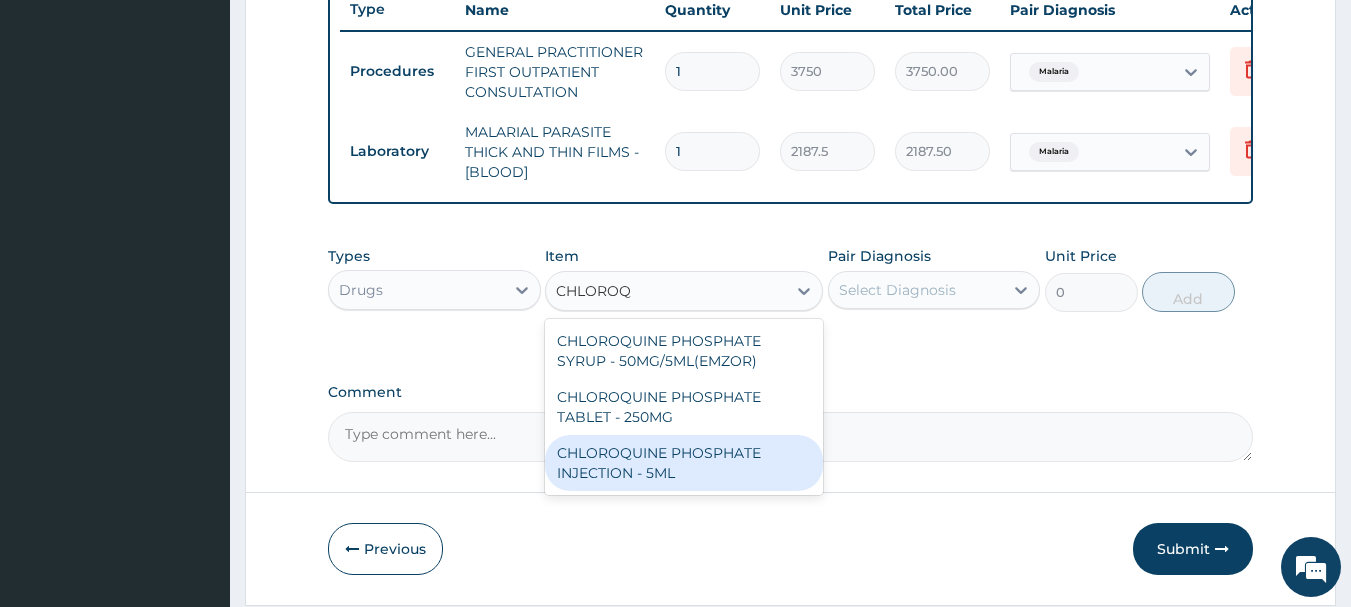 click on "CHLOROQUINE PHOSPHATE INJECTION - 5ML" at bounding box center [684, 463] 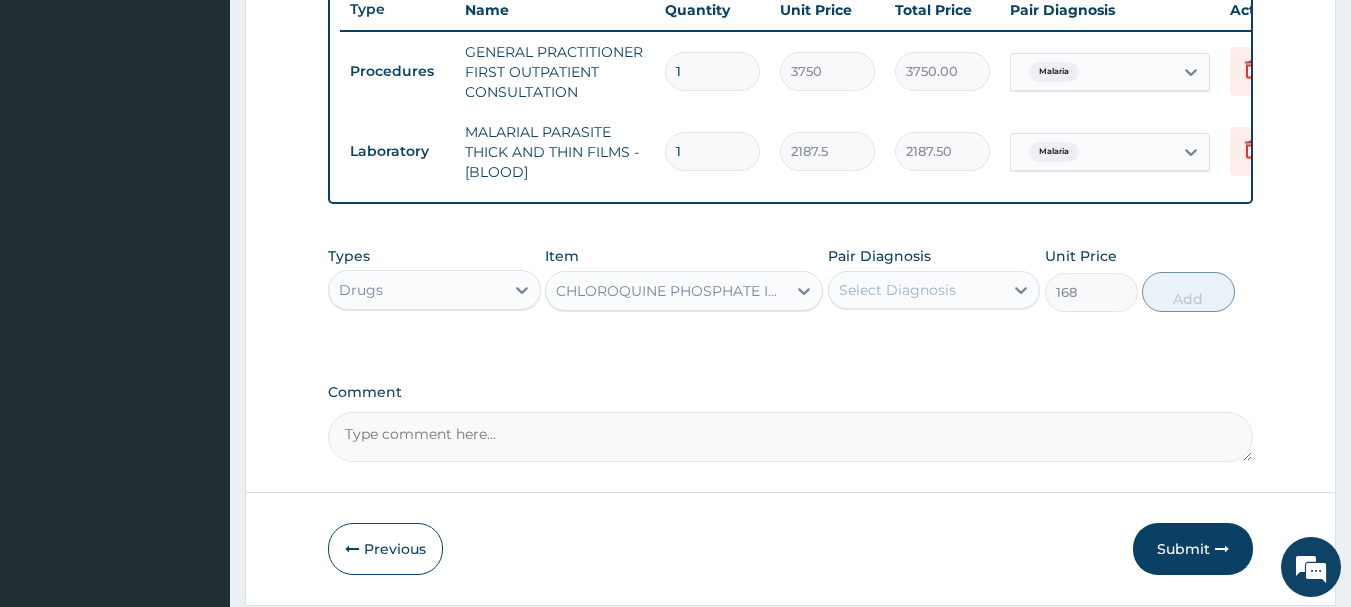 click on "Select Diagnosis" at bounding box center [916, 290] 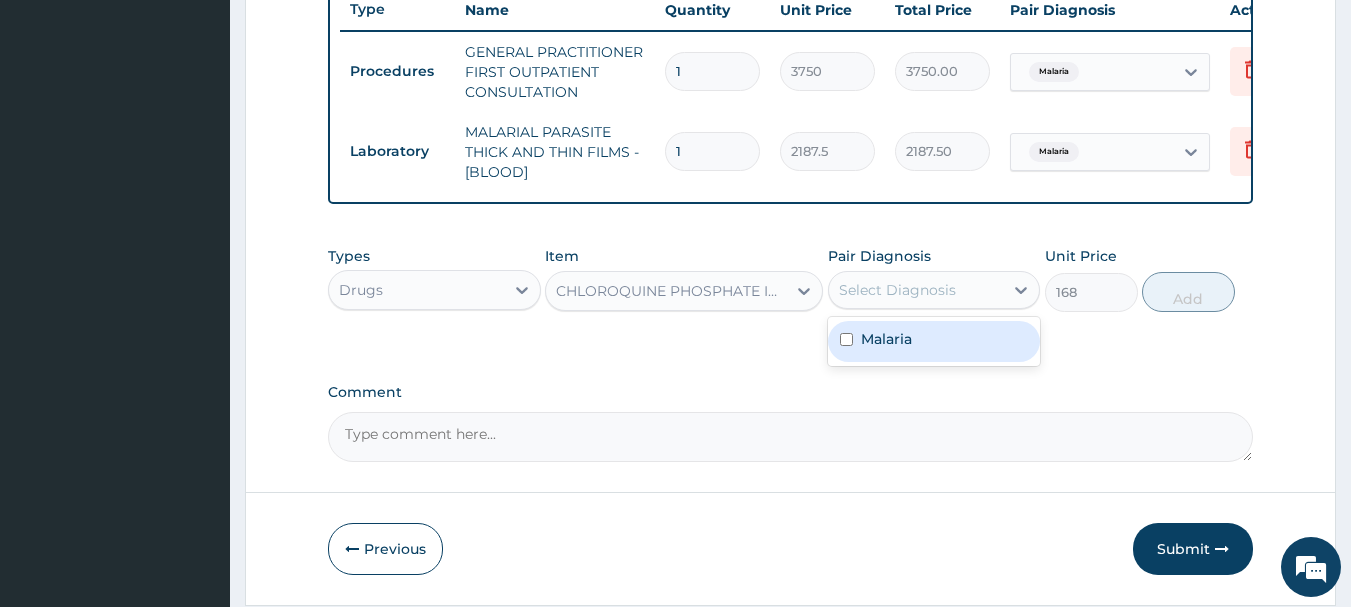 click on "Malaria" at bounding box center (934, 341) 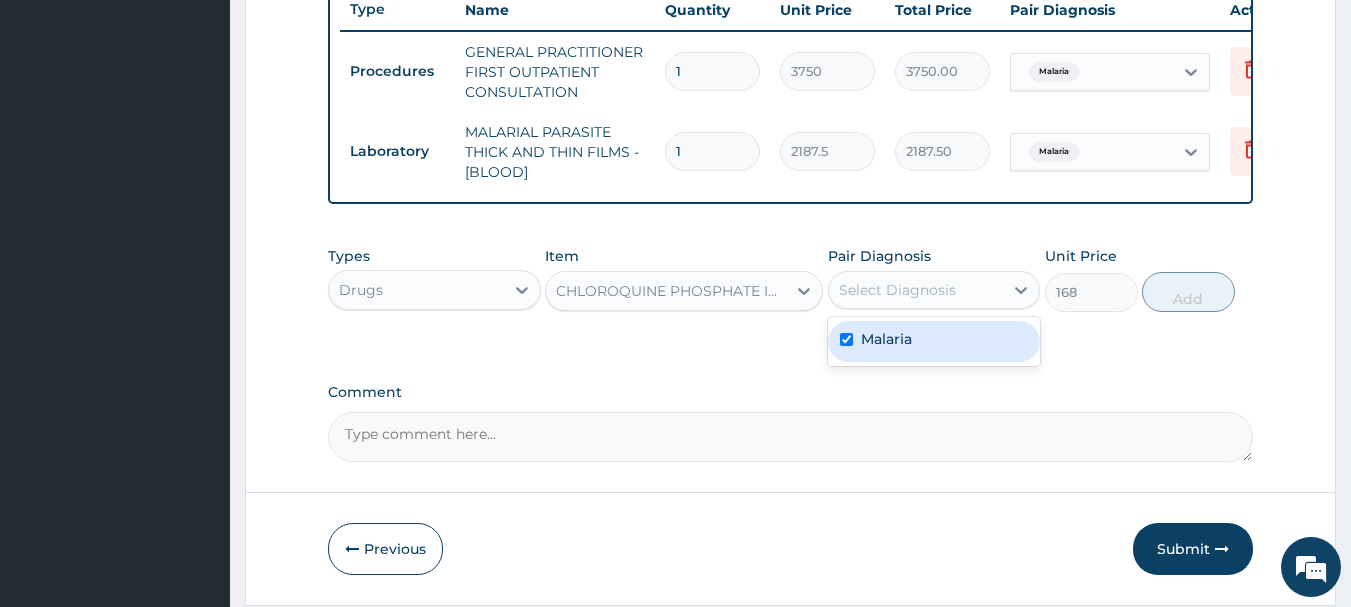 checkbox on "true" 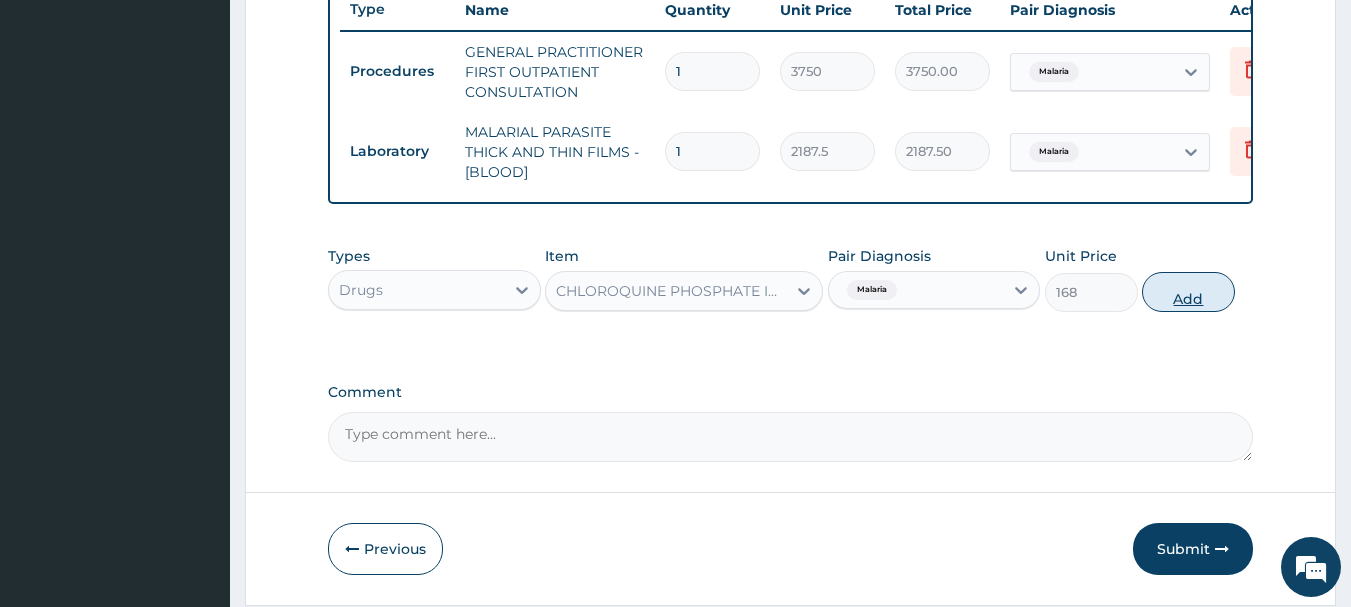 click on "Add" at bounding box center [1188, 292] 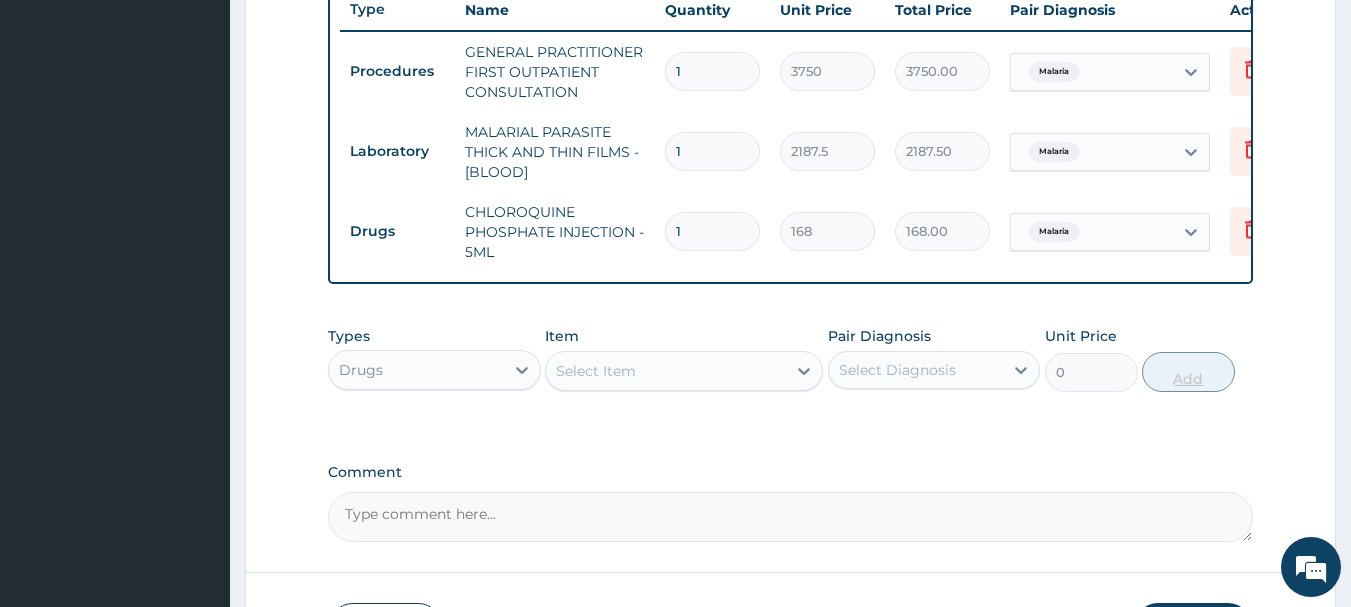 type 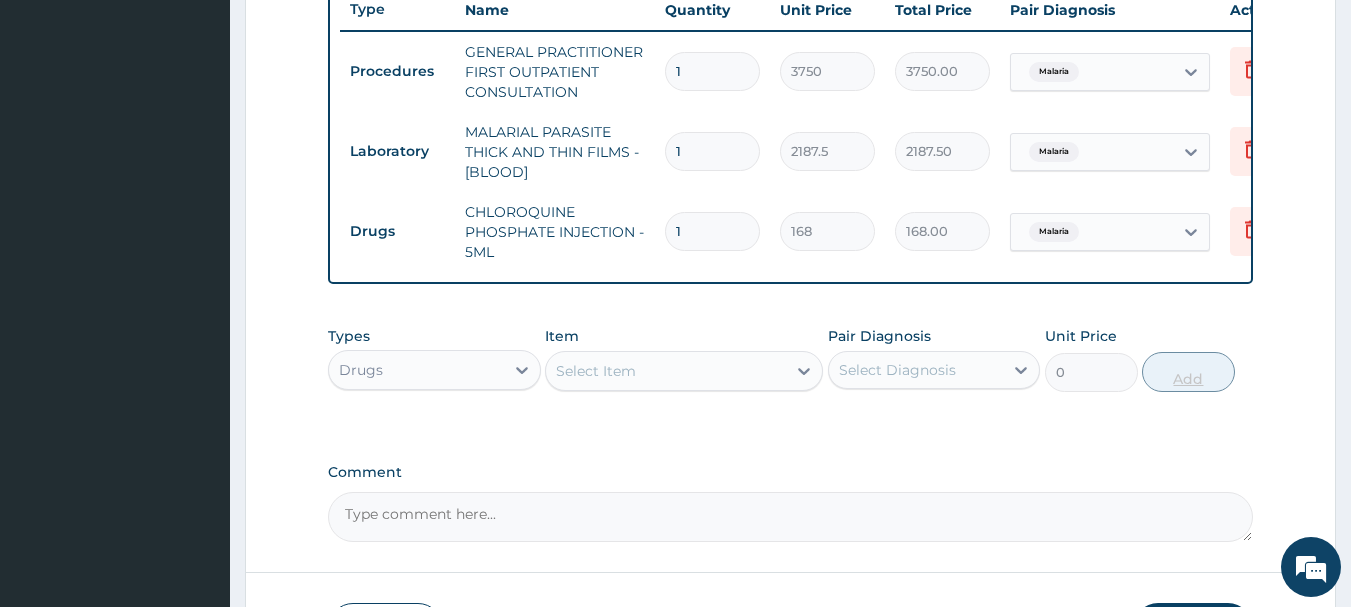 type on "0.00" 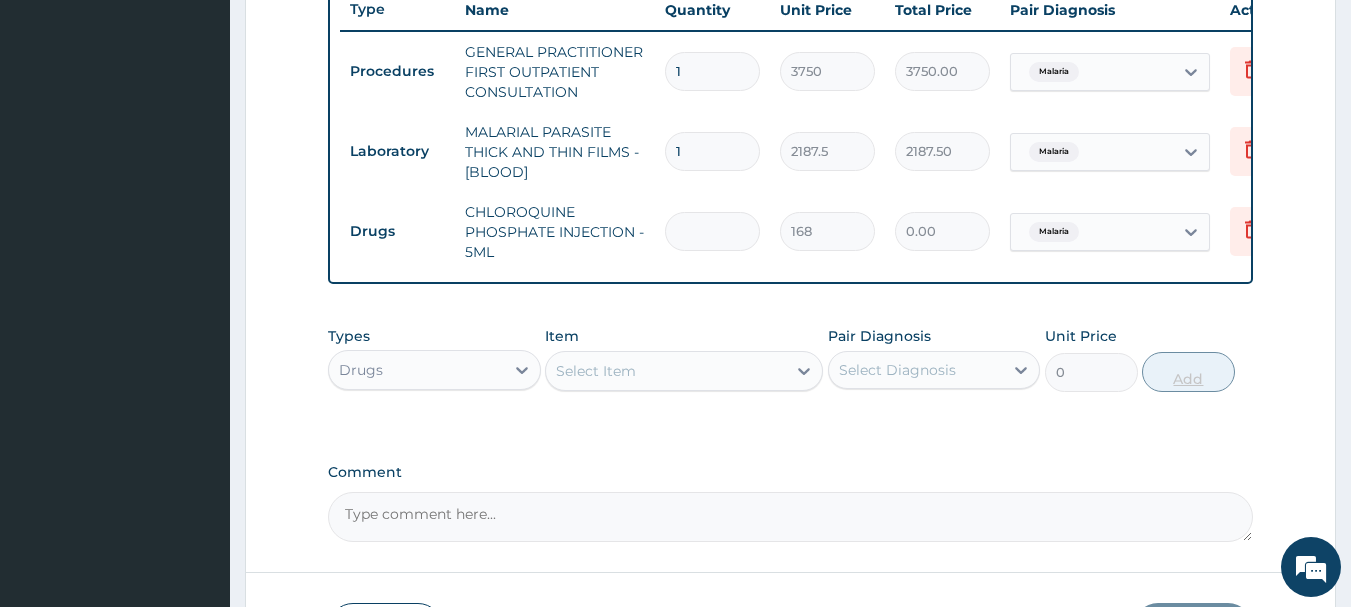 type on "3" 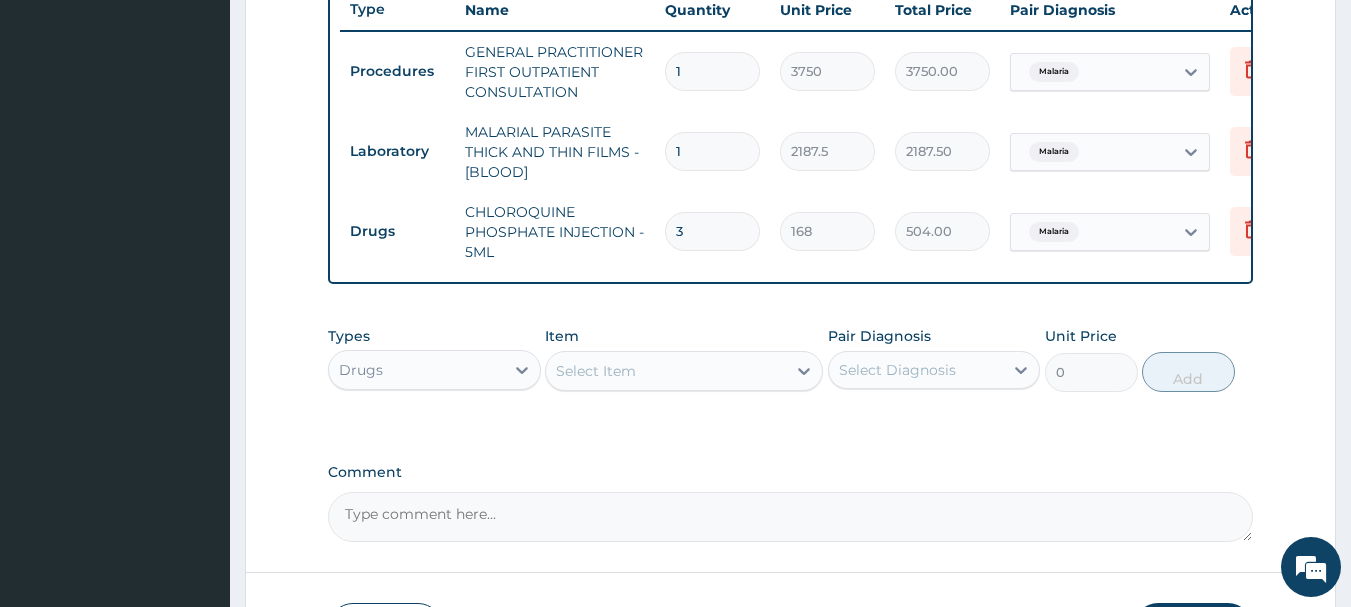 type on "3" 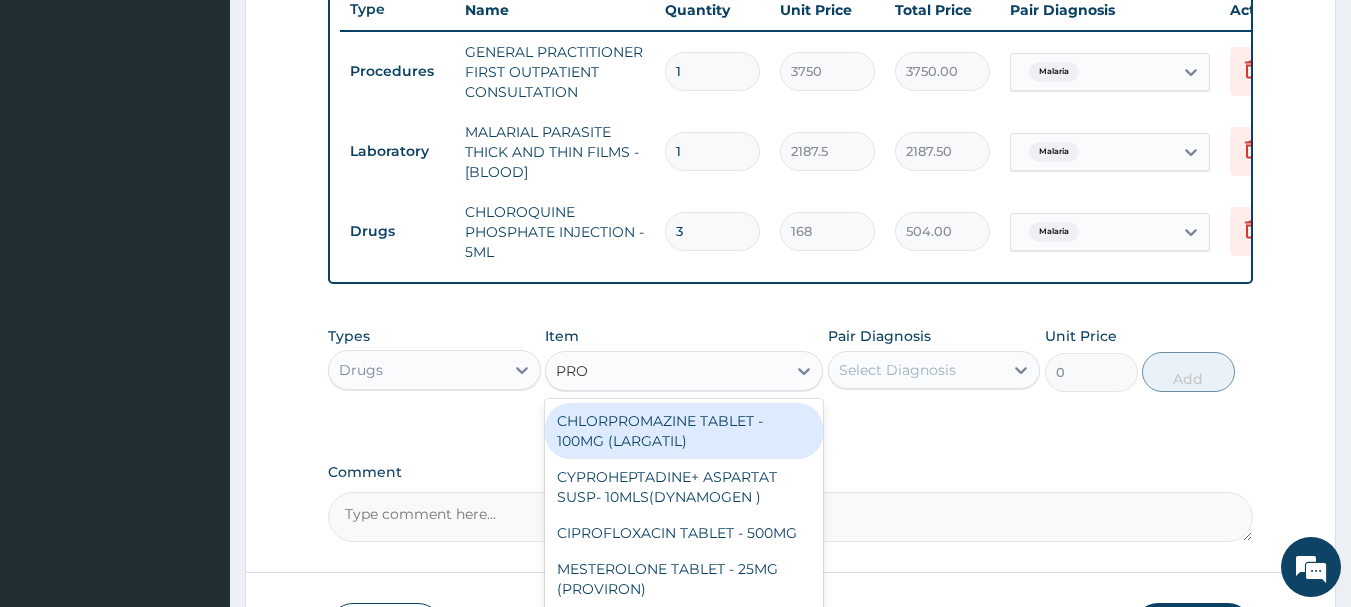 paste on "1502939/0" 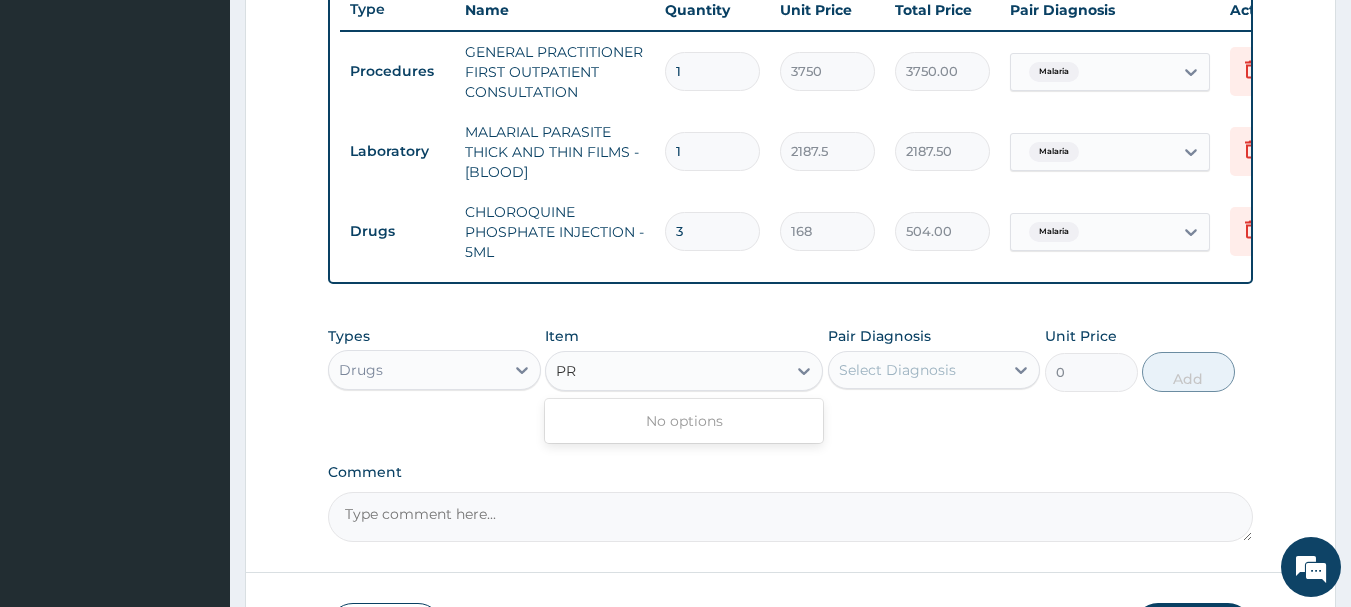 type on "P" 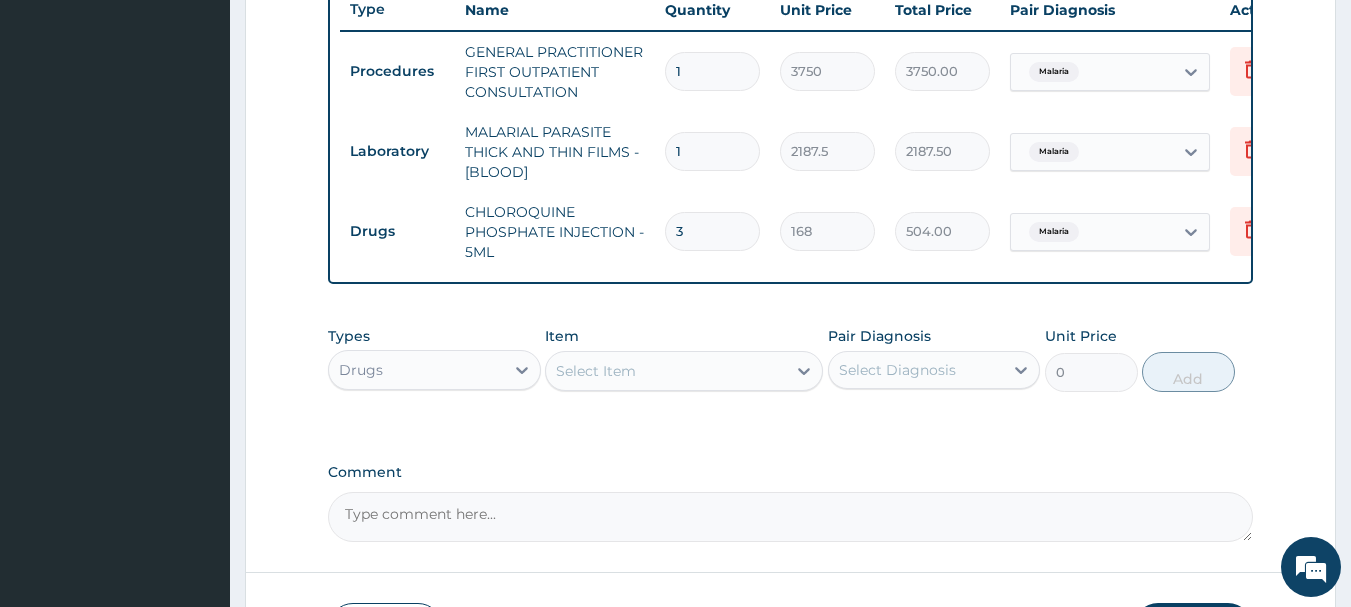 click on "Select Item" at bounding box center (666, 371) 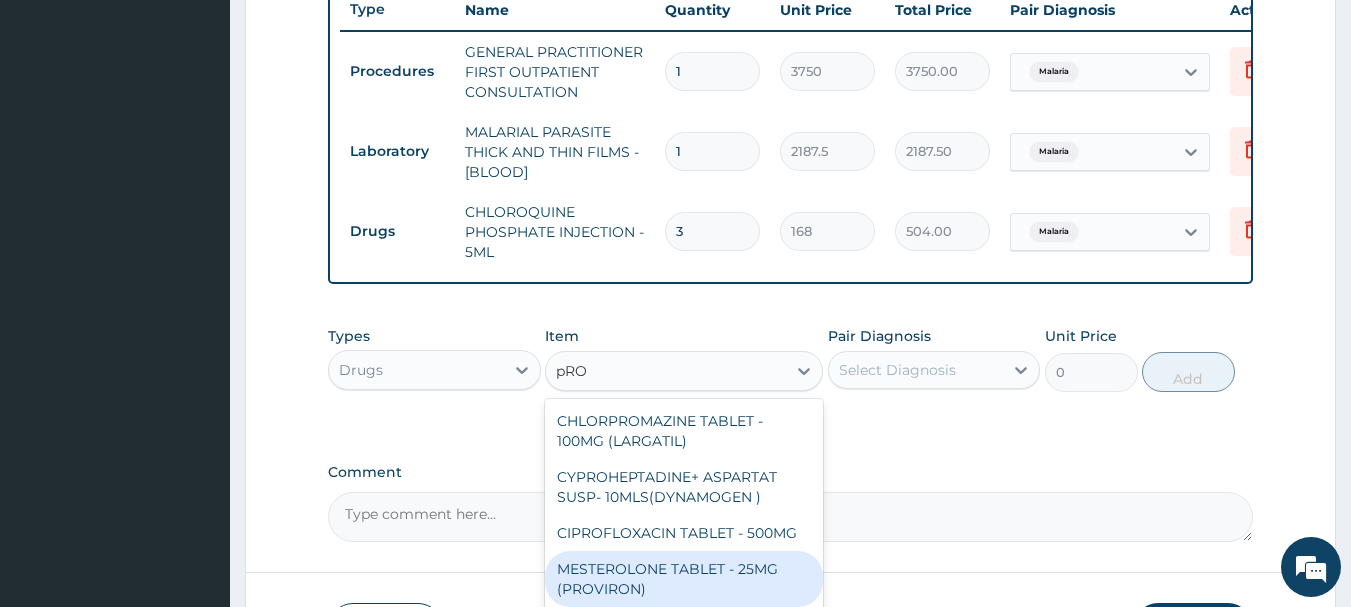 paste on "m" 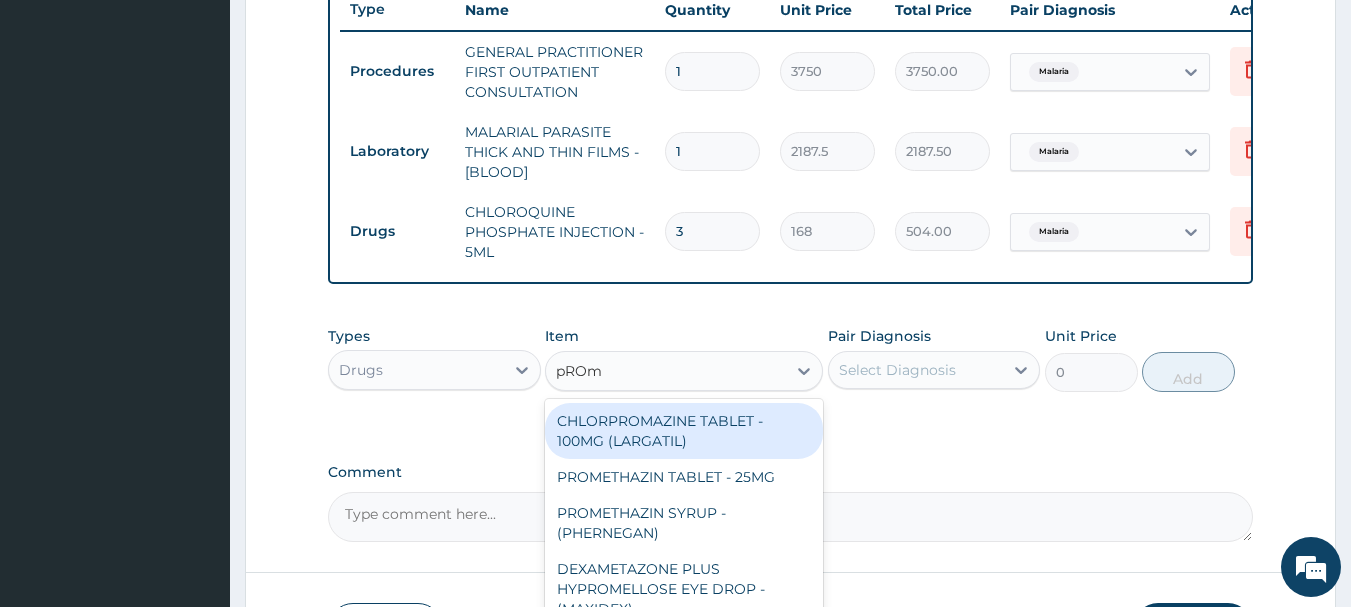 type on "pROmE" 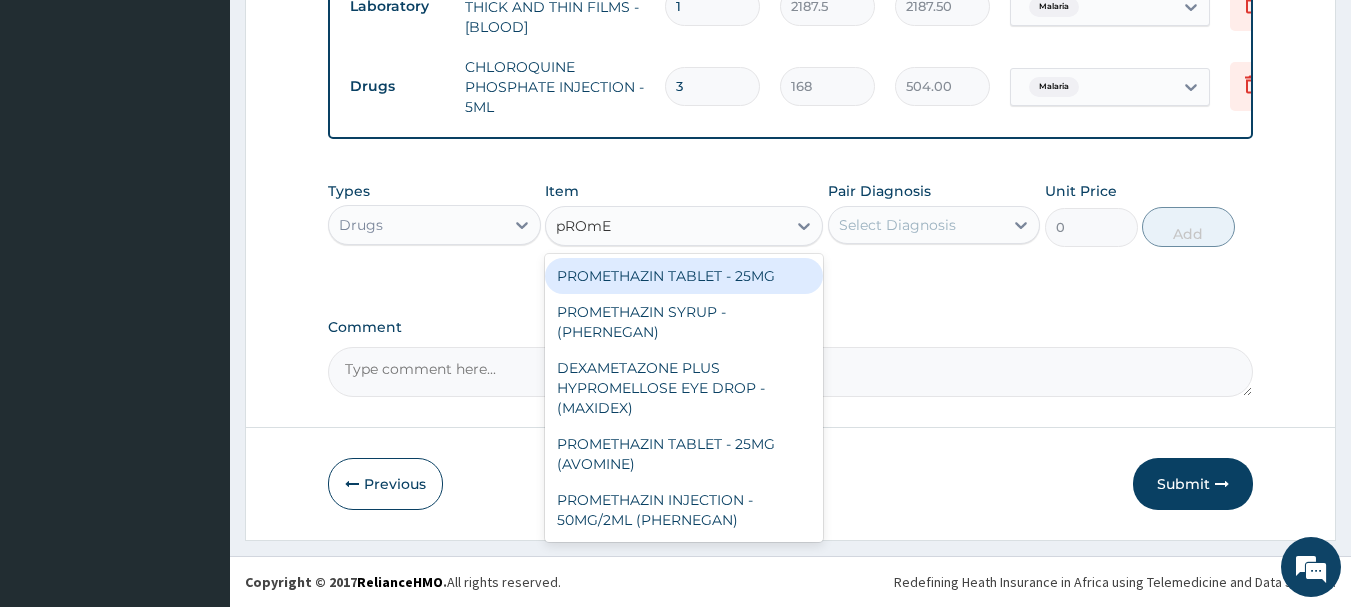 scroll, scrollTop: 926, scrollLeft: 0, axis: vertical 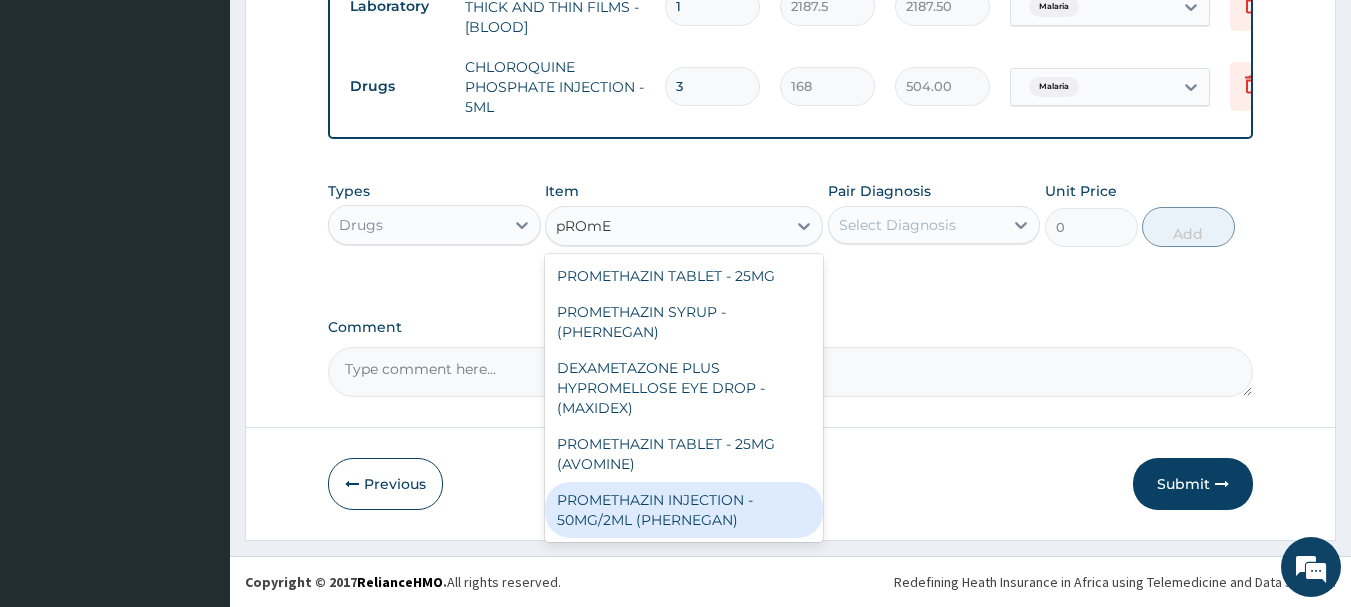 click on "PROMETHAZIN INJECTION - 50MG/2ML (PHERNEGAN)" at bounding box center (684, 510) 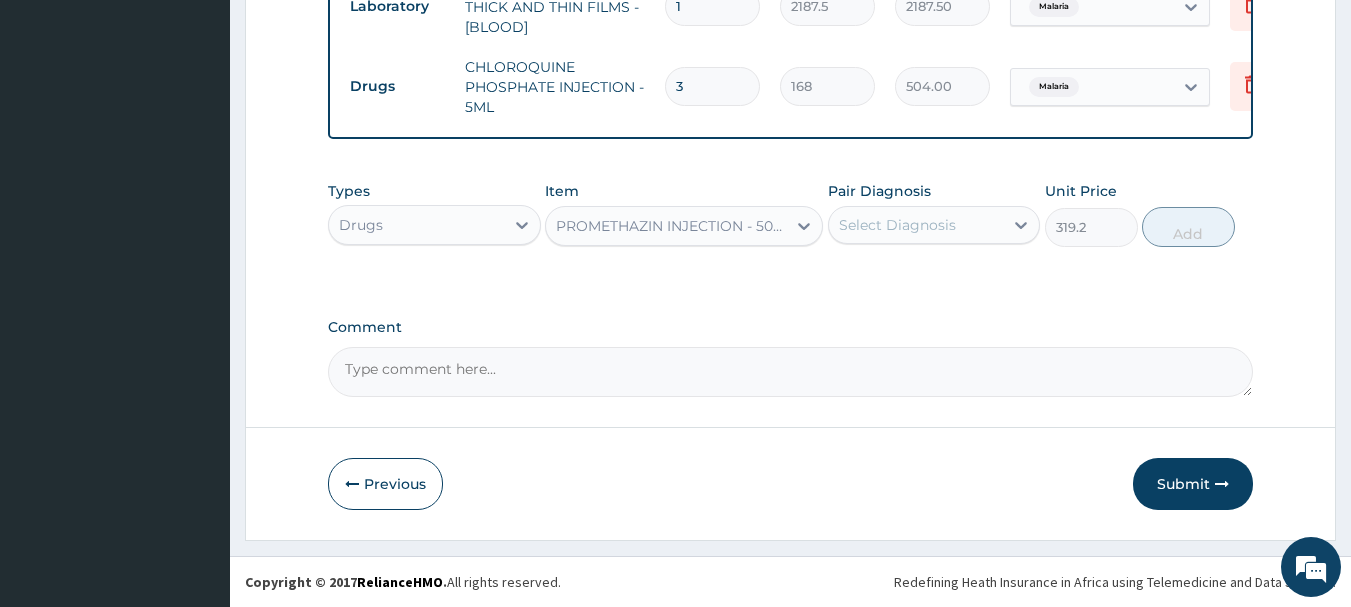 click on "Select Diagnosis" at bounding box center [897, 225] 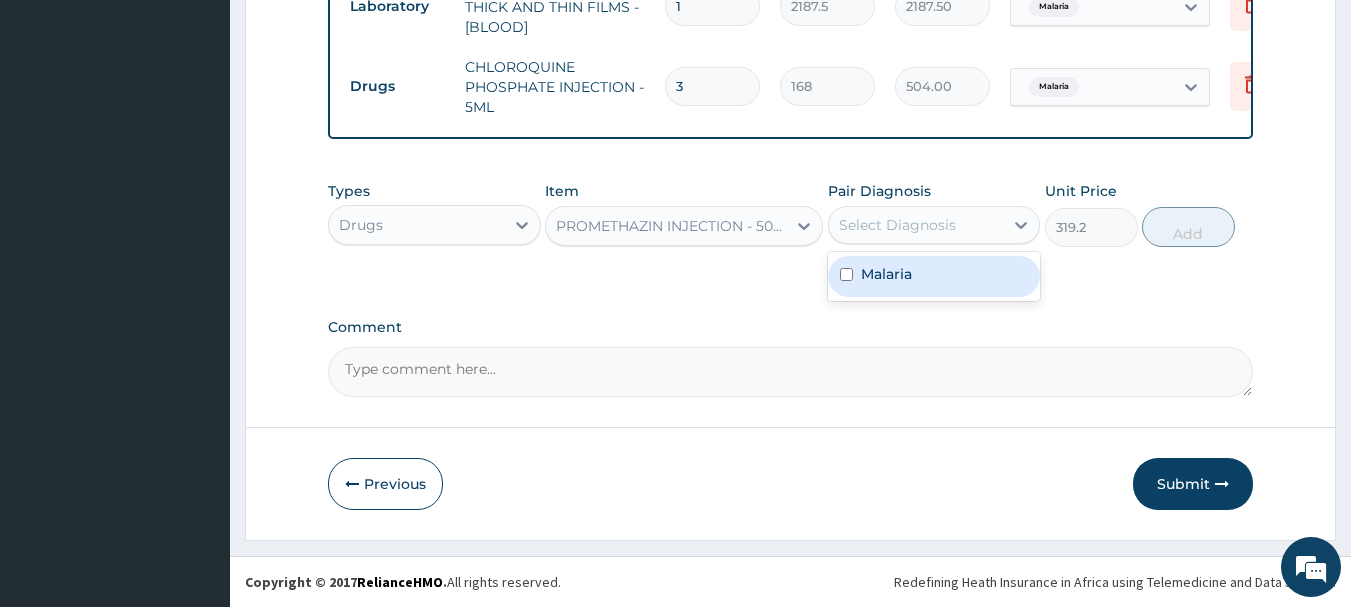 click on "Malaria" at bounding box center (934, 276) 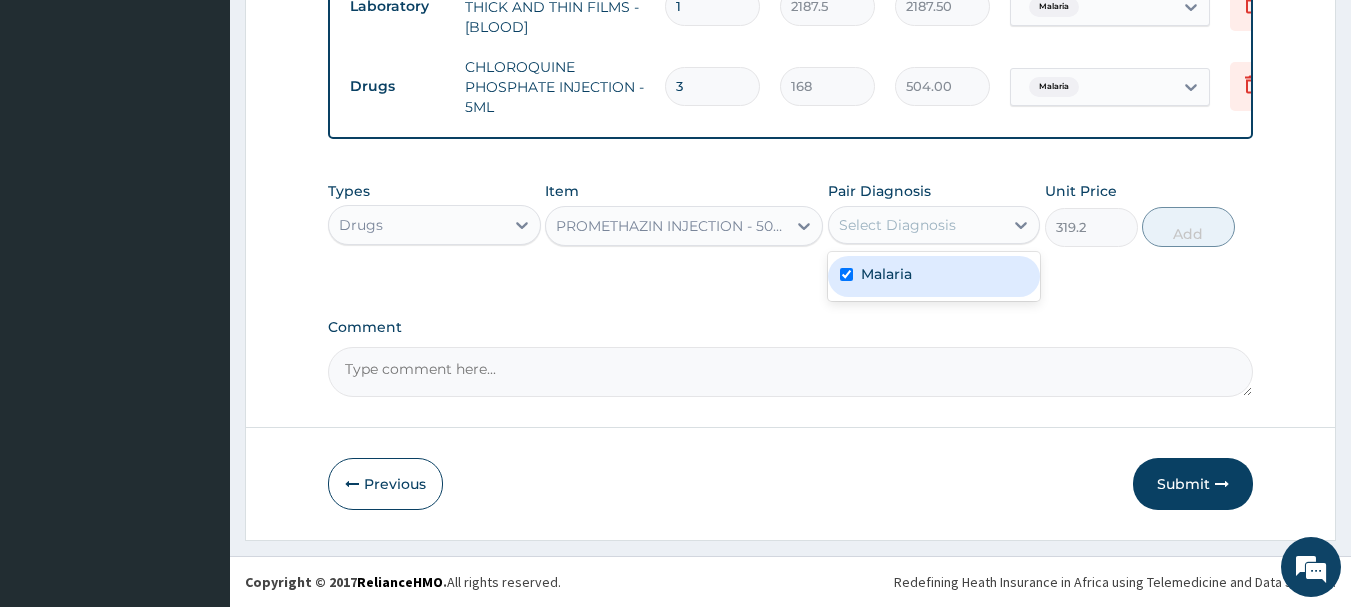 checkbox on "true" 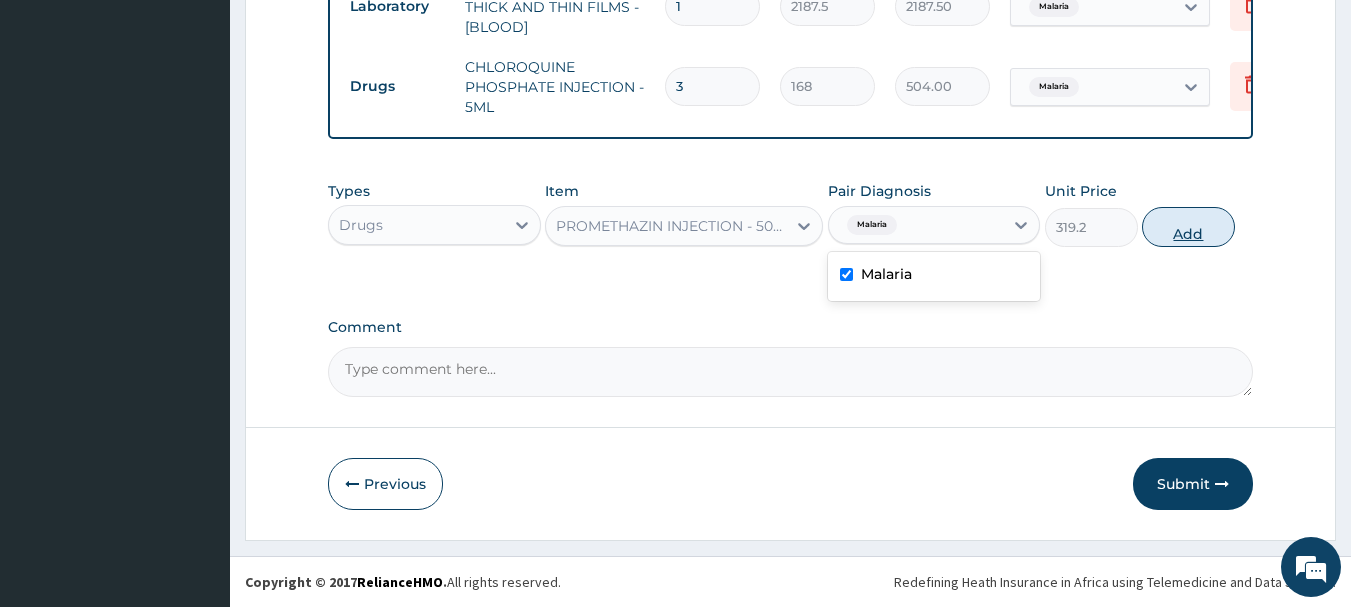 click on "Add" at bounding box center (1188, 227) 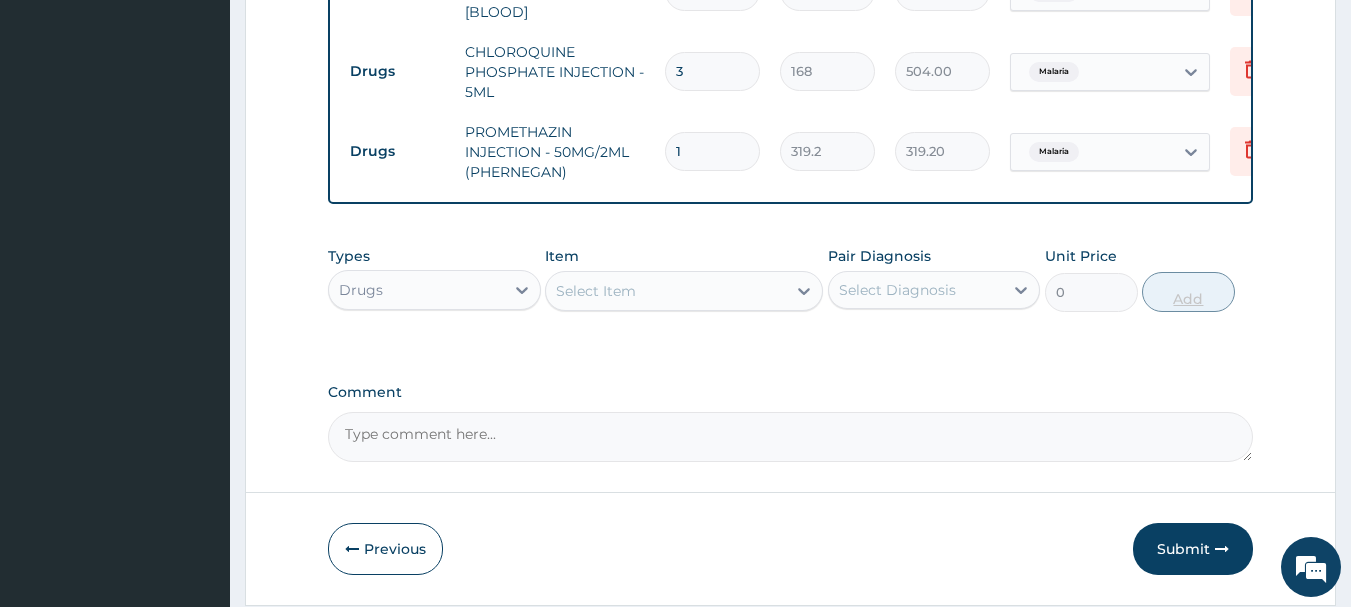 type 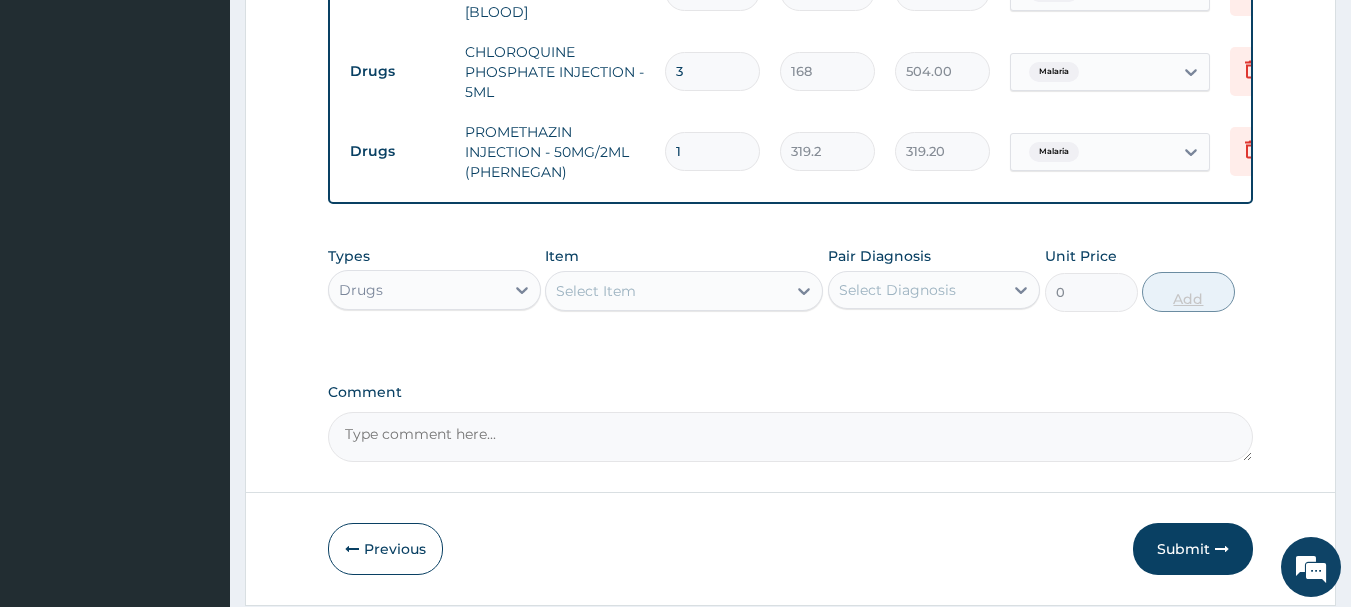 type on "0.00" 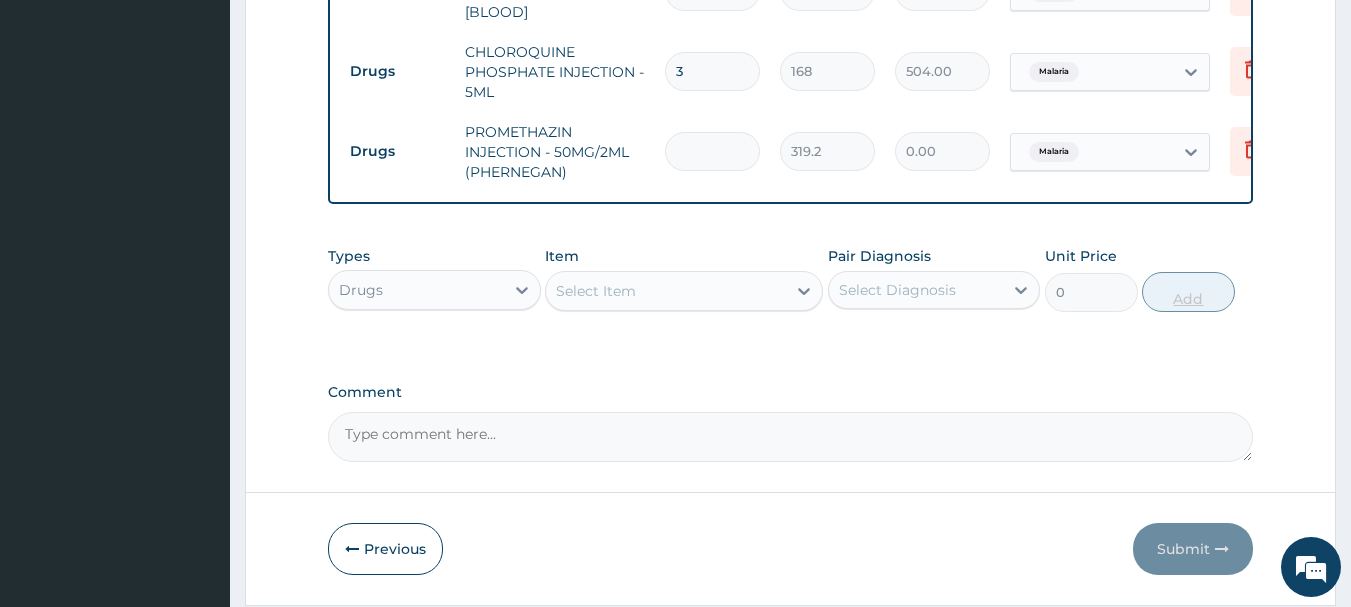 type on "3" 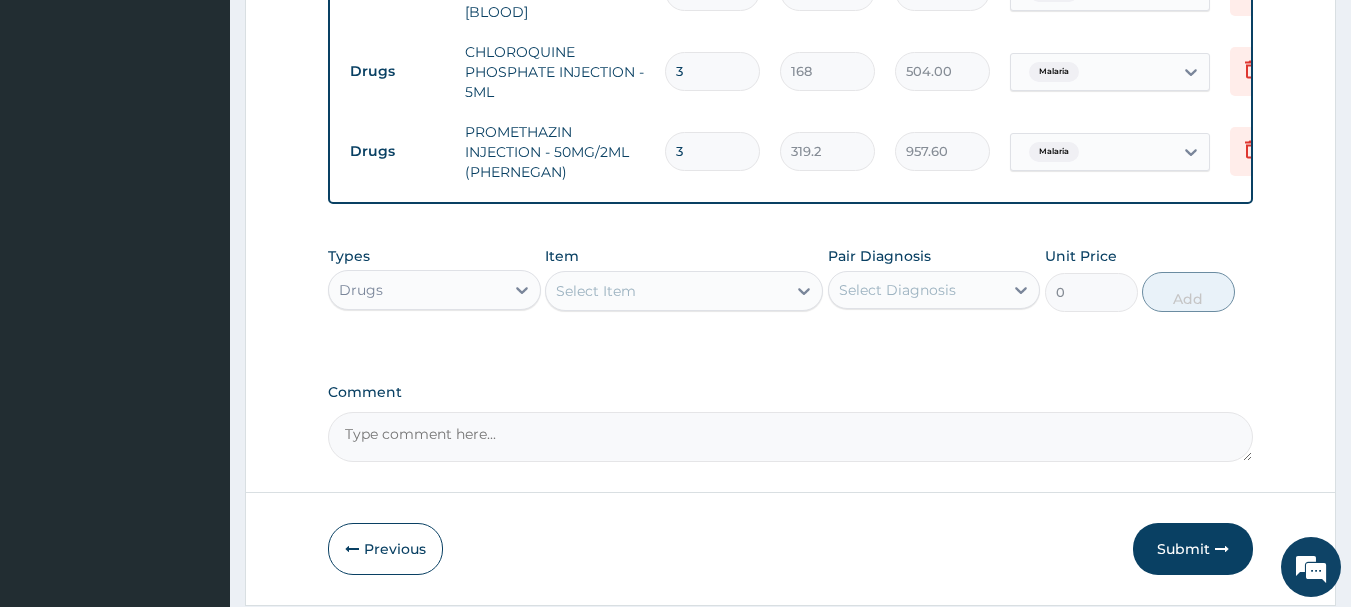 type on "3" 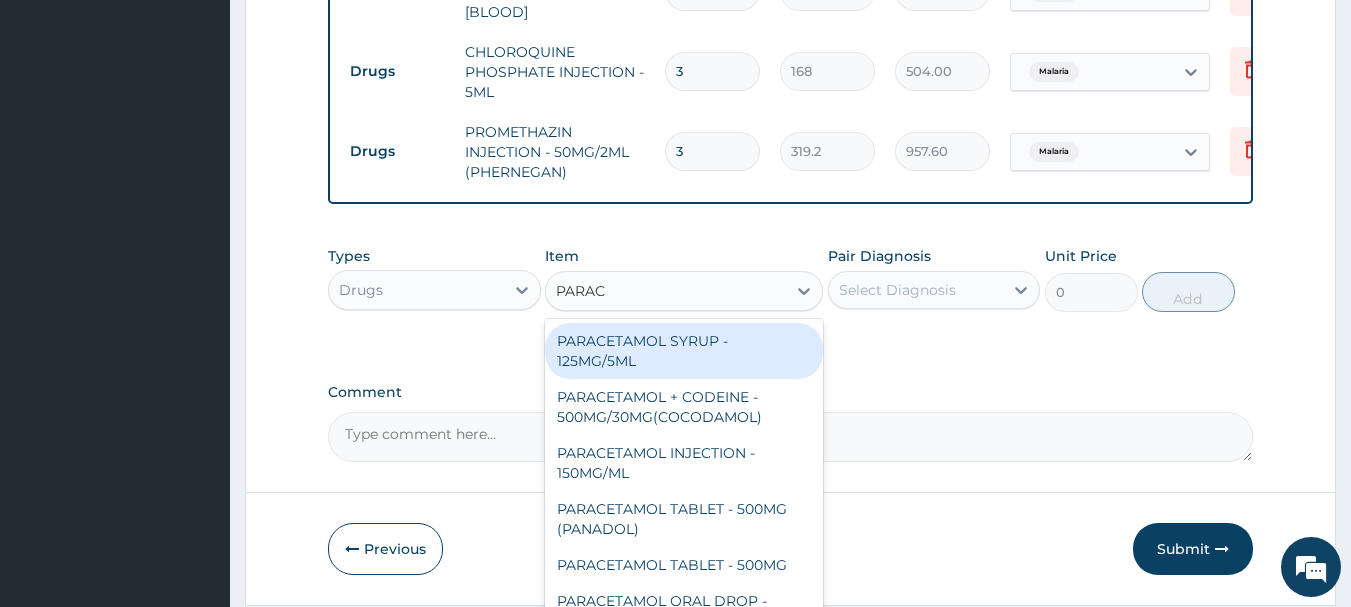 type on "PARACE" 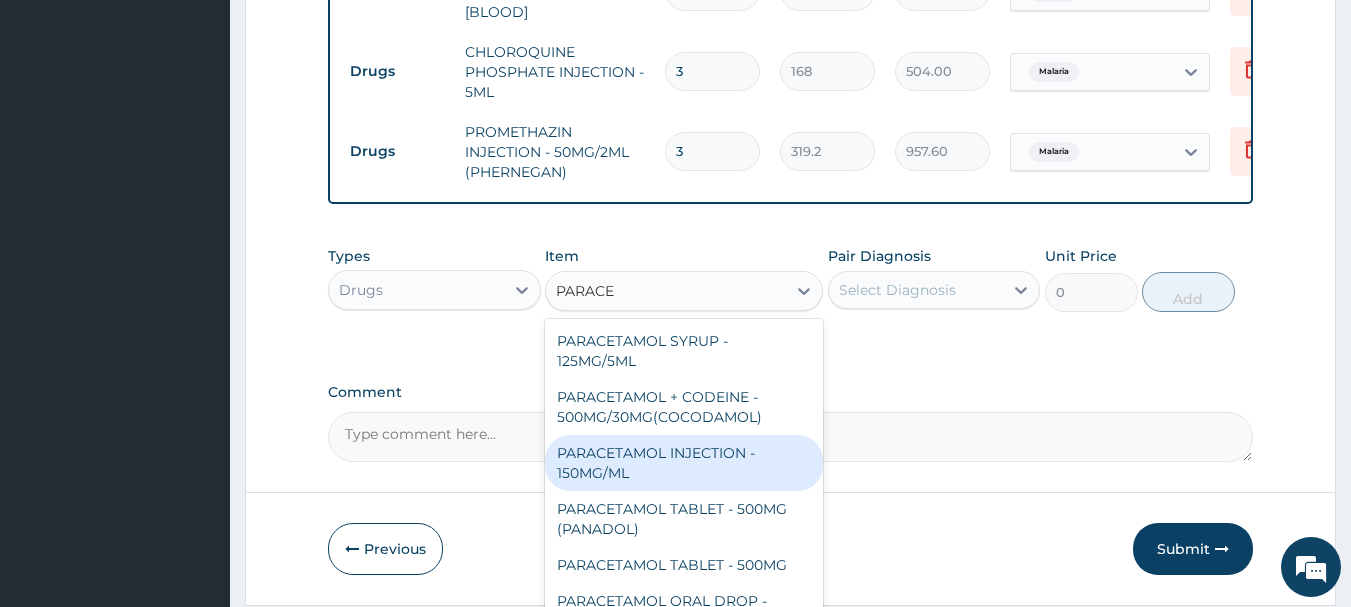 click on "PARACETAMOL INJECTION - 150MG/ML" at bounding box center [684, 463] 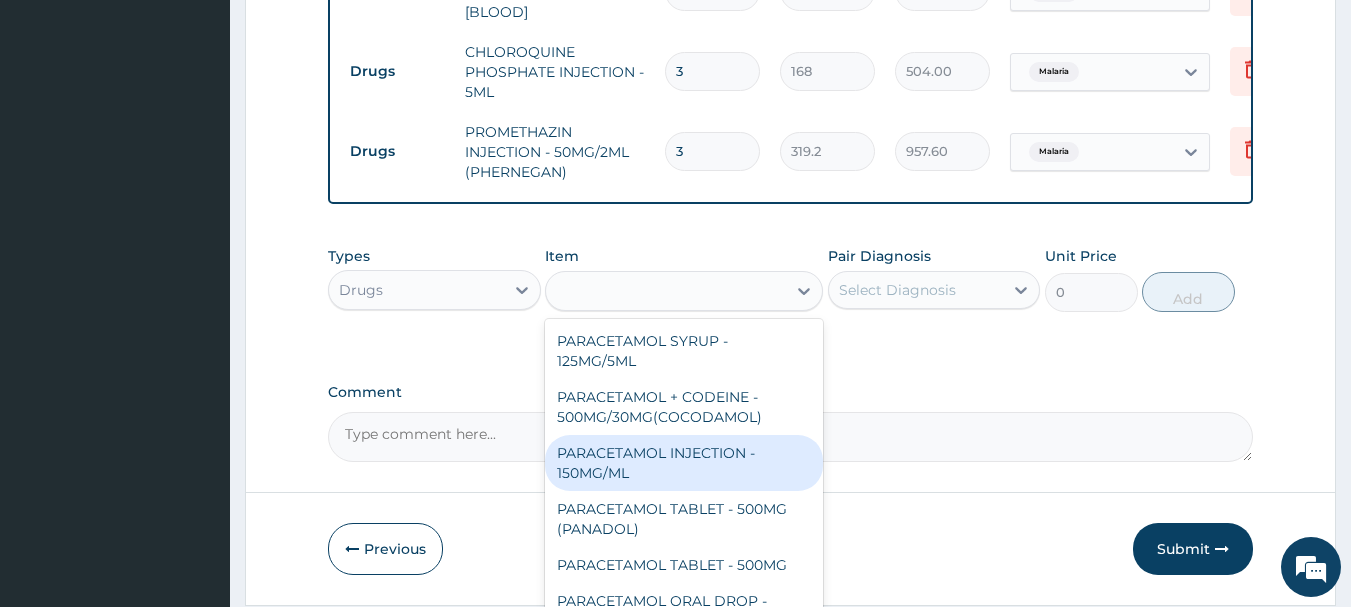 type on "560" 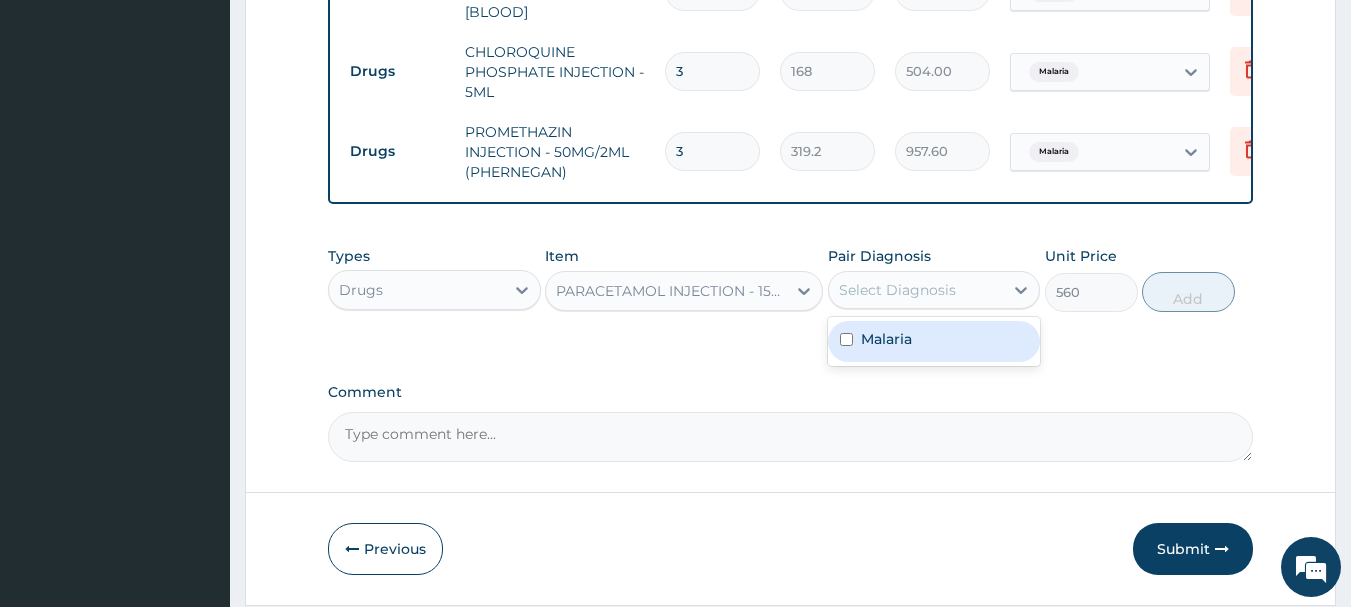 click on "Select Diagnosis" at bounding box center (897, 290) 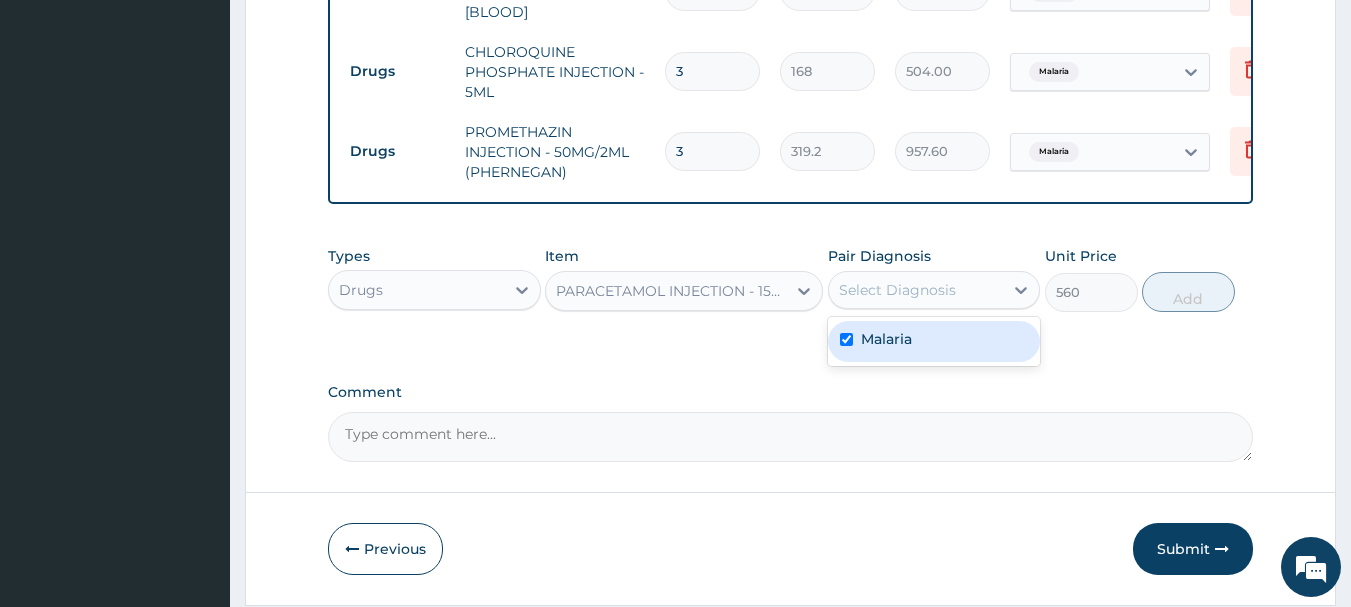 checkbox on "true" 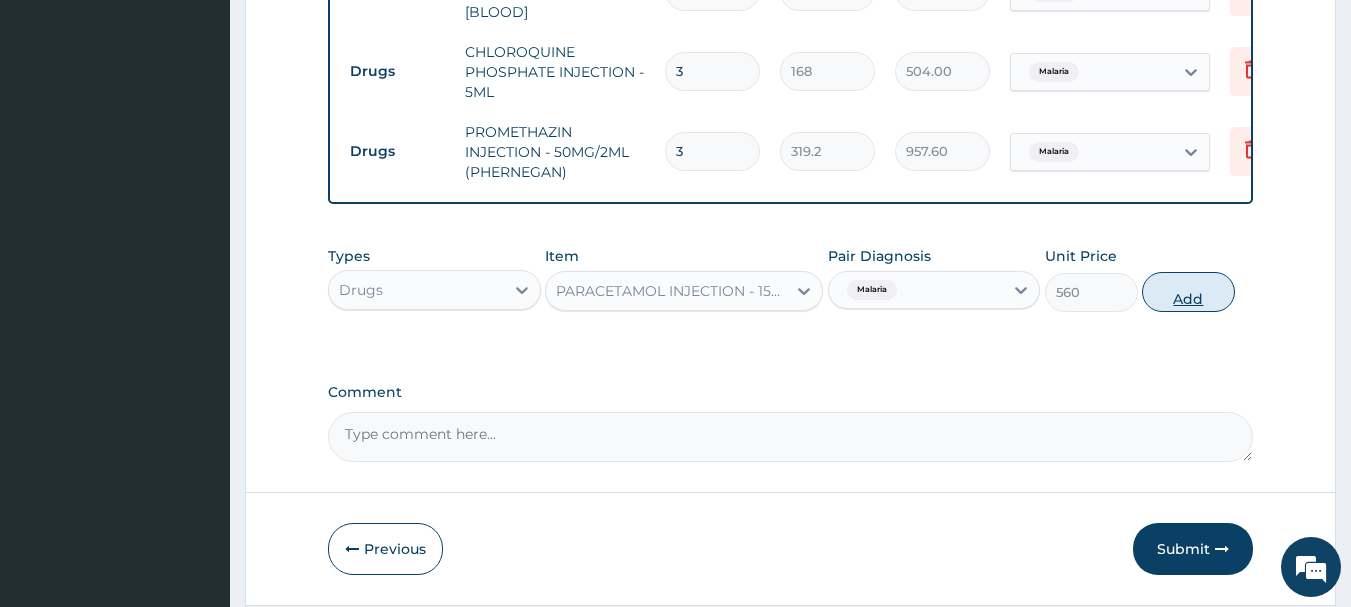 click on "Add" at bounding box center (1188, 292) 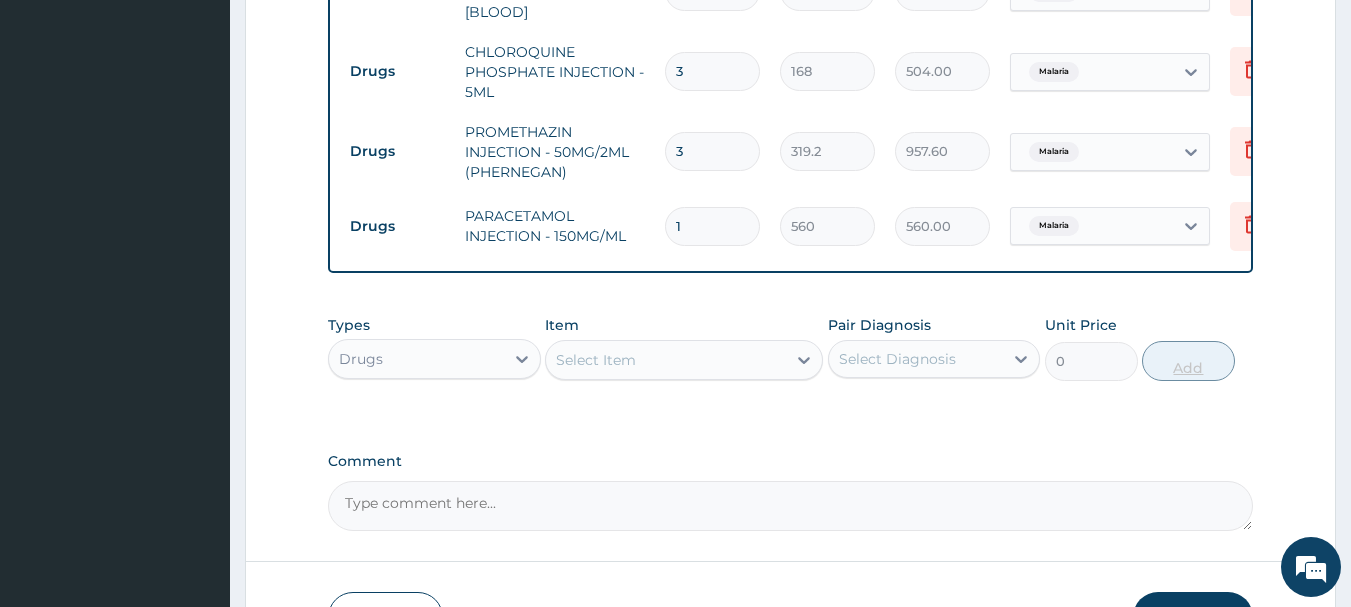 type 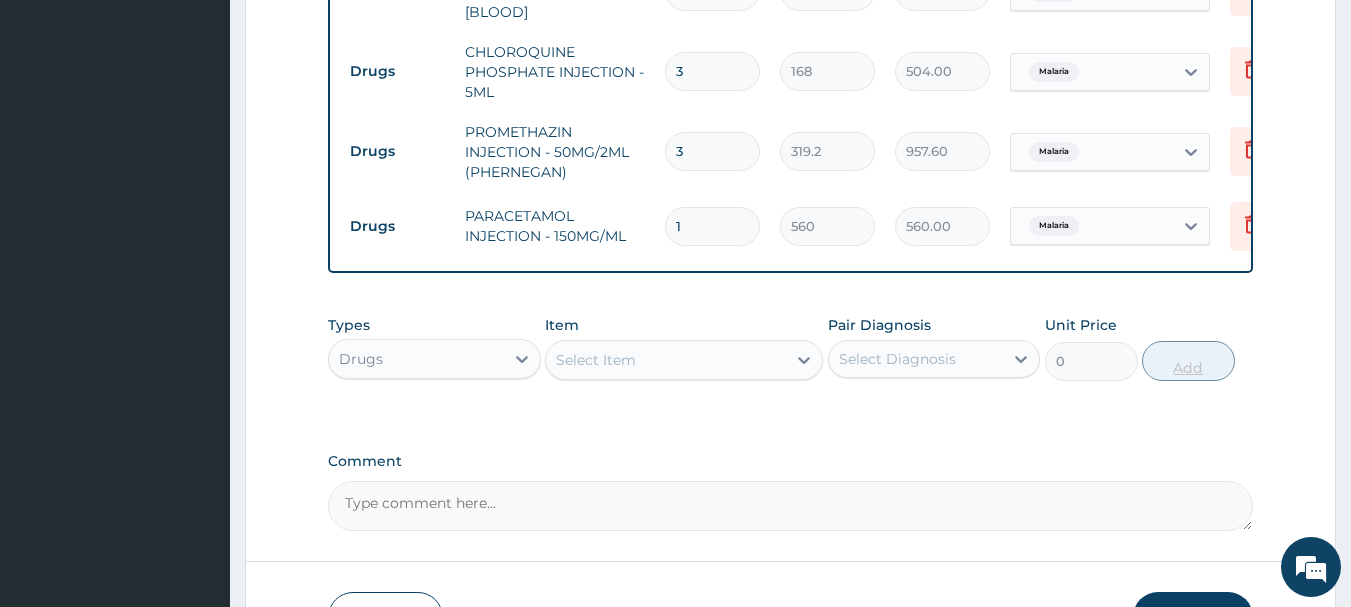 type on "0.00" 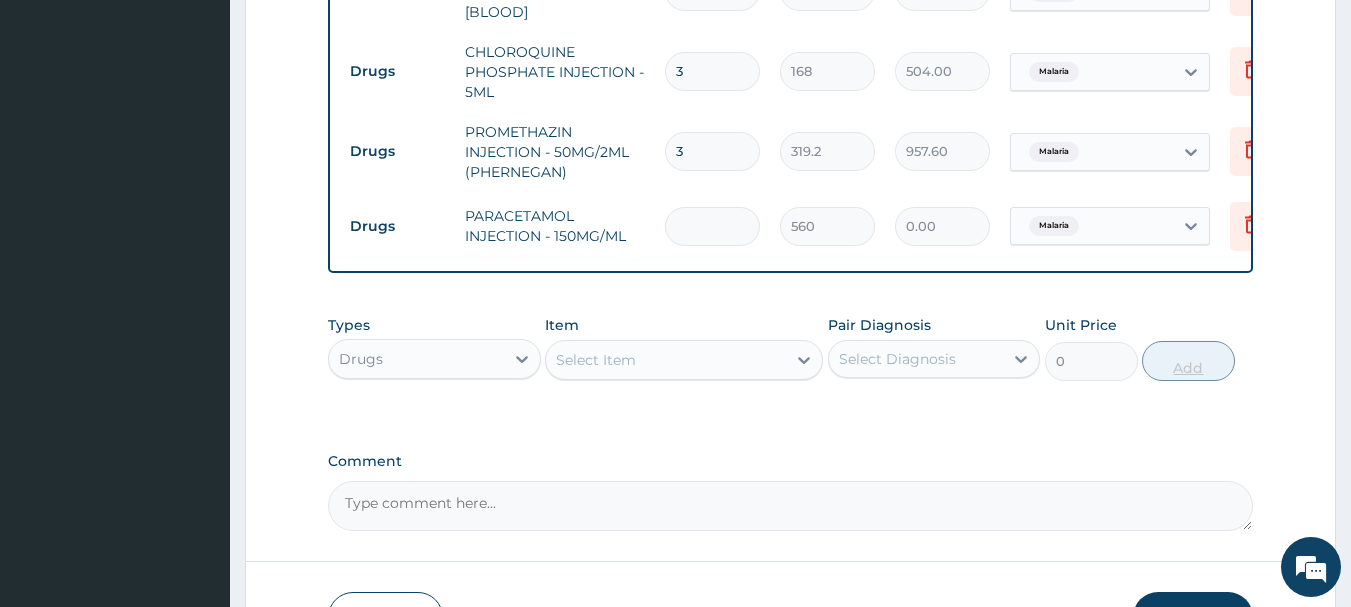 type on "3" 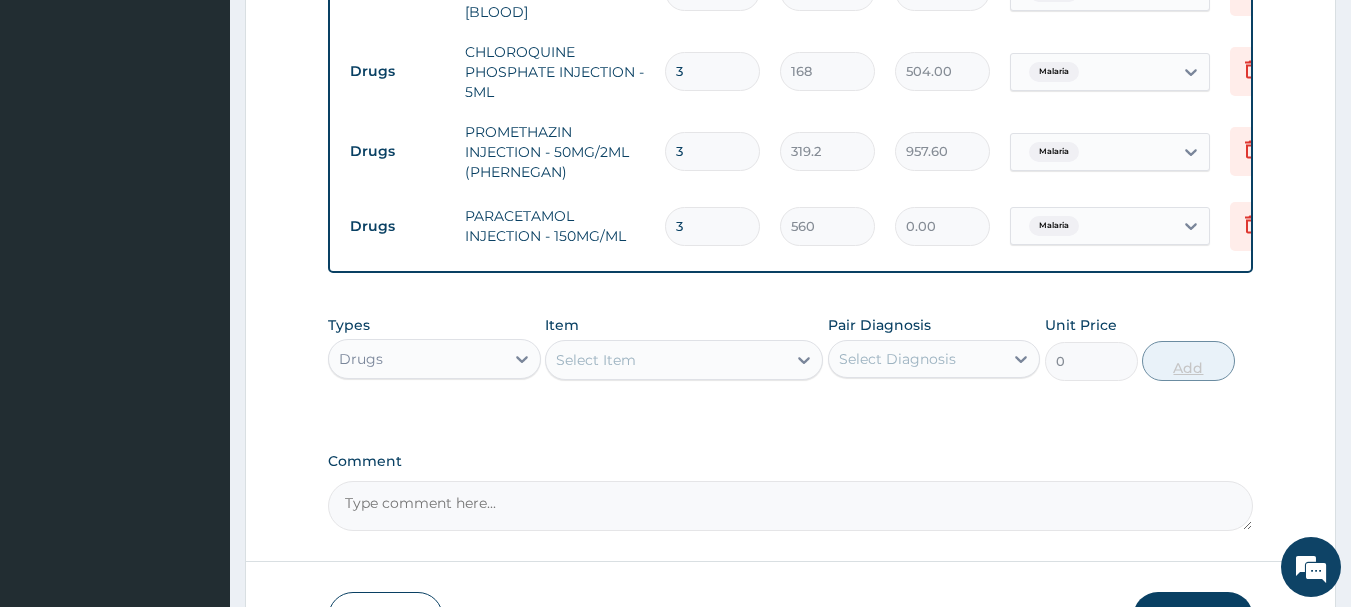 type on "1680.00" 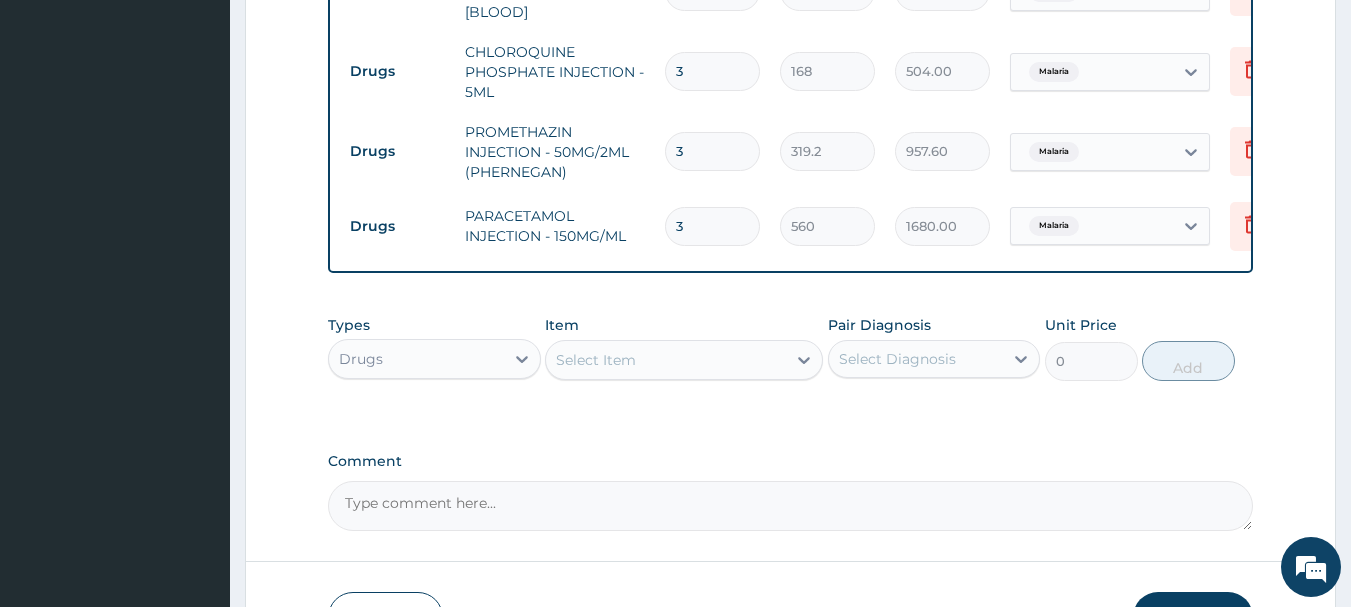 type on "3" 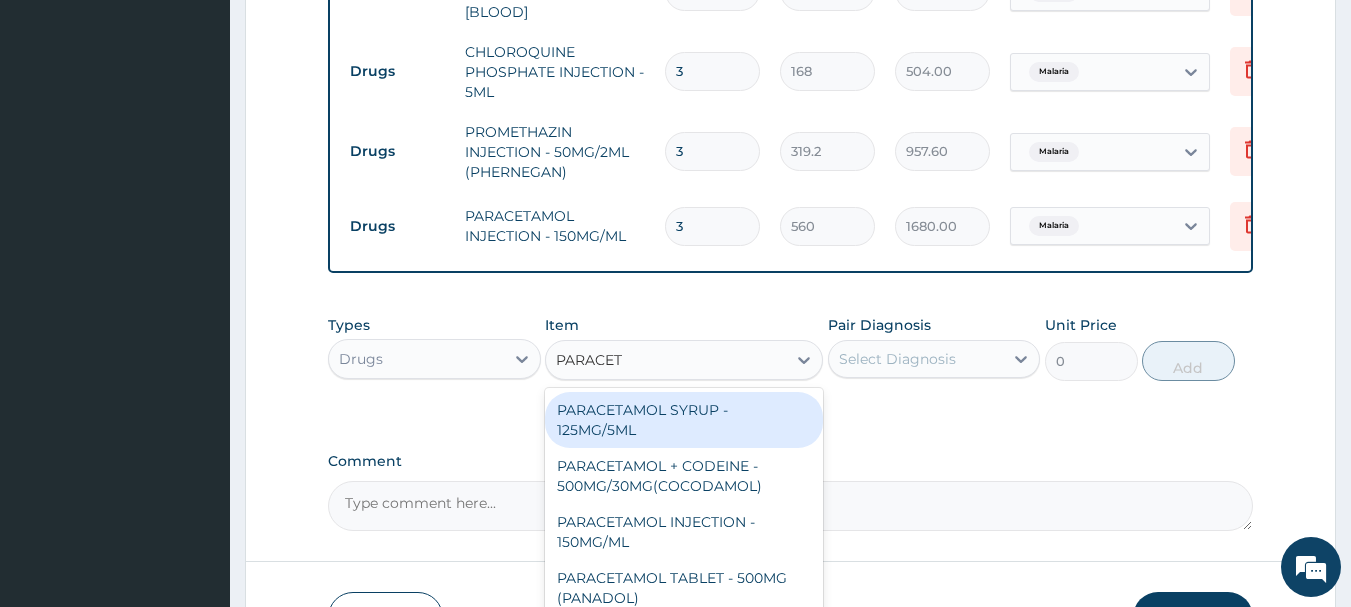 type on "PARACETA" 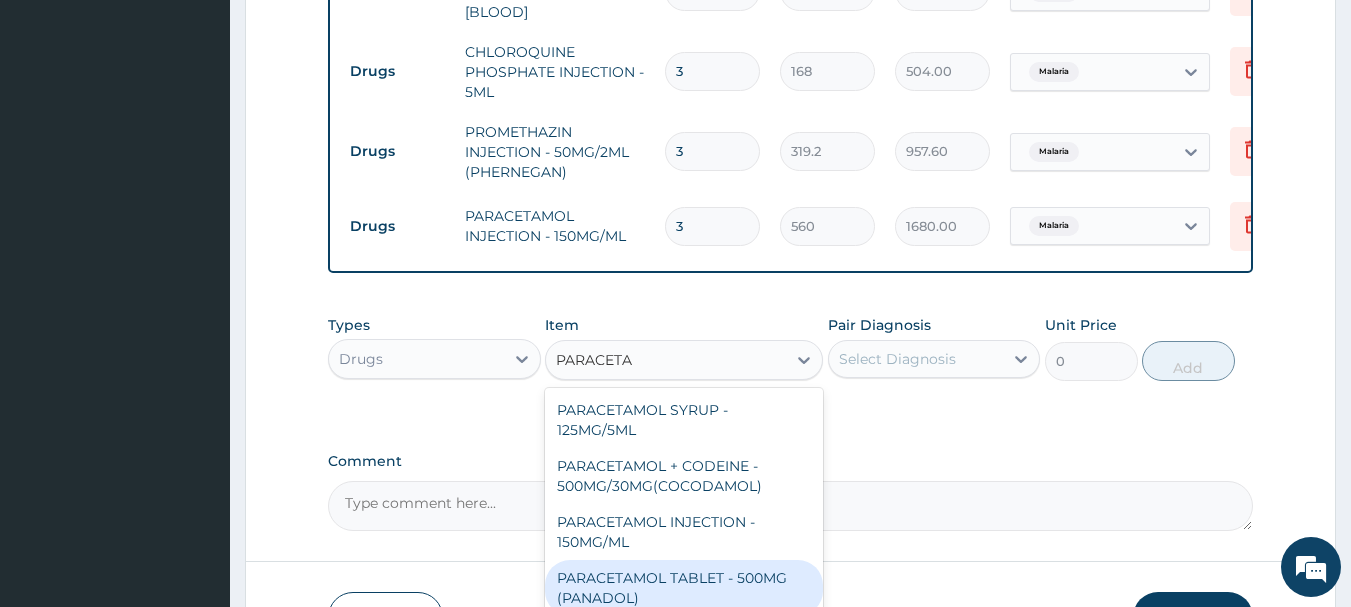 click on "PARACETAMOL TABLET - 500MG (PANADOL)" at bounding box center [684, 588] 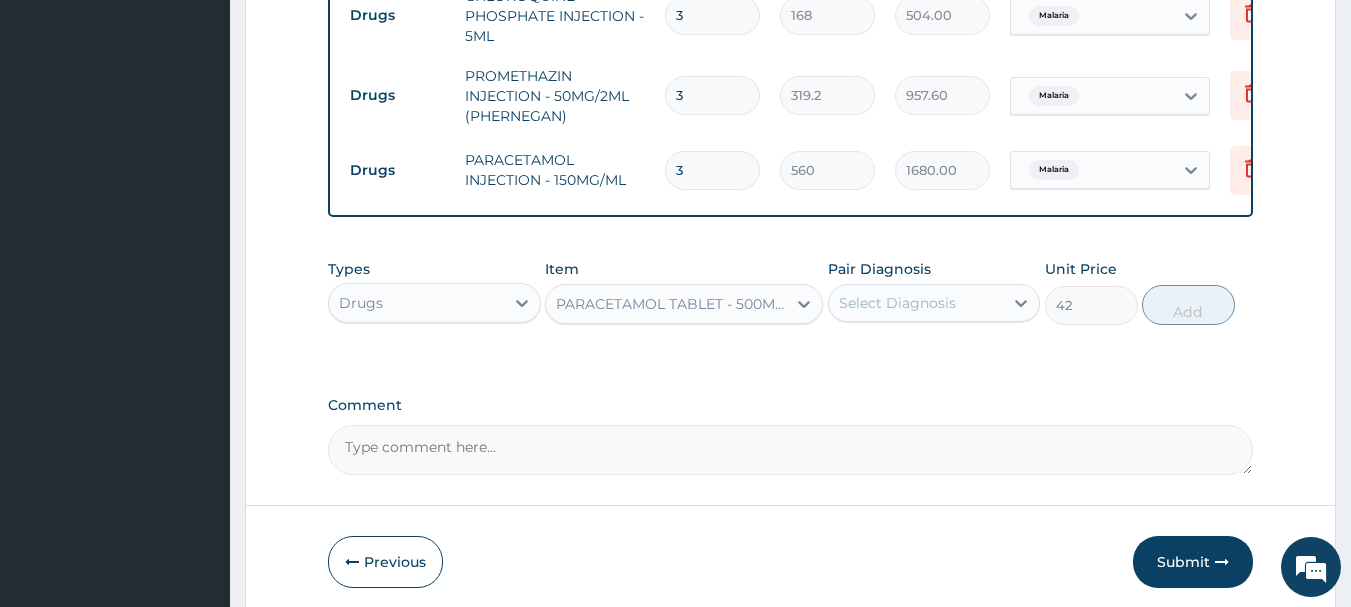scroll, scrollTop: 988, scrollLeft: 0, axis: vertical 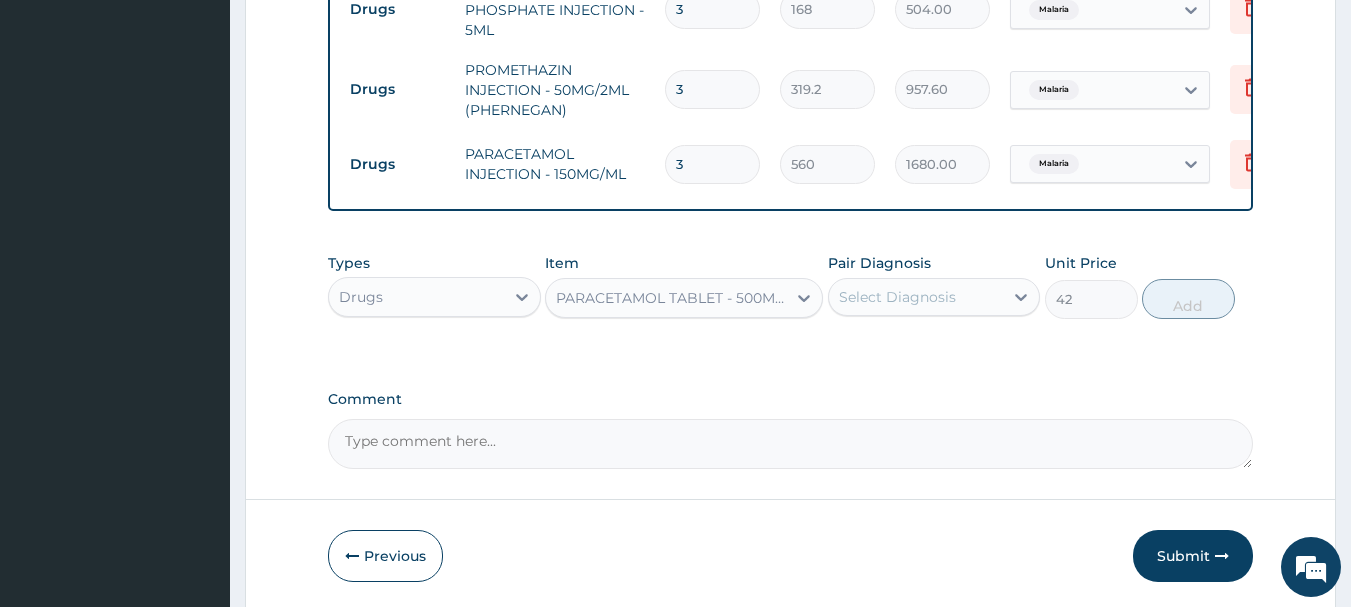 click on "PARACETAMOL TABLET - 500MG (PANADOL)" at bounding box center (672, 298) 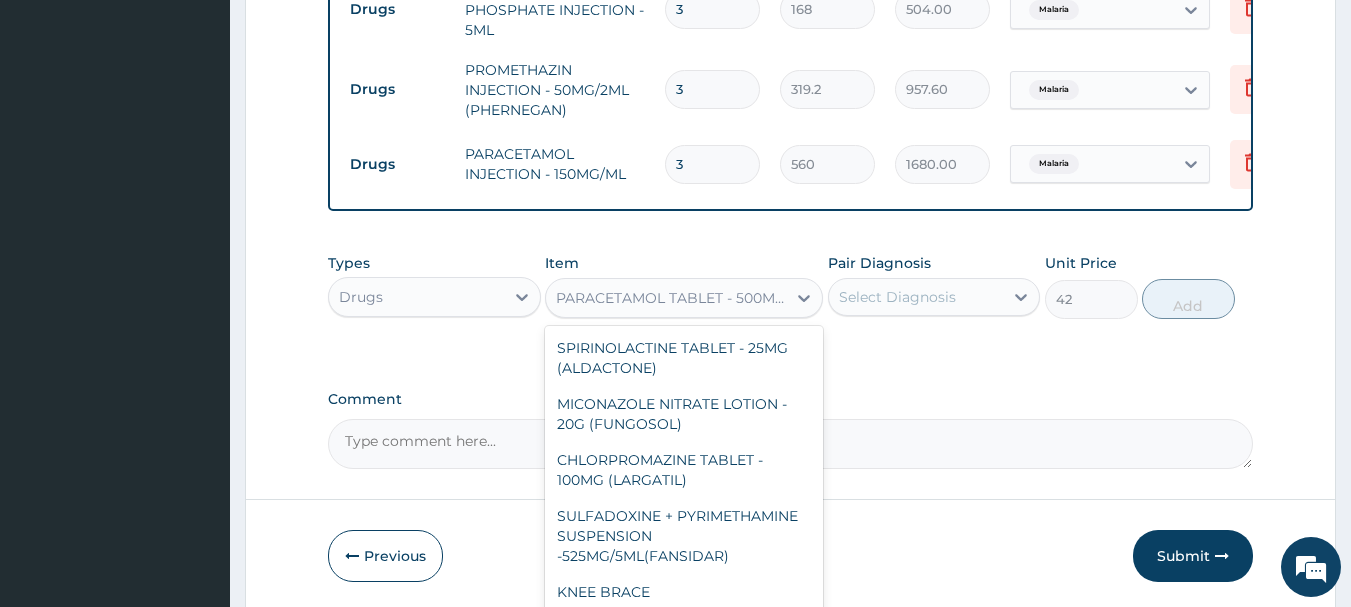 scroll, scrollTop: 27575, scrollLeft: 0, axis: vertical 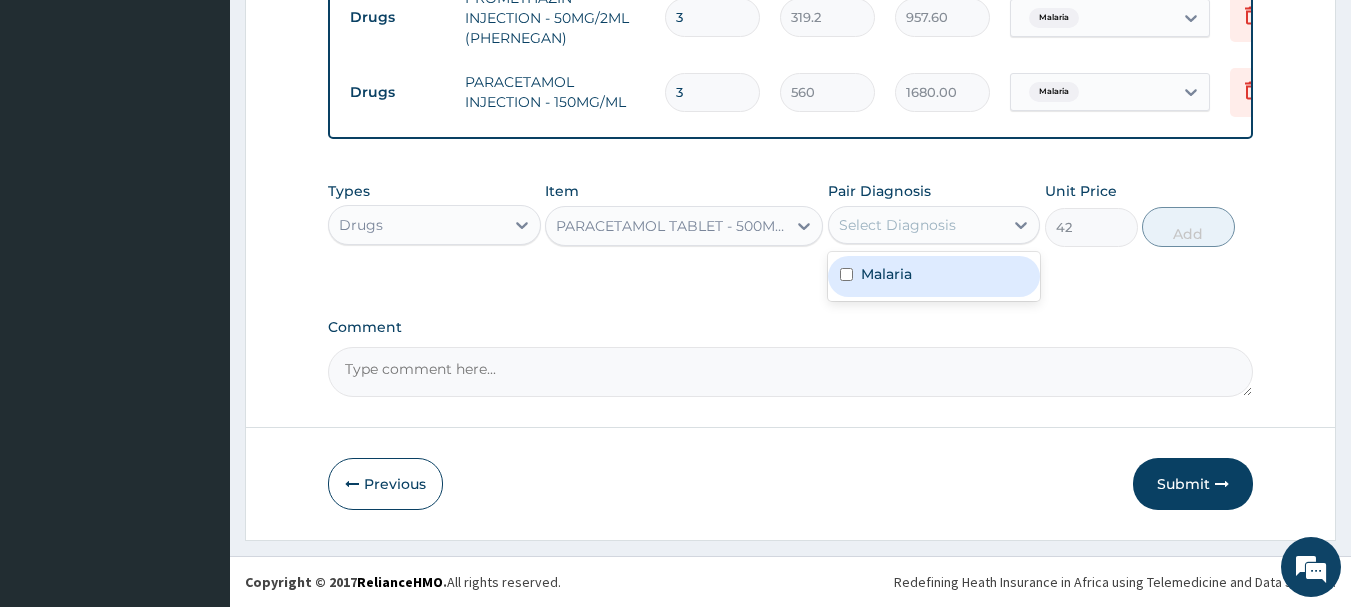 click on "Select Diagnosis" at bounding box center (897, 225) 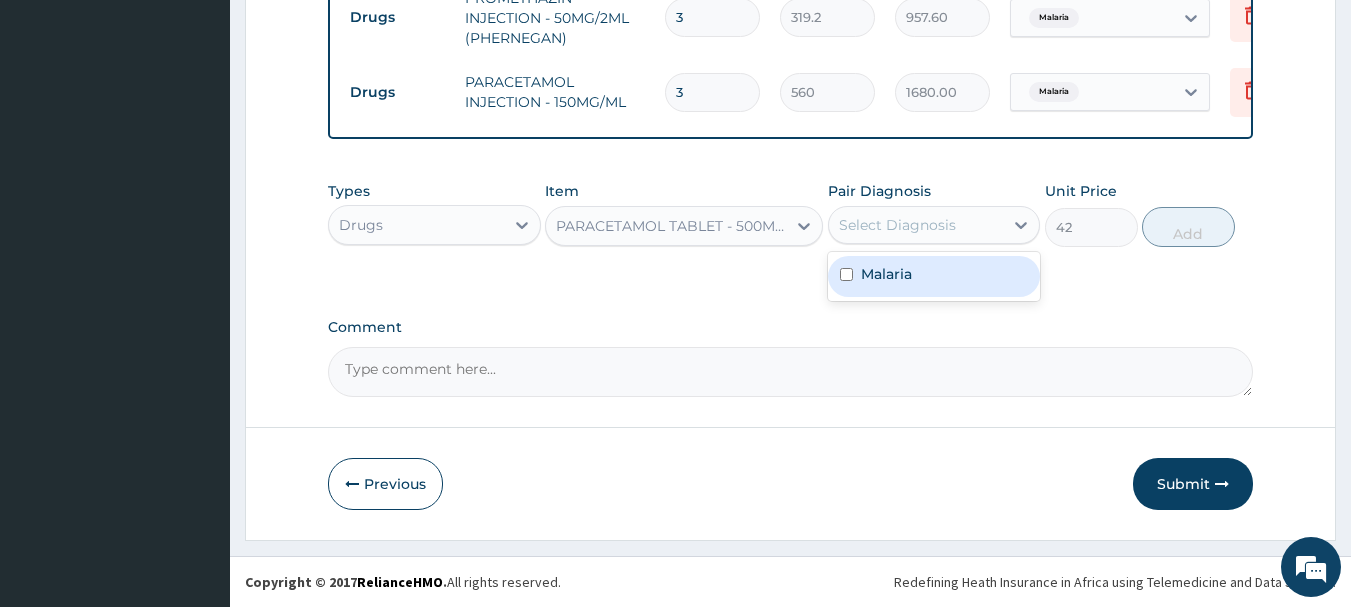click on "Malaria" at bounding box center [934, 276] 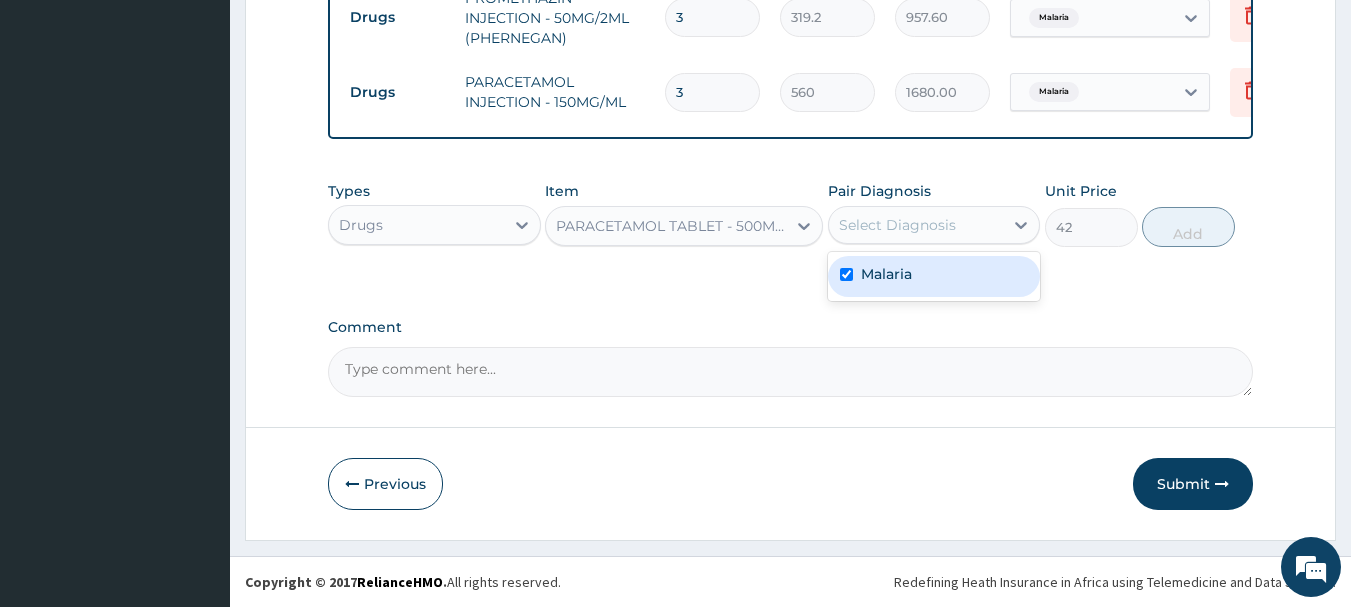 checkbox on "true" 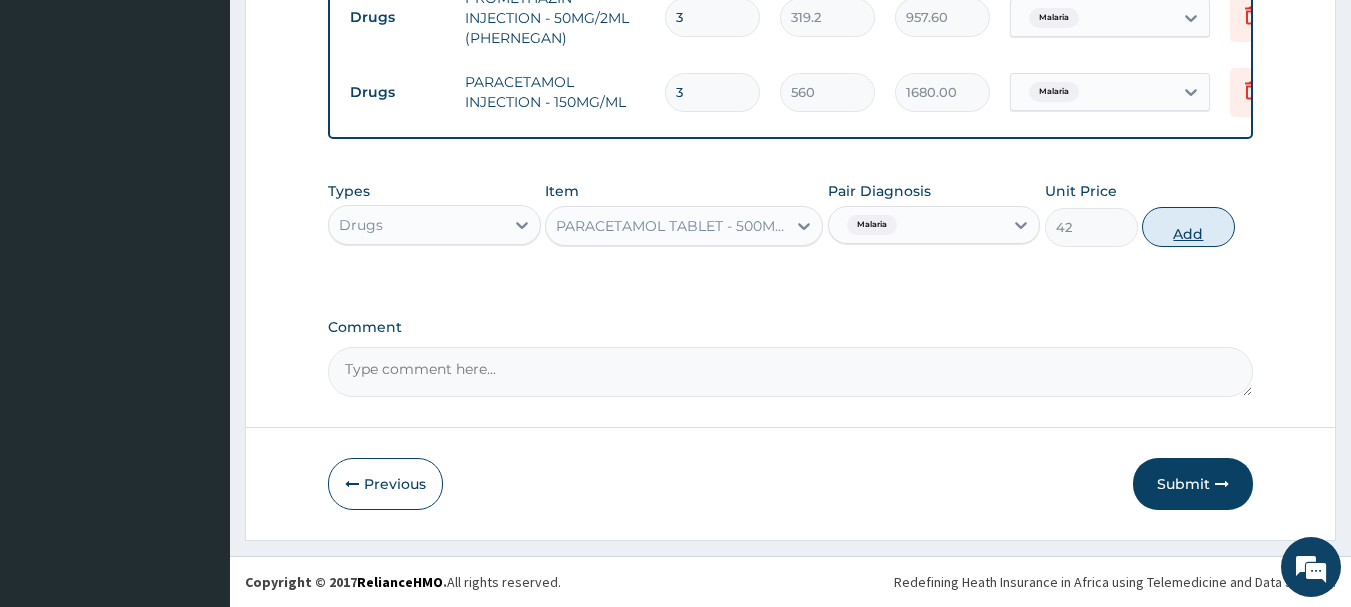 click on "Add" at bounding box center (1188, 227) 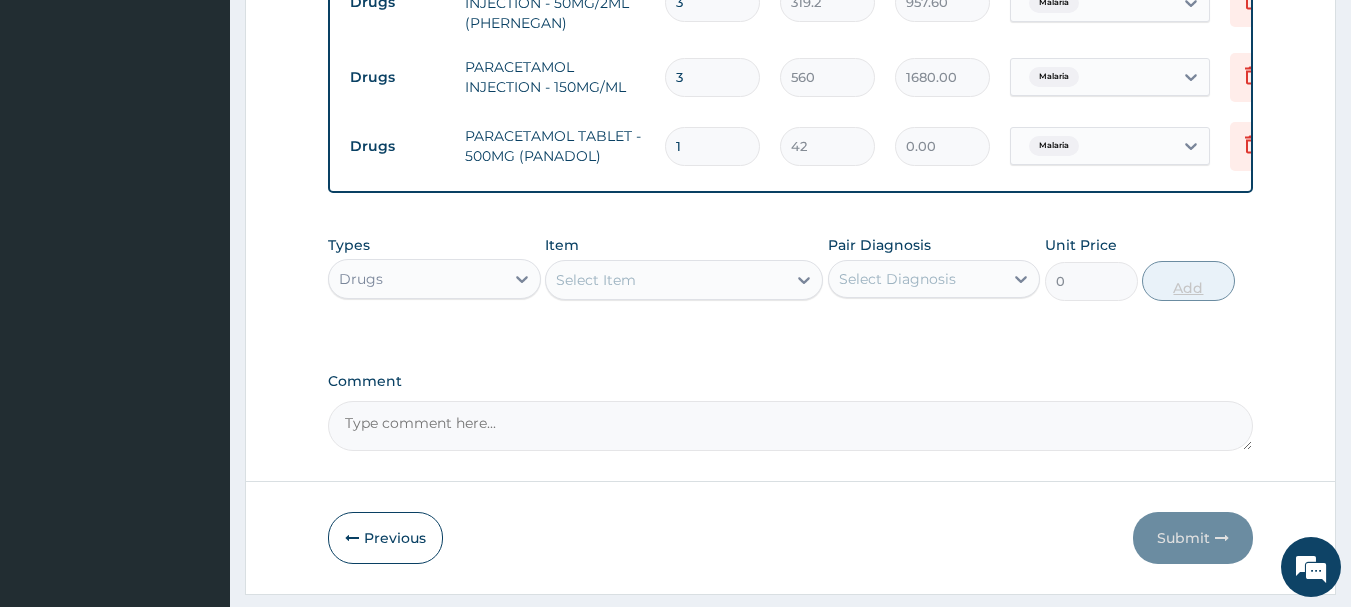 type 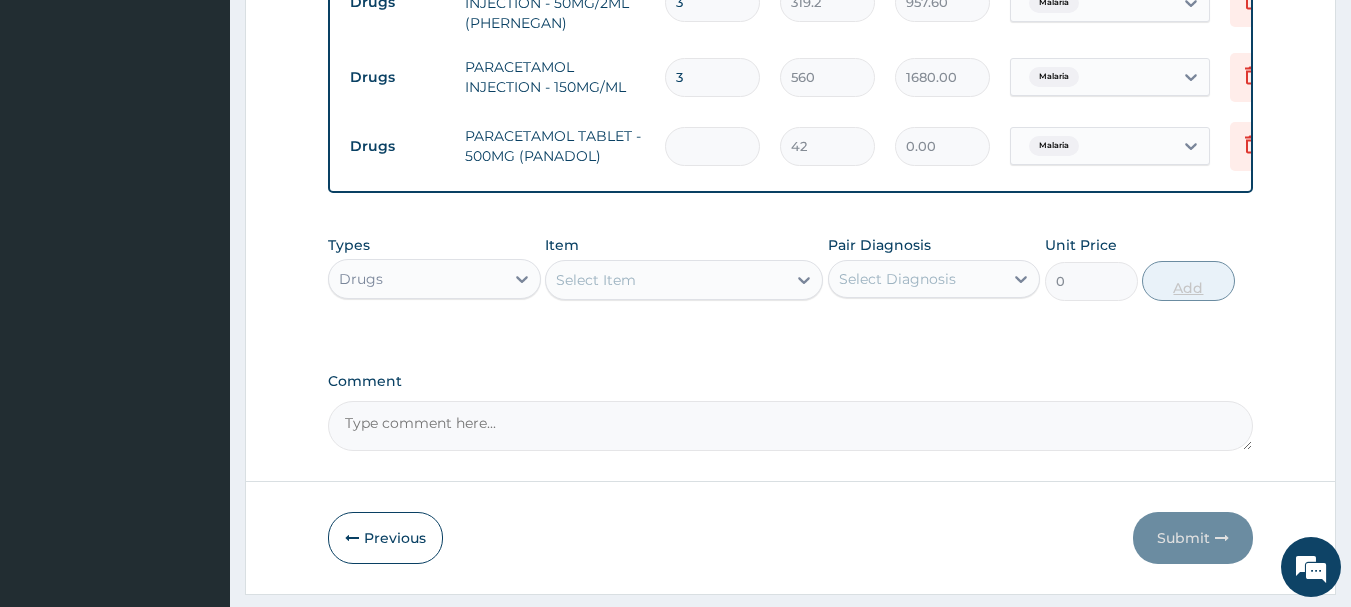 type on "0.00" 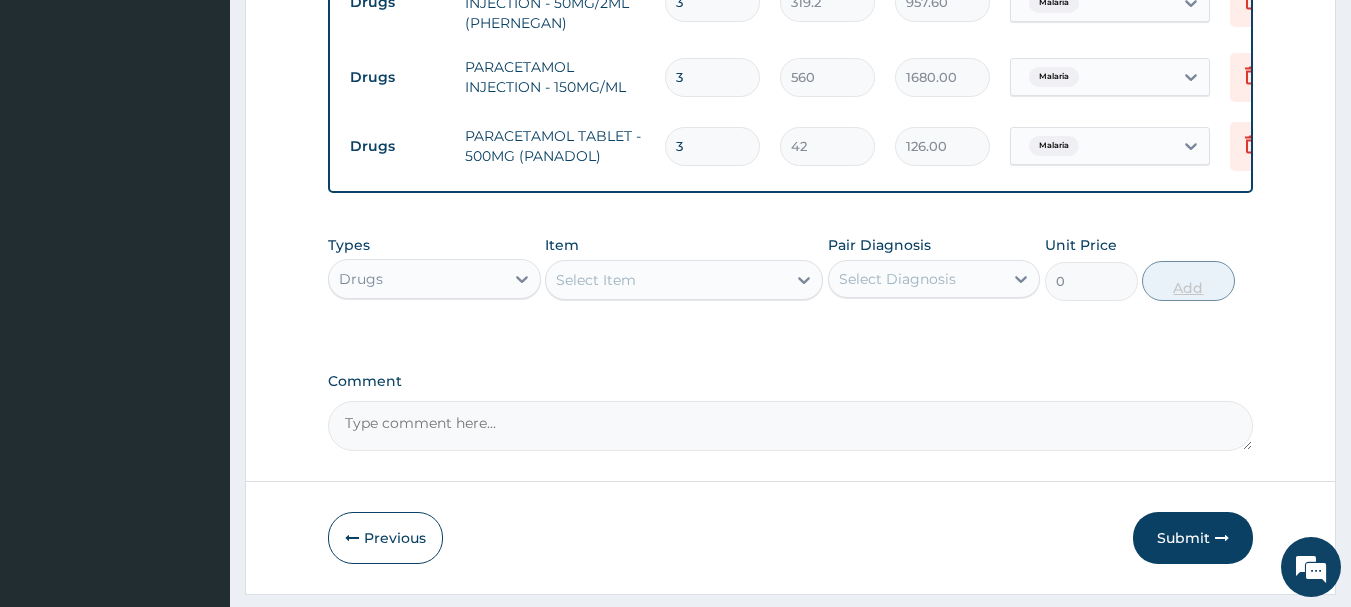 type on "30" 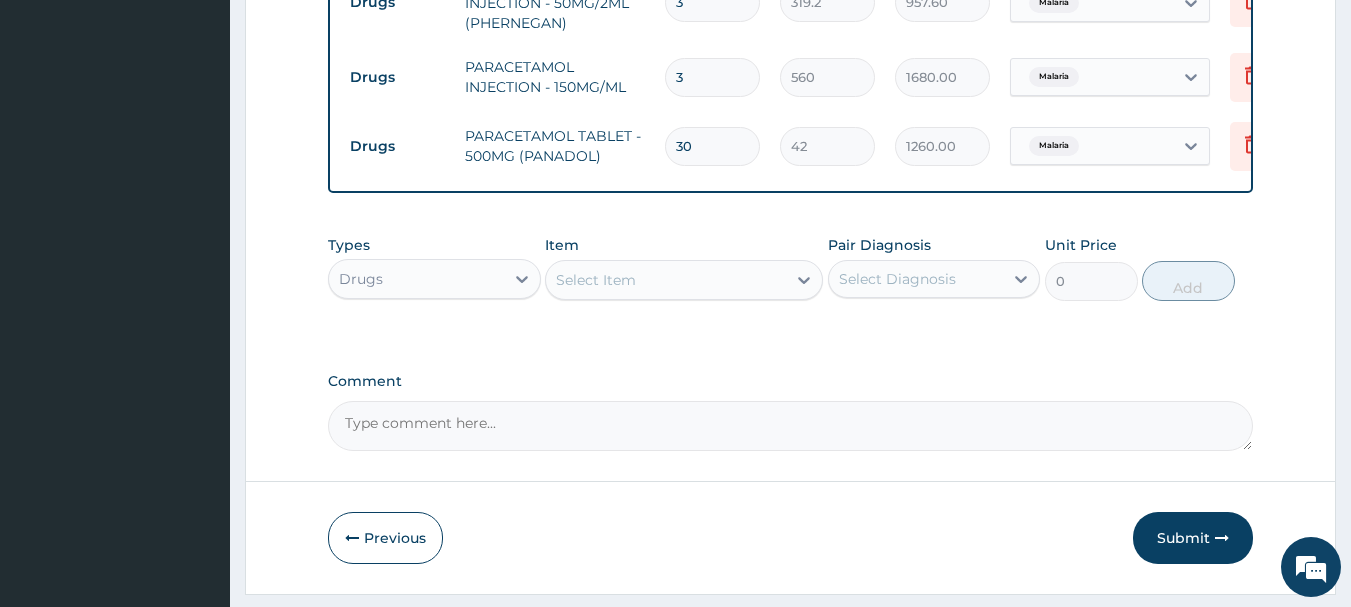 type on "30" 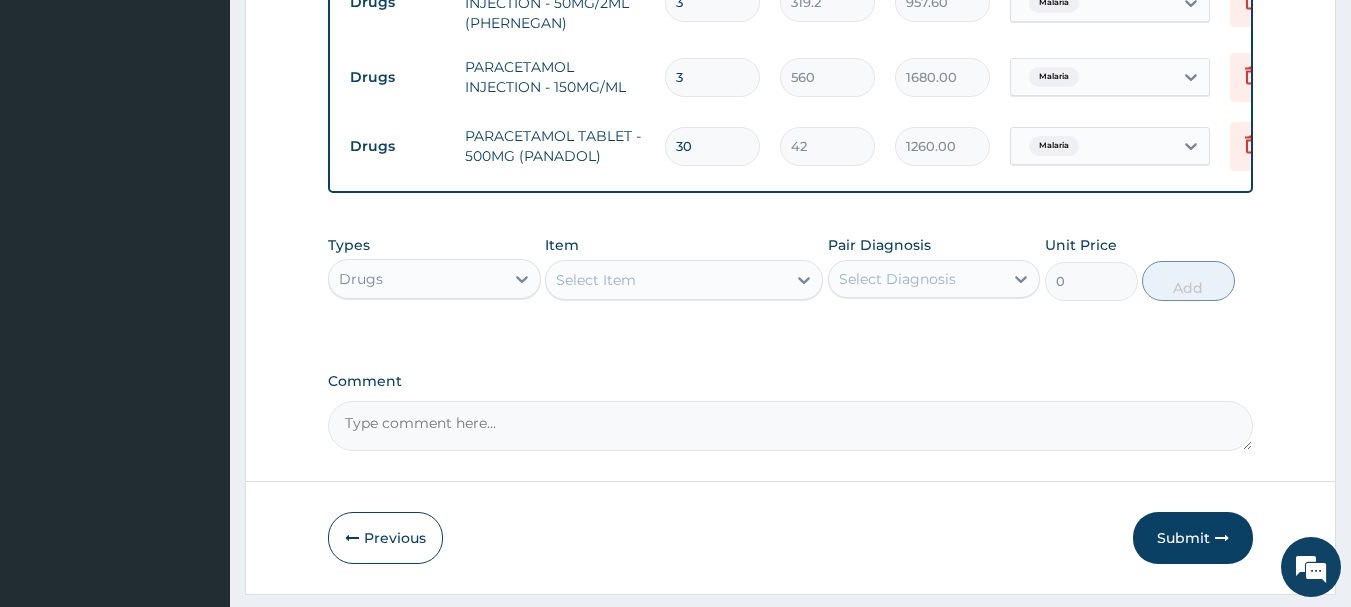 click on "Select Item" at bounding box center (666, 280) 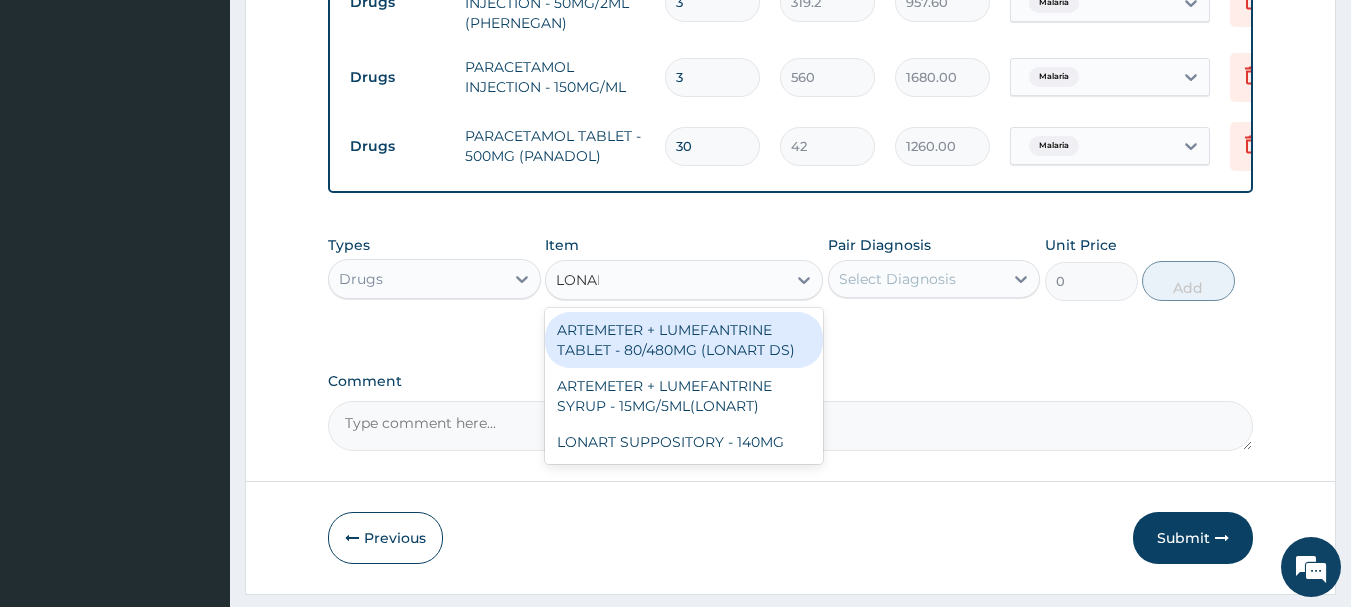 type on "LONART" 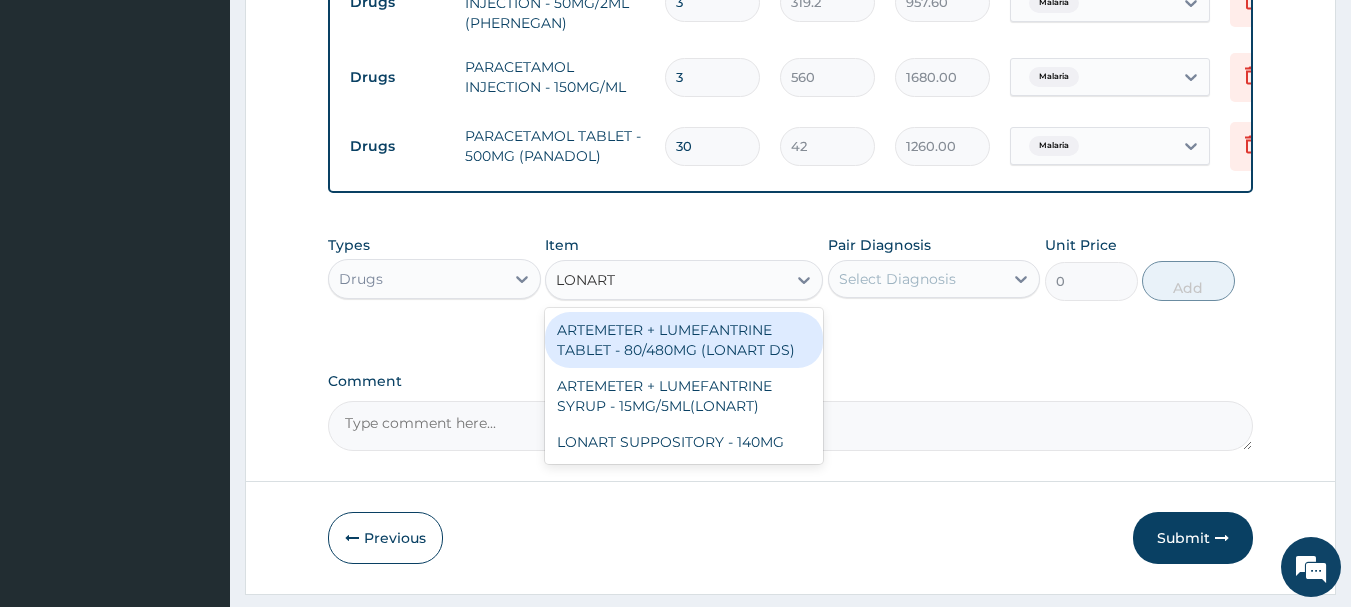 click on "ARTEMETER + LUMEFANTRINE TABLET -  80/480MG (LONART DS)" at bounding box center (684, 340) 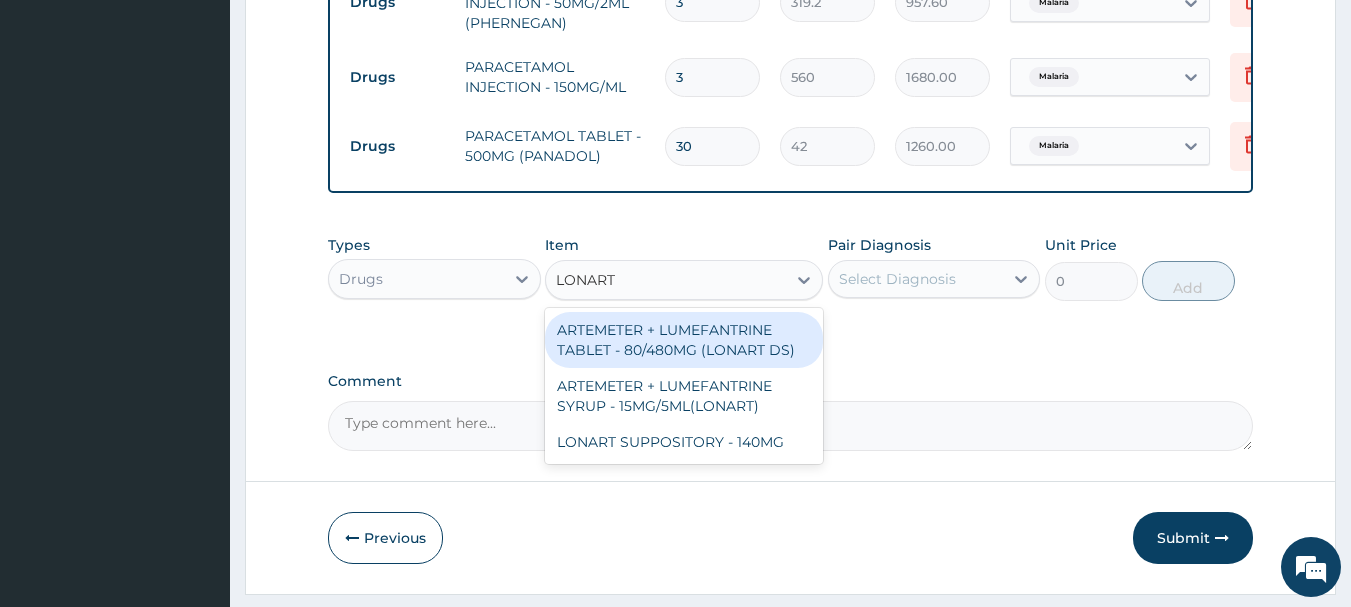 type 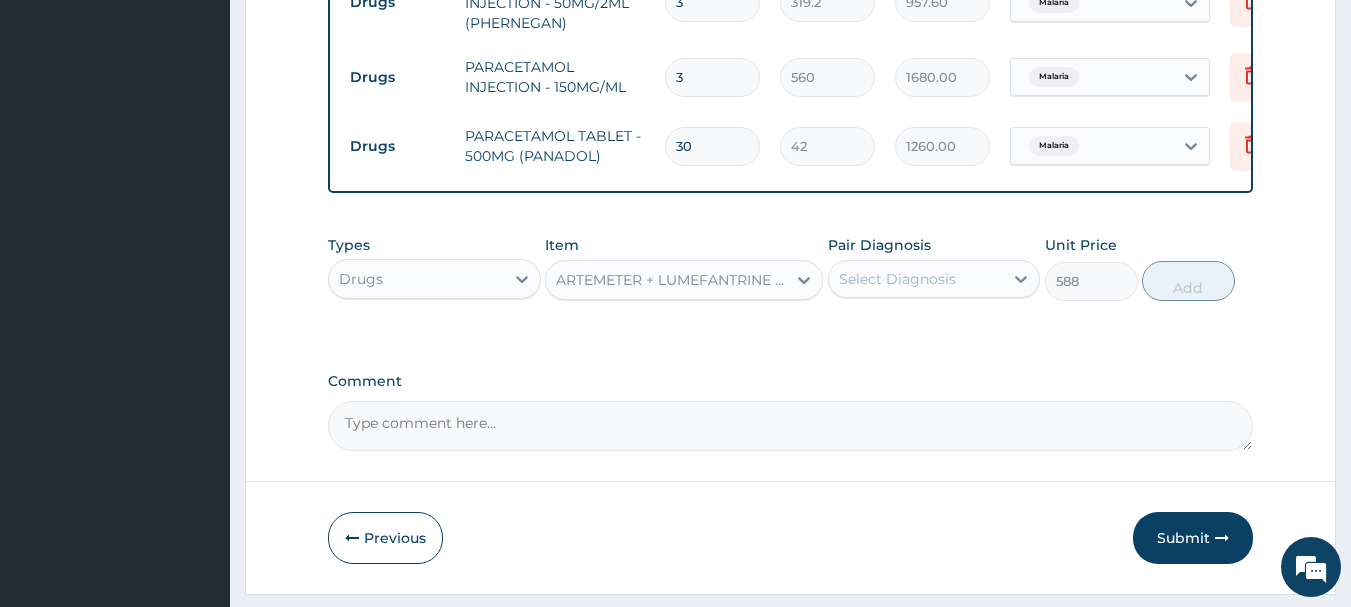 click on "Select Diagnosis" at bounding box center (916, 279) 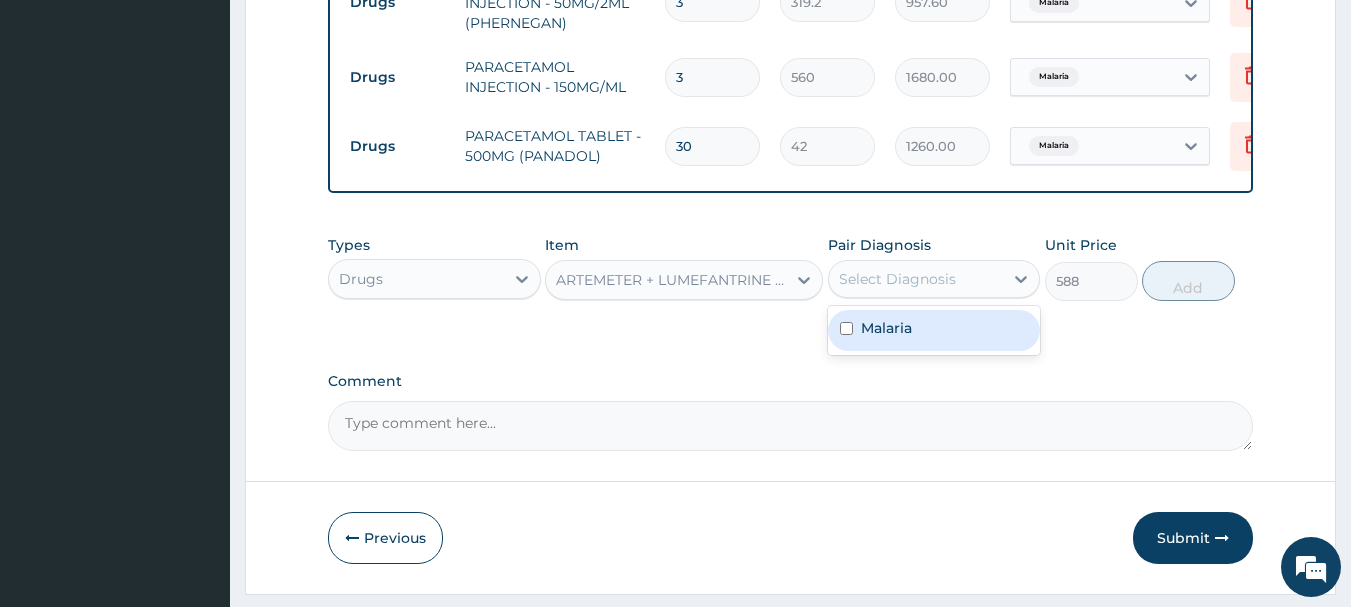 click on "Malaria" at bounding box center (934, 330) 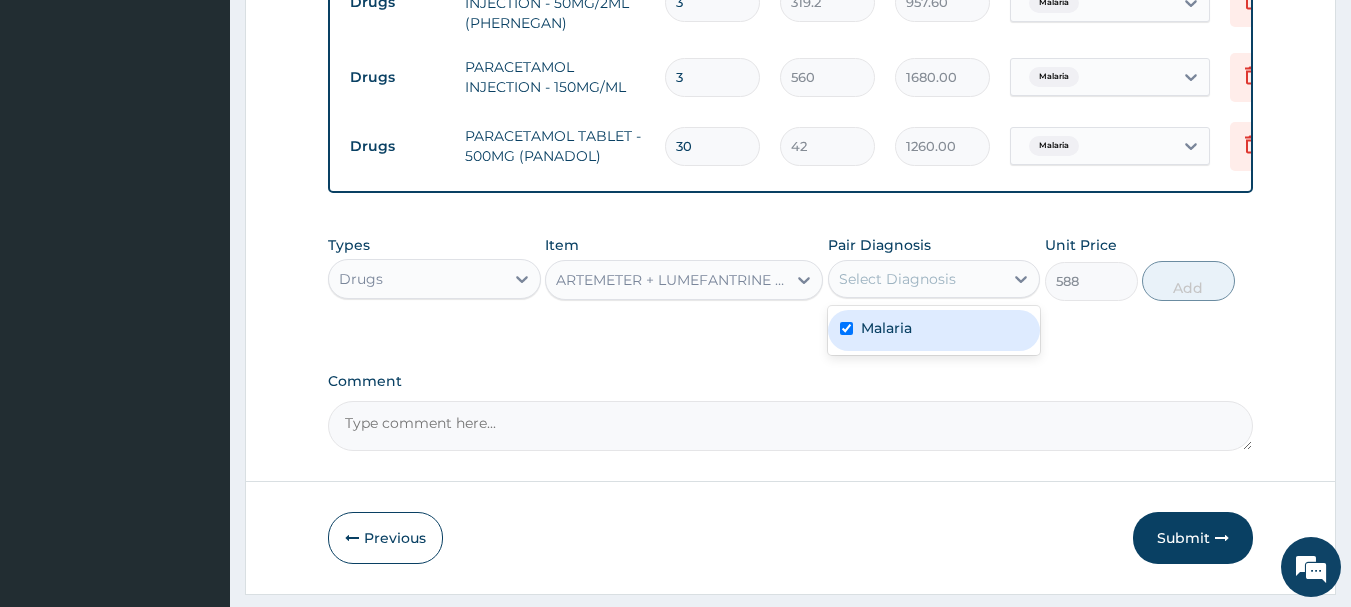 checkbox on "true" 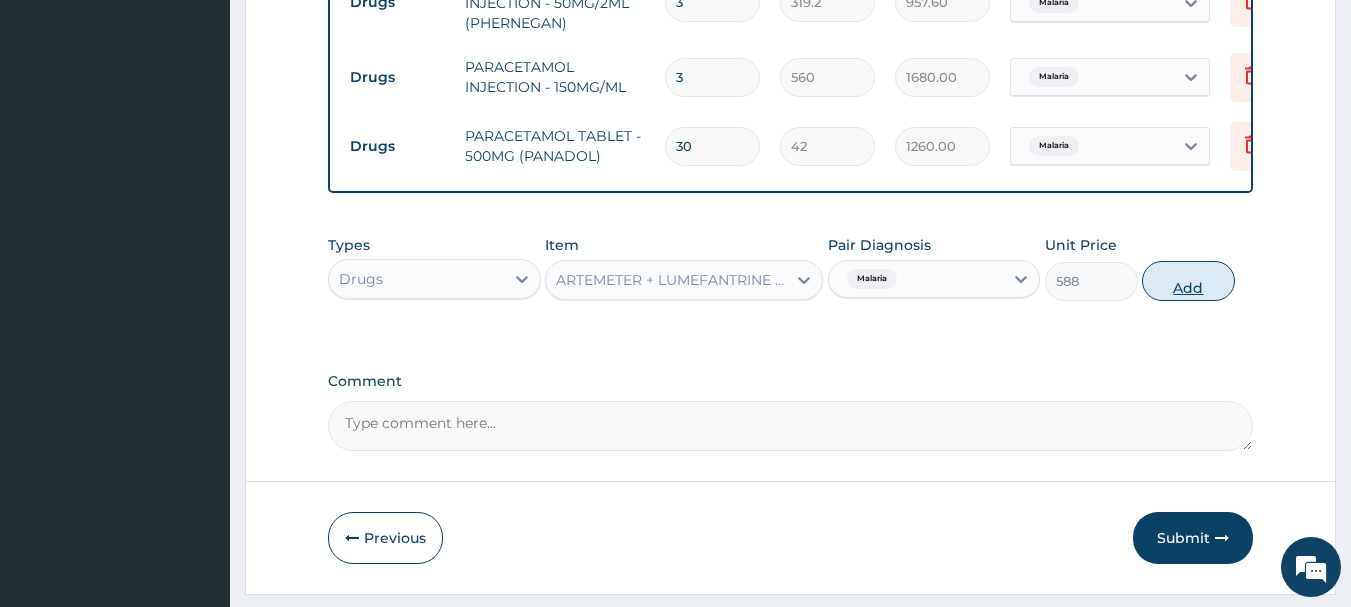 click on "Add" at bounding box center (1188, 281) 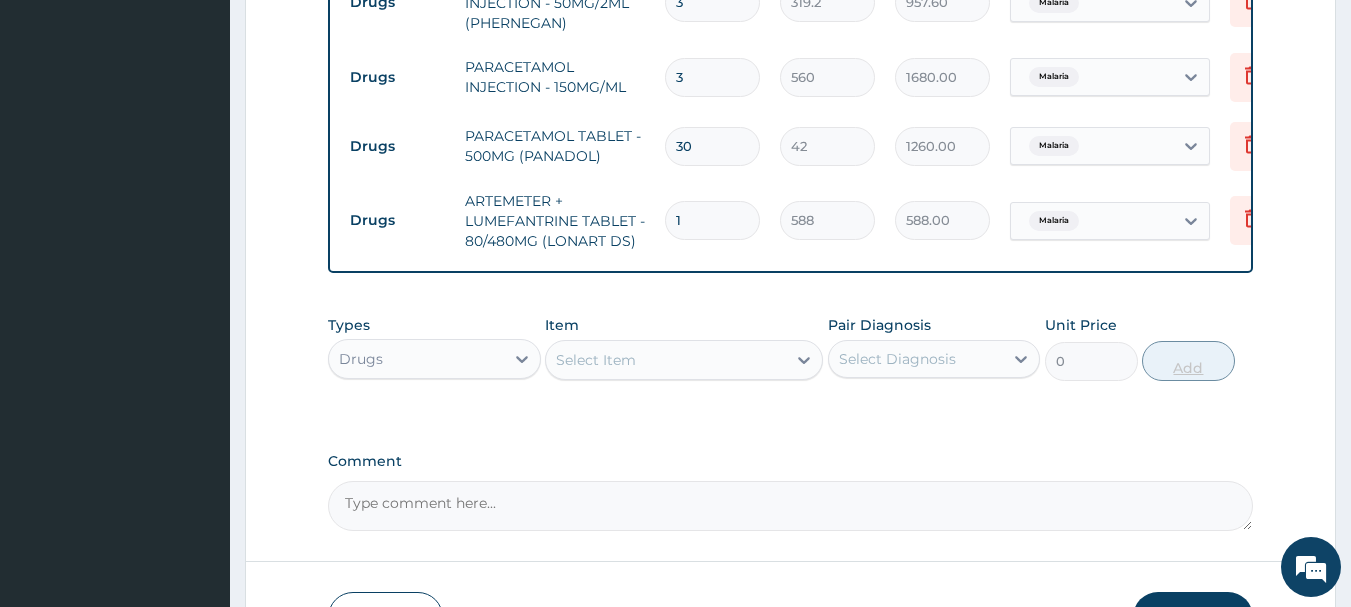 type 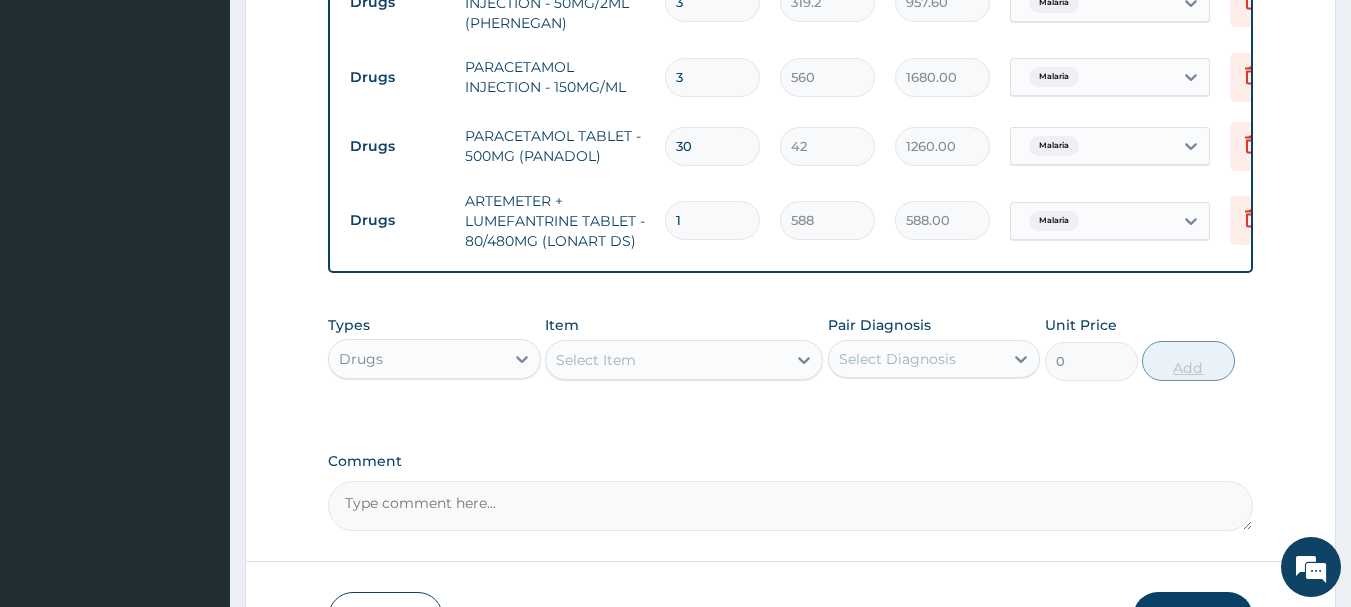 type on "0.00" 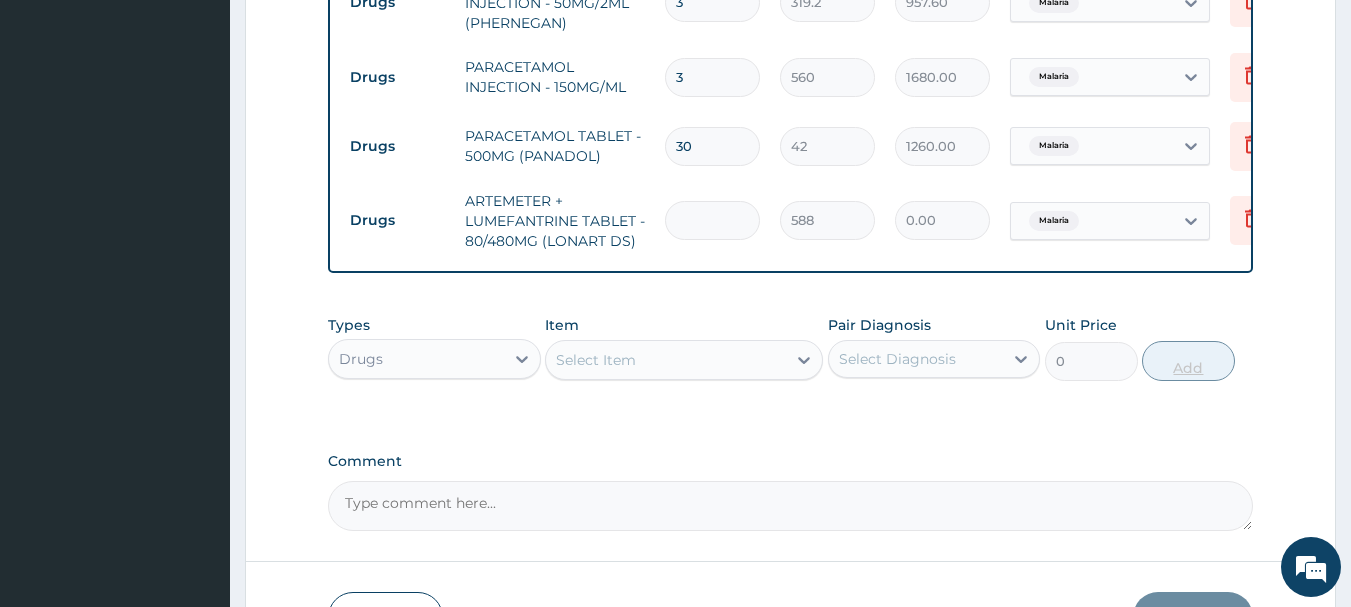 type on "6" 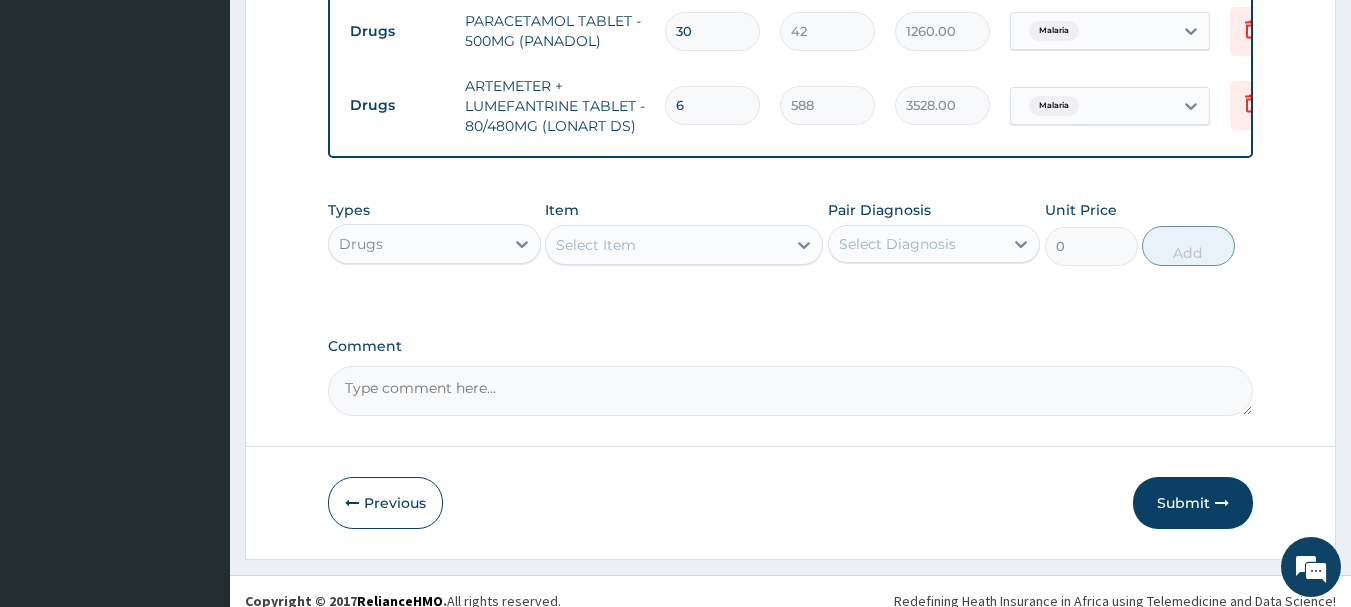 scroll, scrollTop: 1224, scrollLeft: 0, axis: vertical 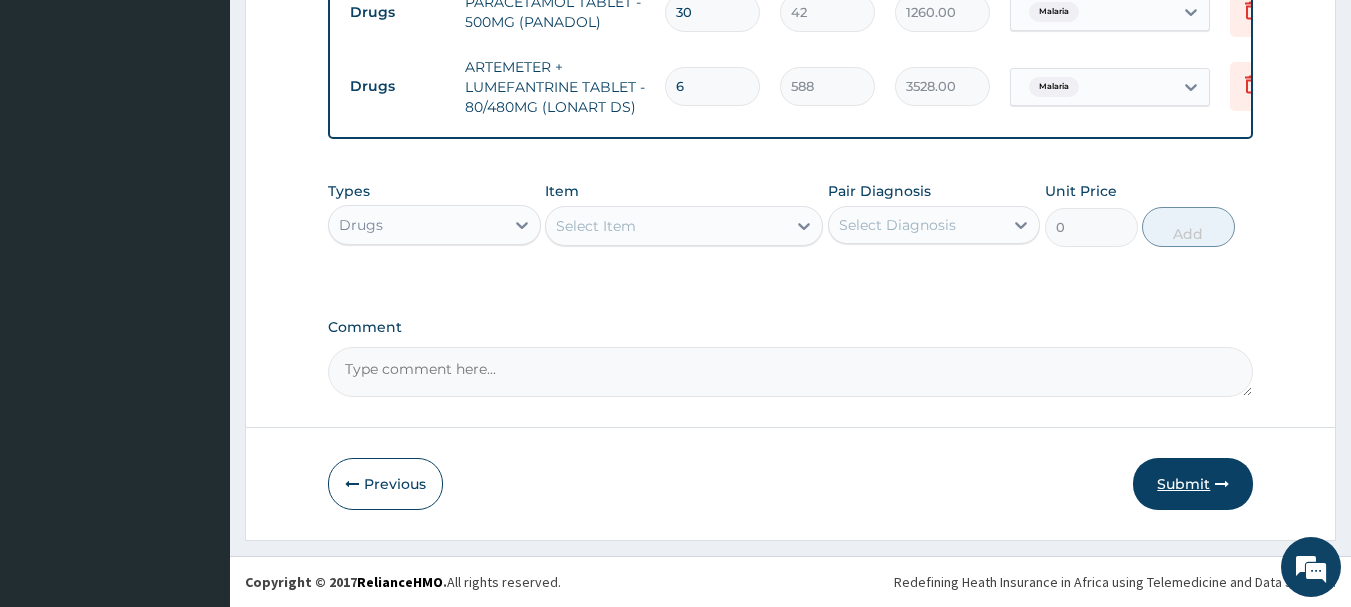 type on "6" 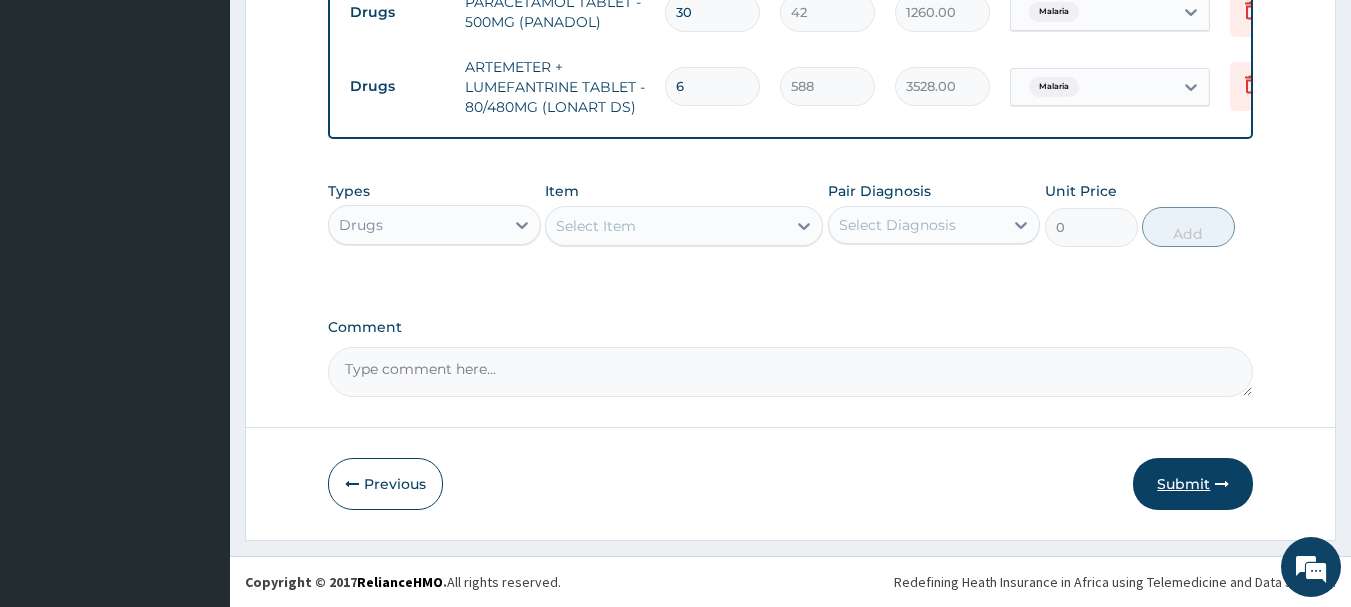 click on "Submit" at bounding box center (1193, 484) 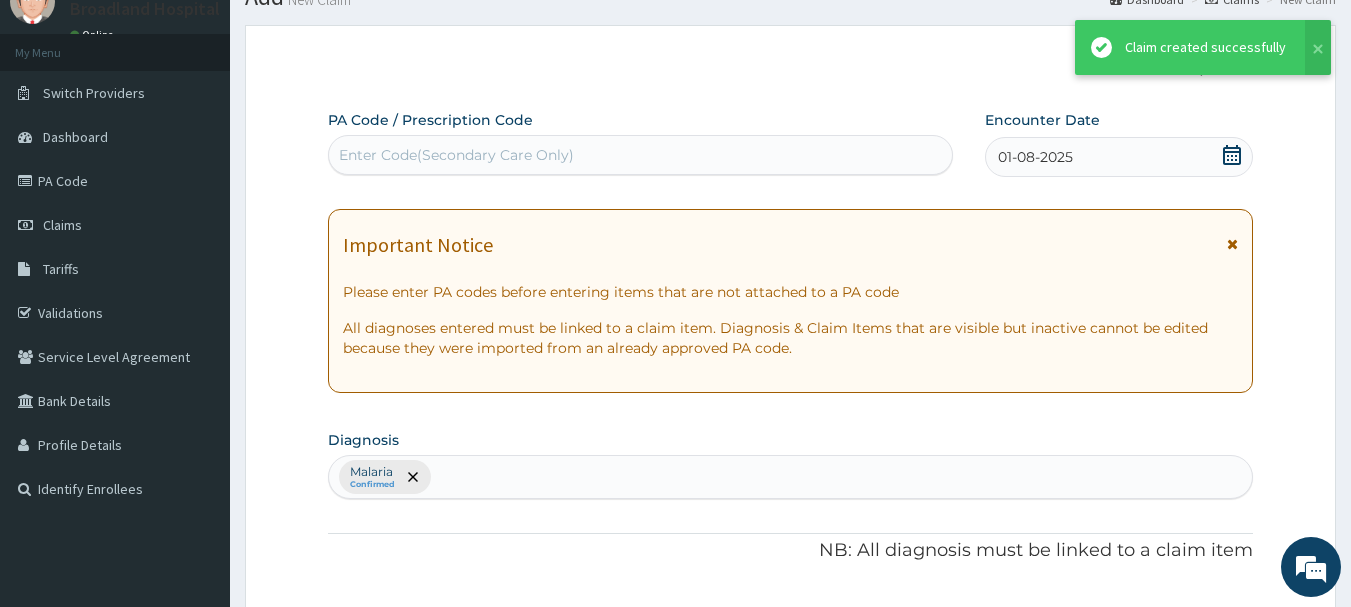 scroll, scrollTop: 1224, scrollLeft: 0, axis: vertical 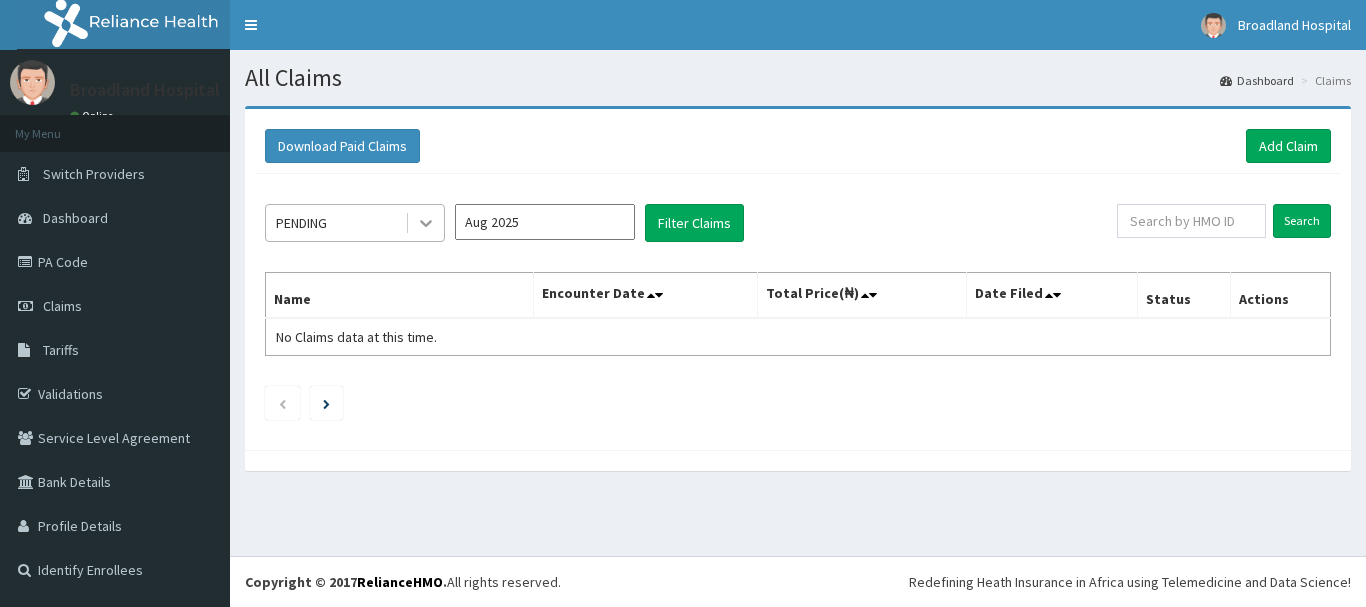 click 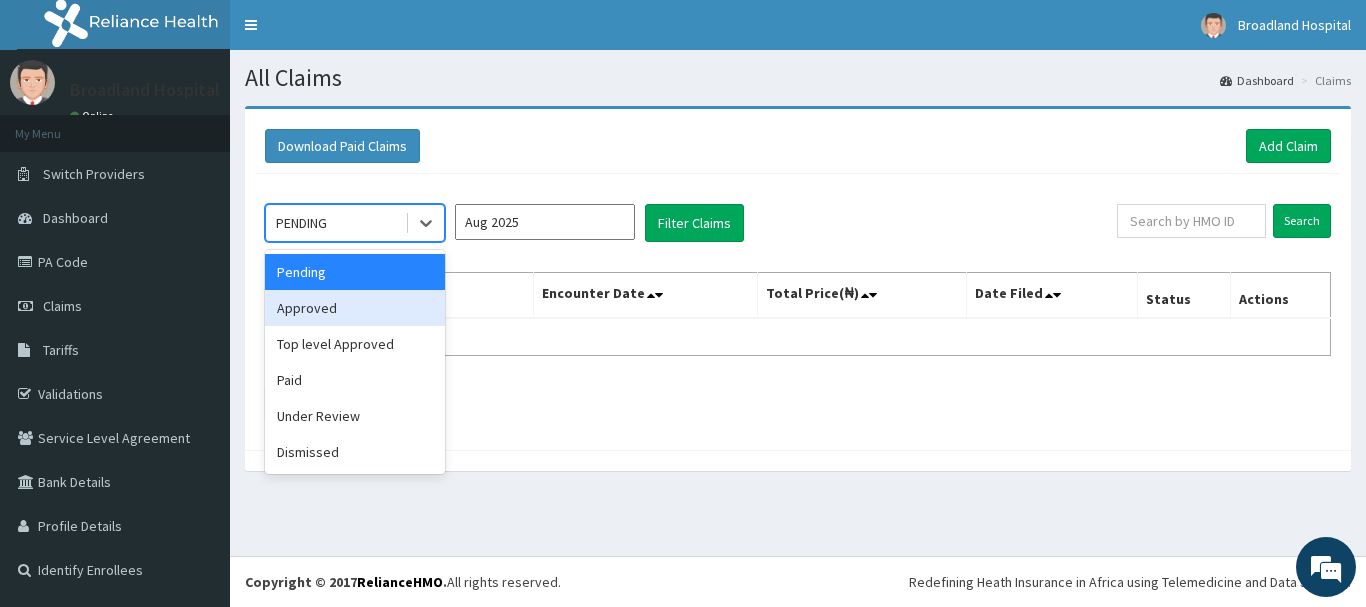 click on "Approved" at bounding box center [355, 308] 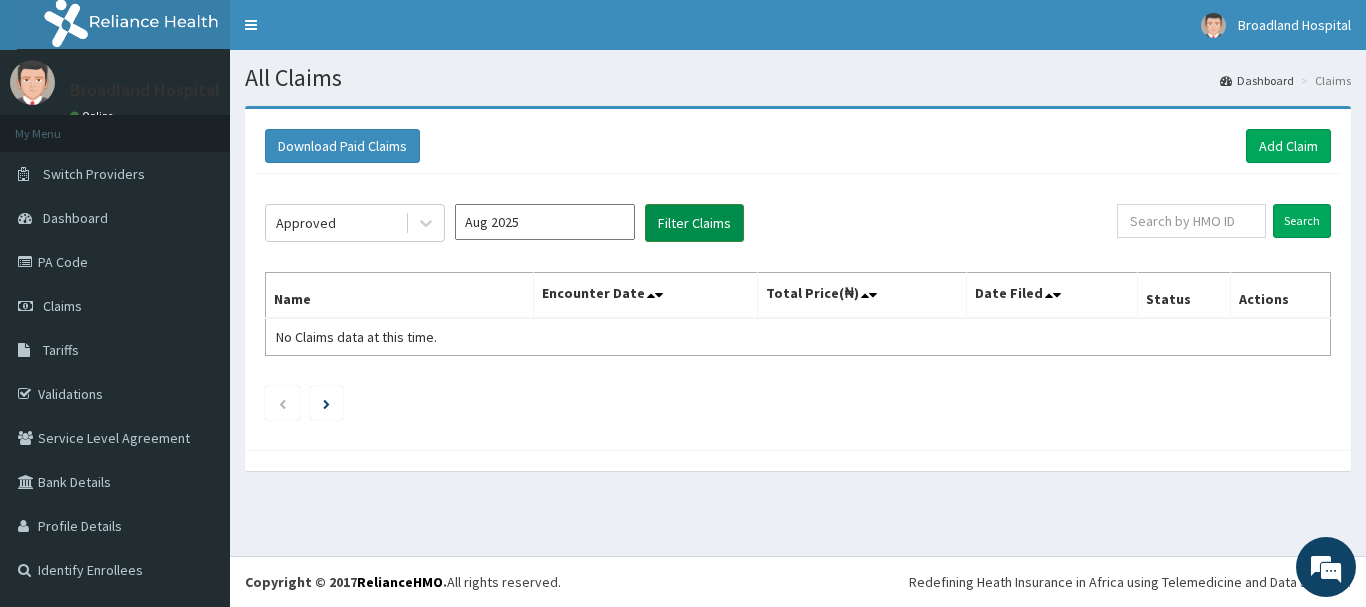click on "Filter Claims" at bounding box center (694, 223) 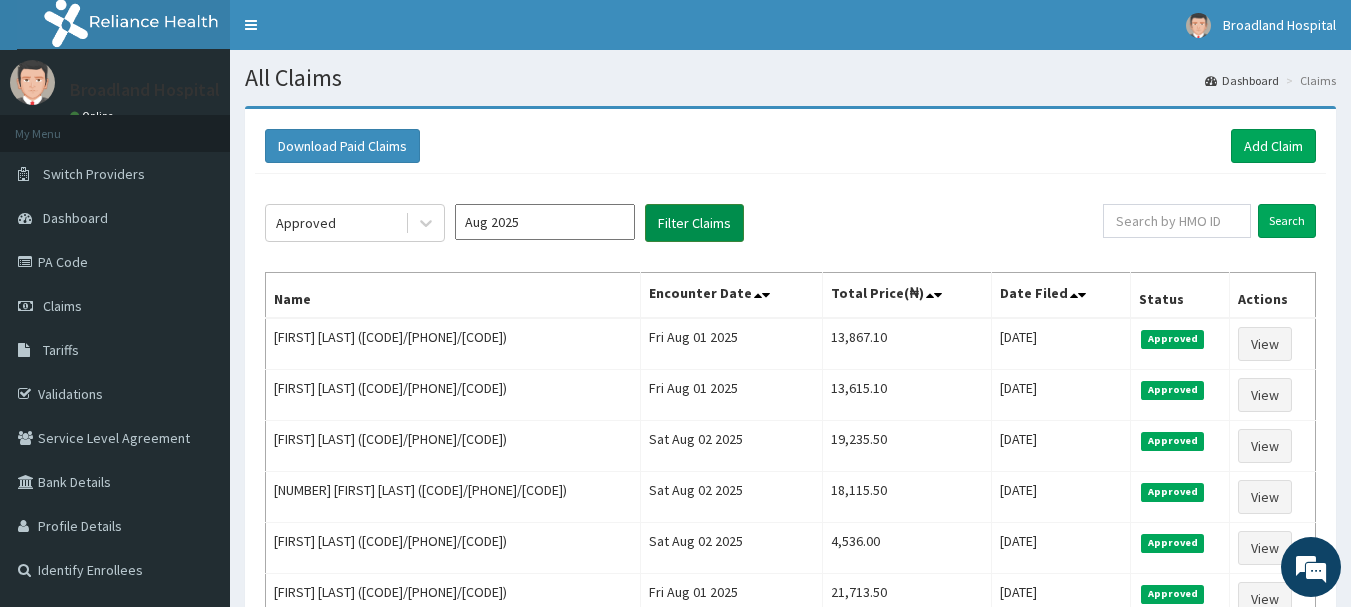 scroll, scrollTop: 0, scrollLeft: 0, axis: both 